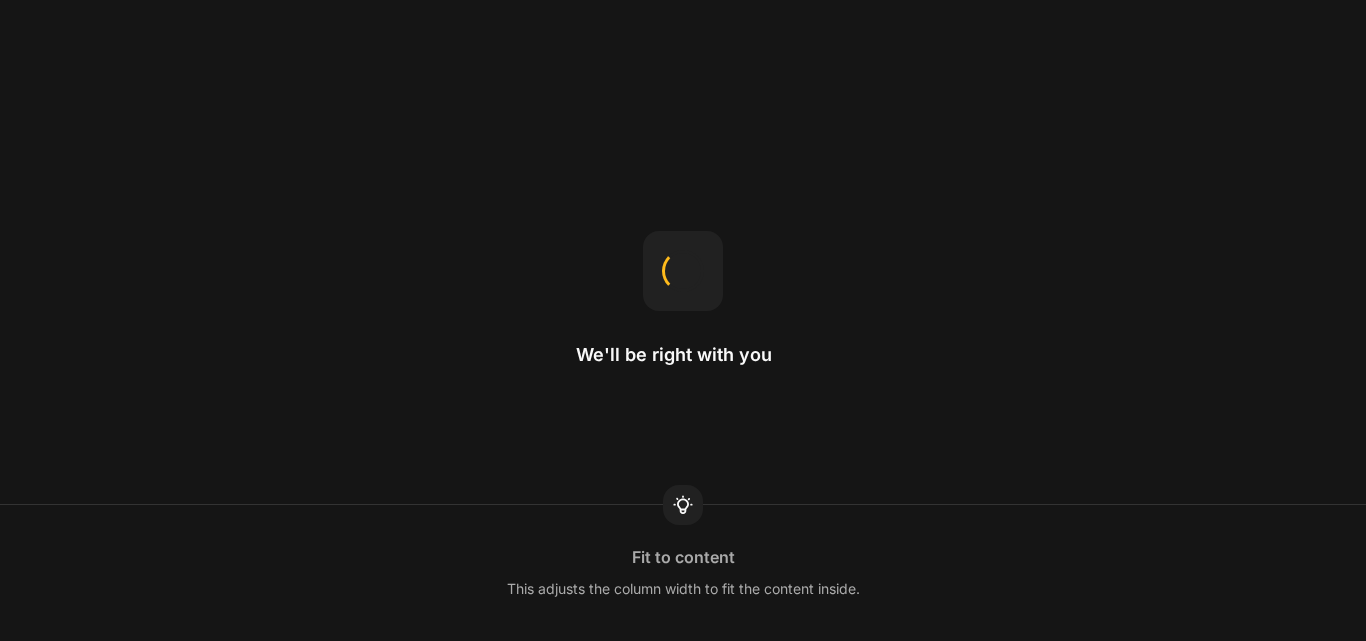 scroll, scrollTop: 0, scrollLeft: 0, axis: both 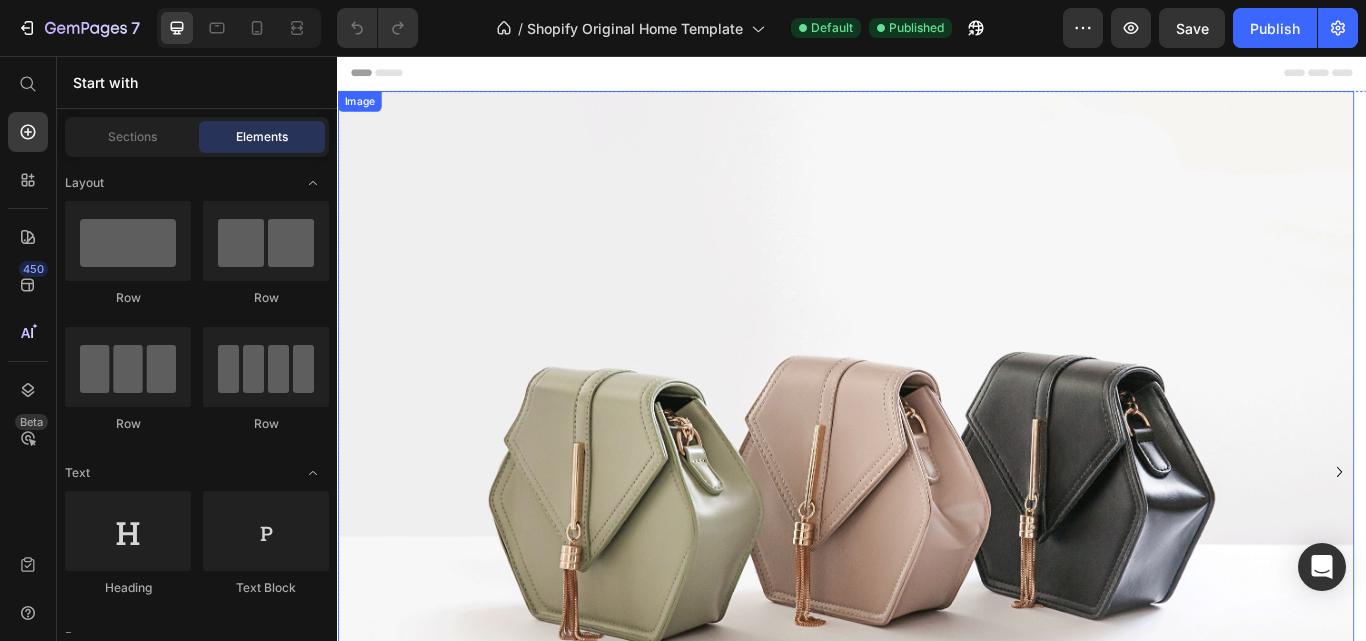 click at bounding box center (929, 541) 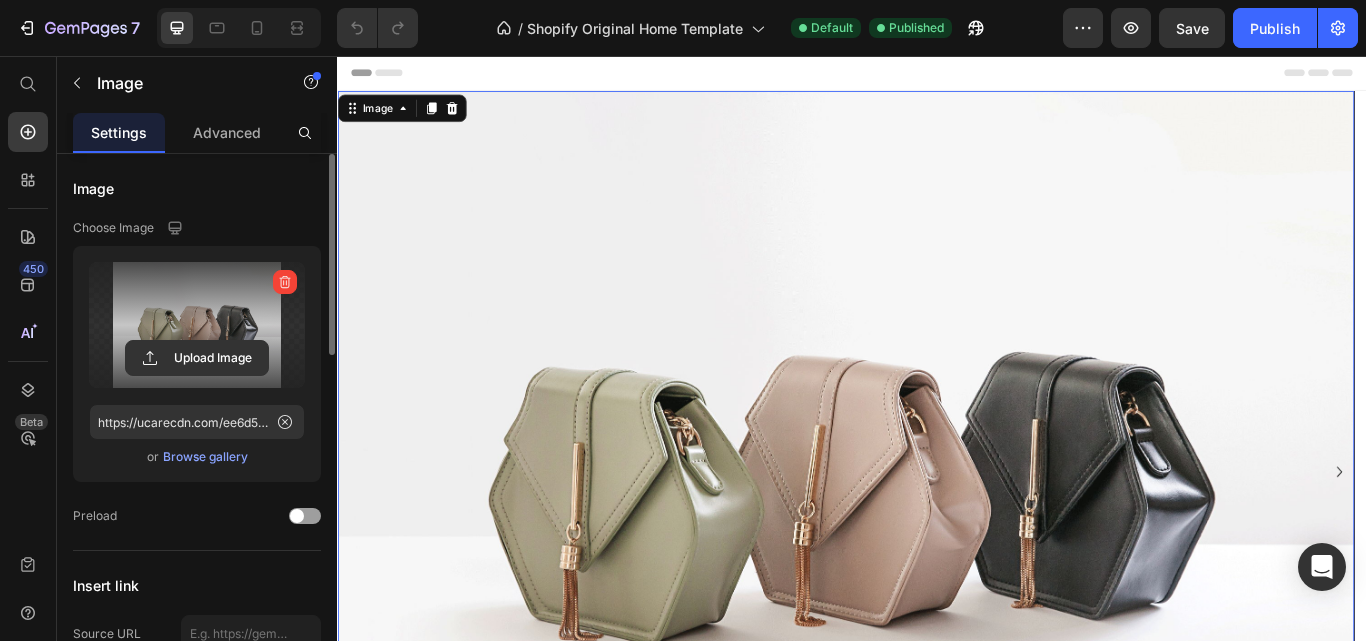 click at bounding box center (197, 325) 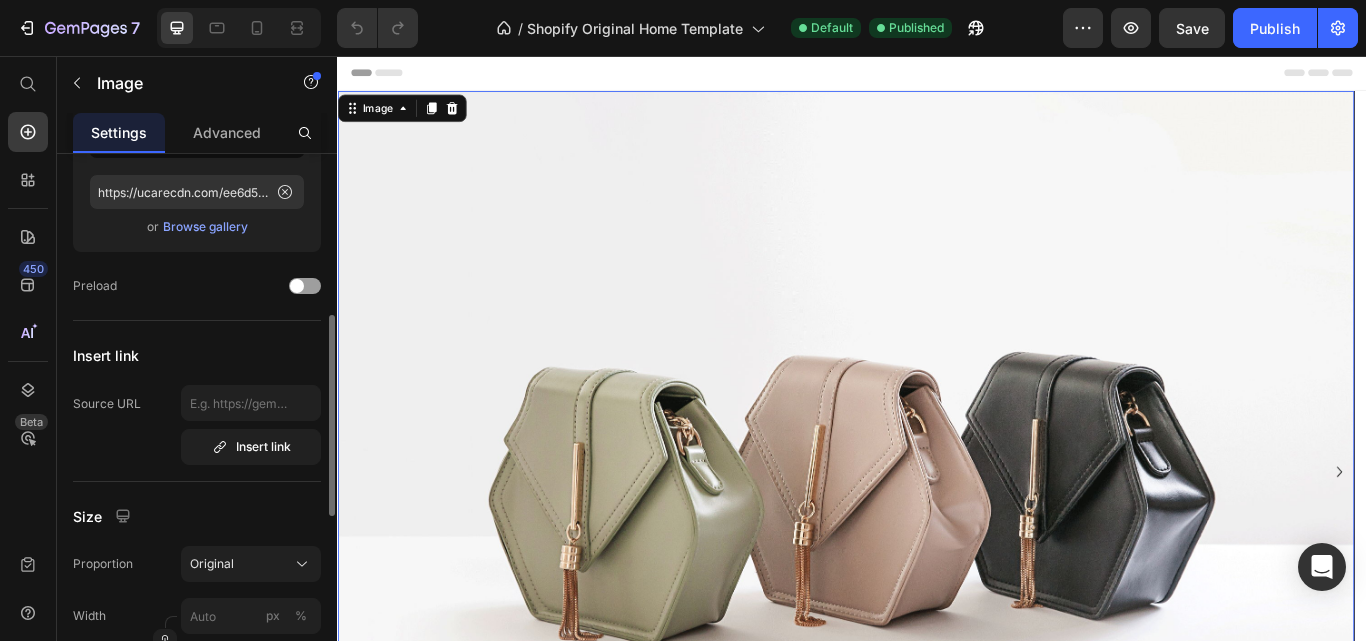 scroll, scrollTop: 311, scrollLeft: 0, axis: vertical 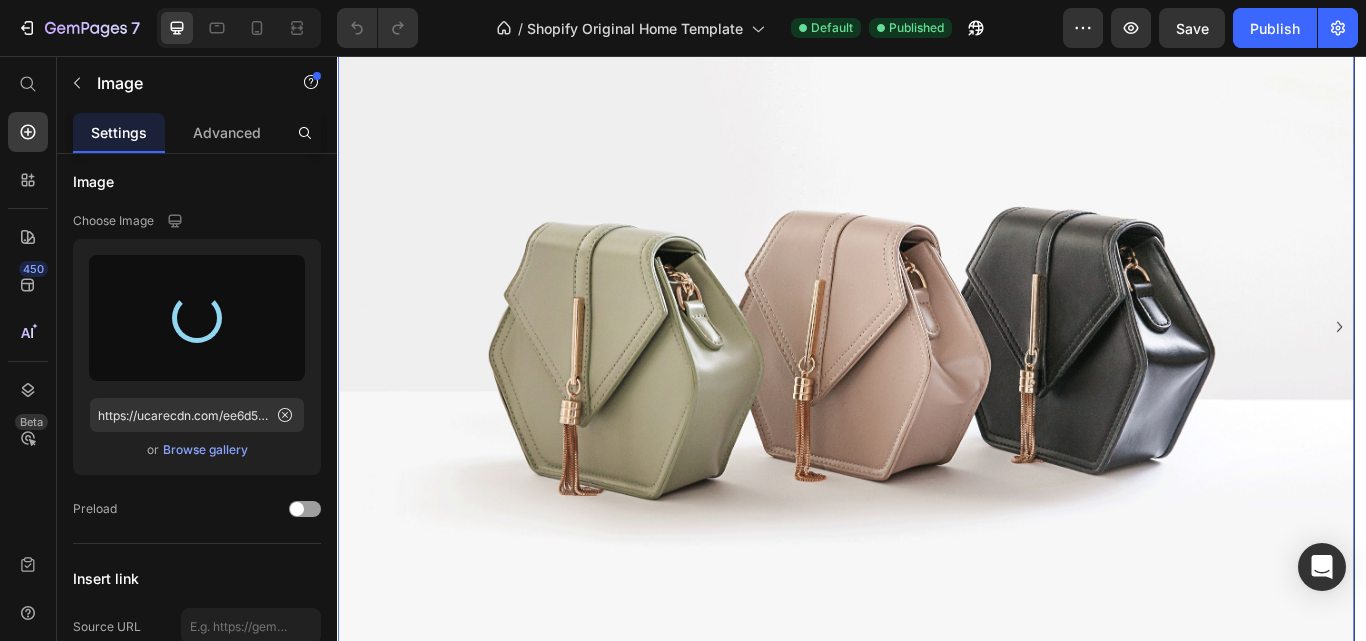 type on "https://cdn.shopify.com/s/files/1/0757/9425/2025/files/gempages_574584452085187696-290dace8-004b-4f14-8243-008800e622ce.jpg" 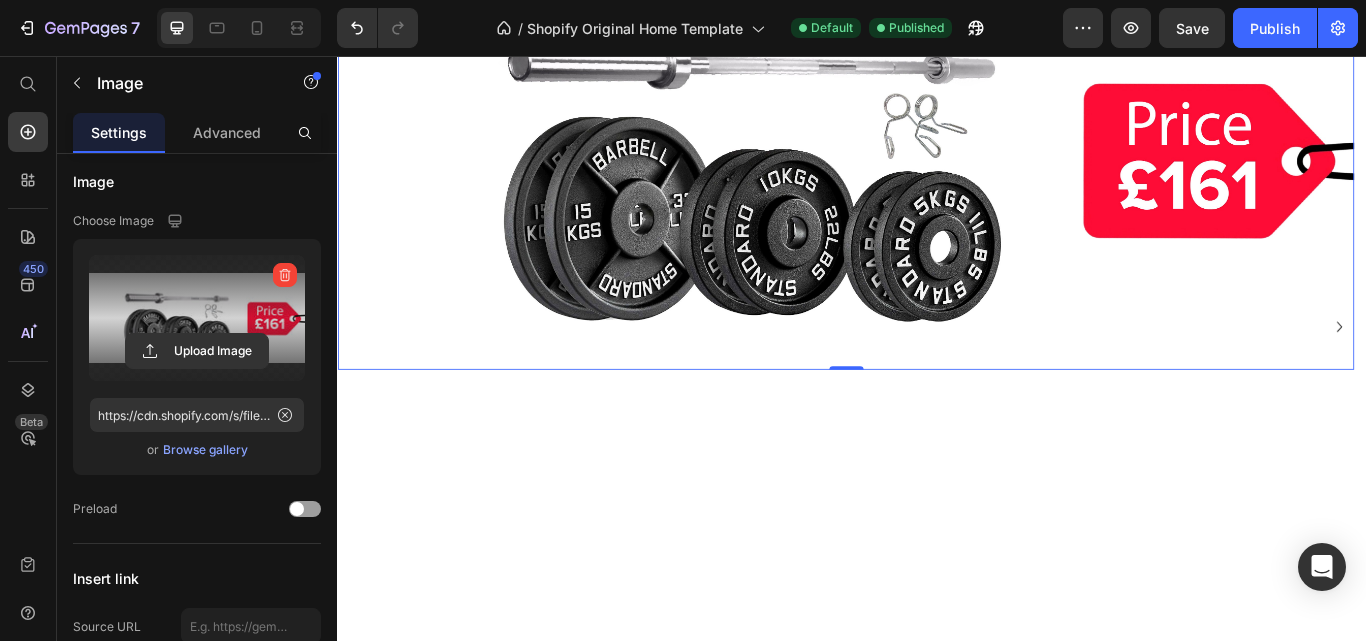 scroll, scrollTop: 0, scrollLeft: 0, axis: both 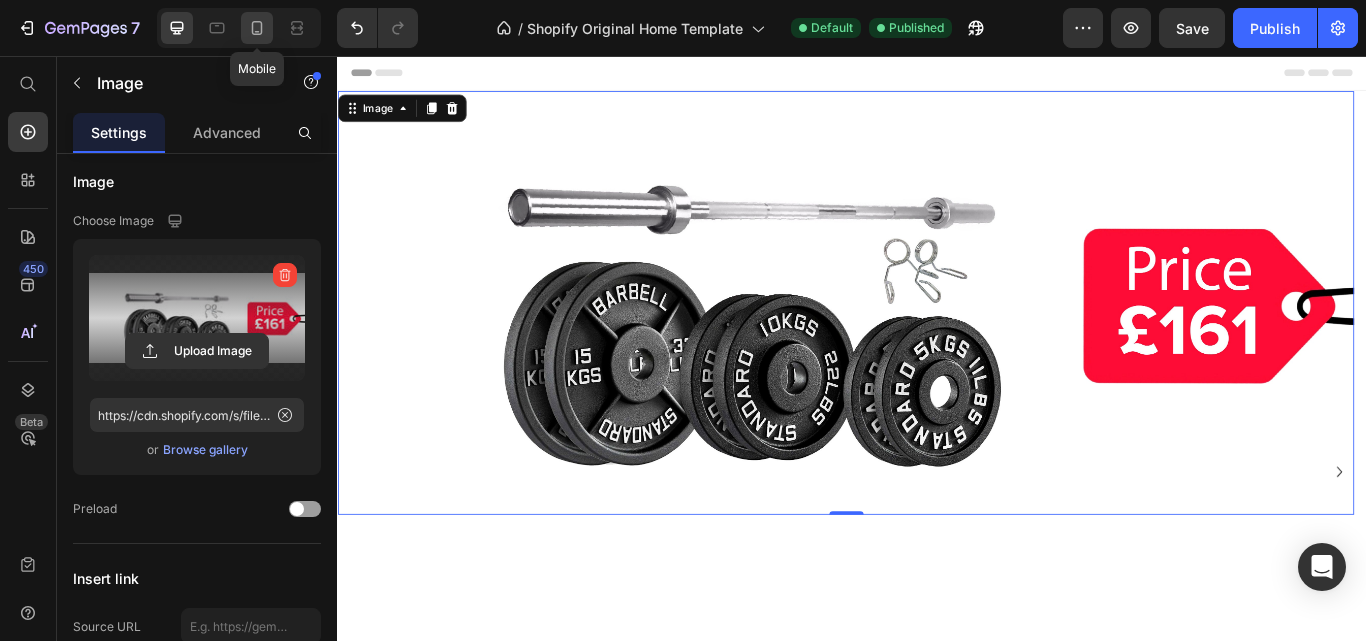 click 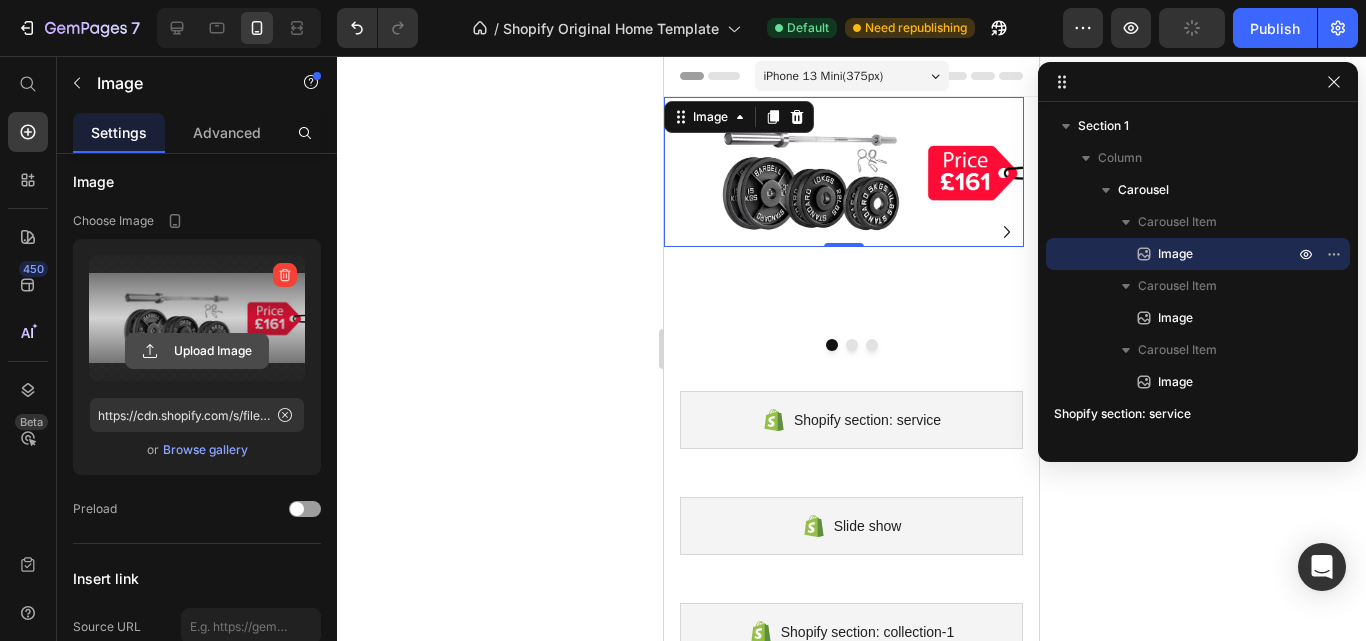 click 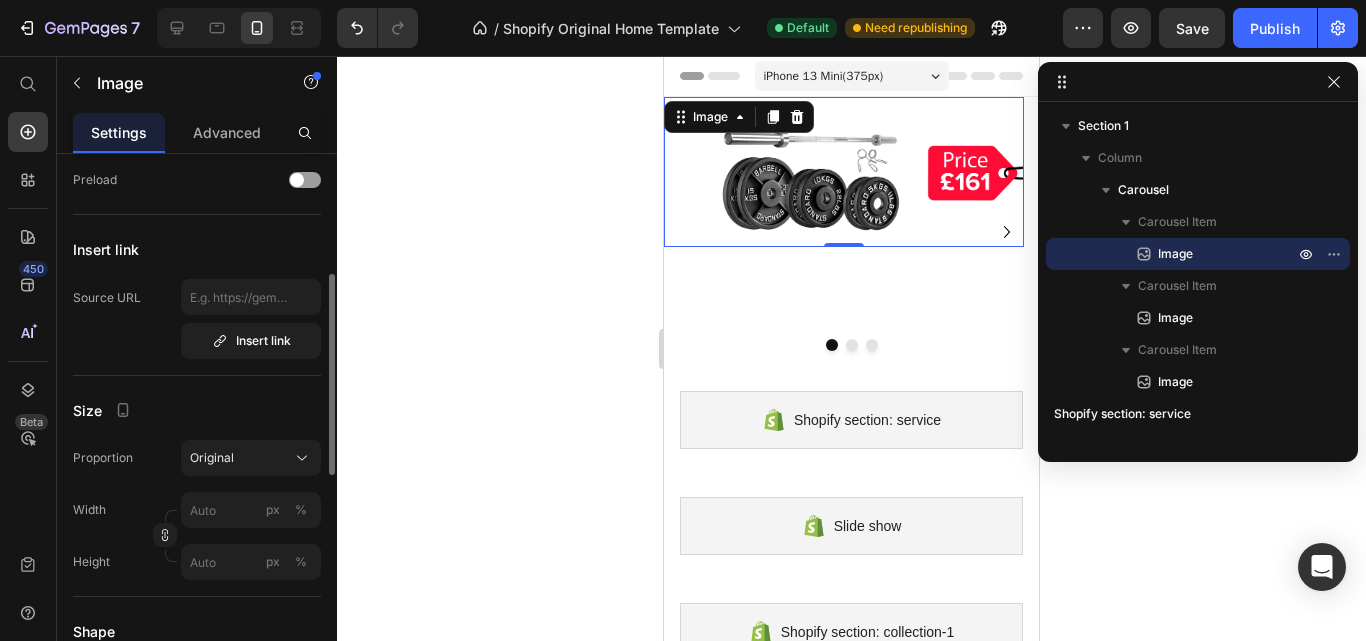 scroll, scrollTop: 338, scrollLeft: 0, axis: vertical 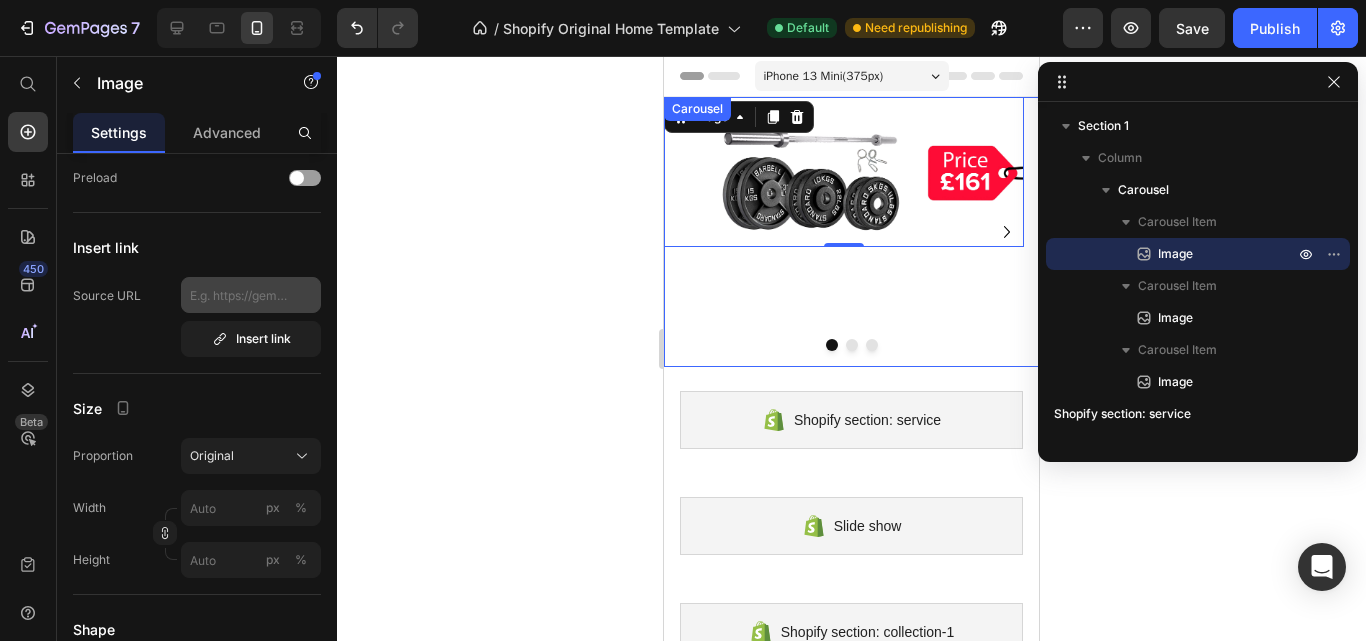 type on "https://cdn.shopify.com/s/files/1/0757/9425/2025/files/gempages_574584452085187696-7c93e52a-04a1-4583-8844-9035678624f2.jpg" 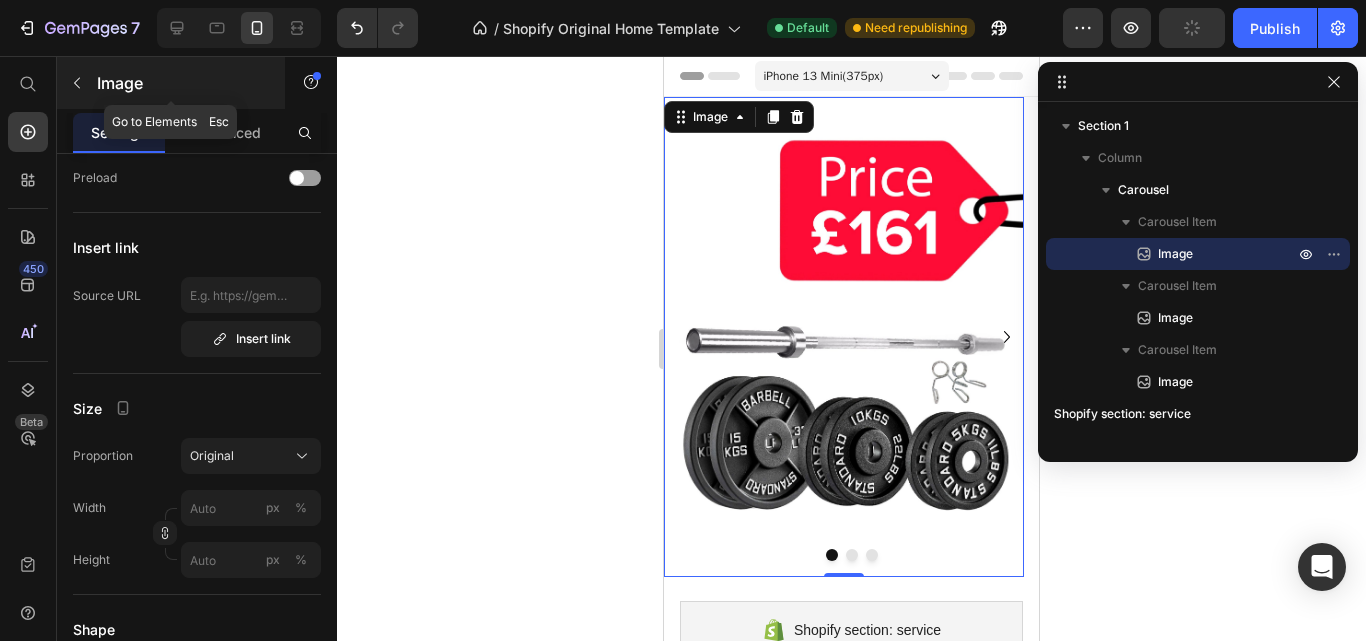 click 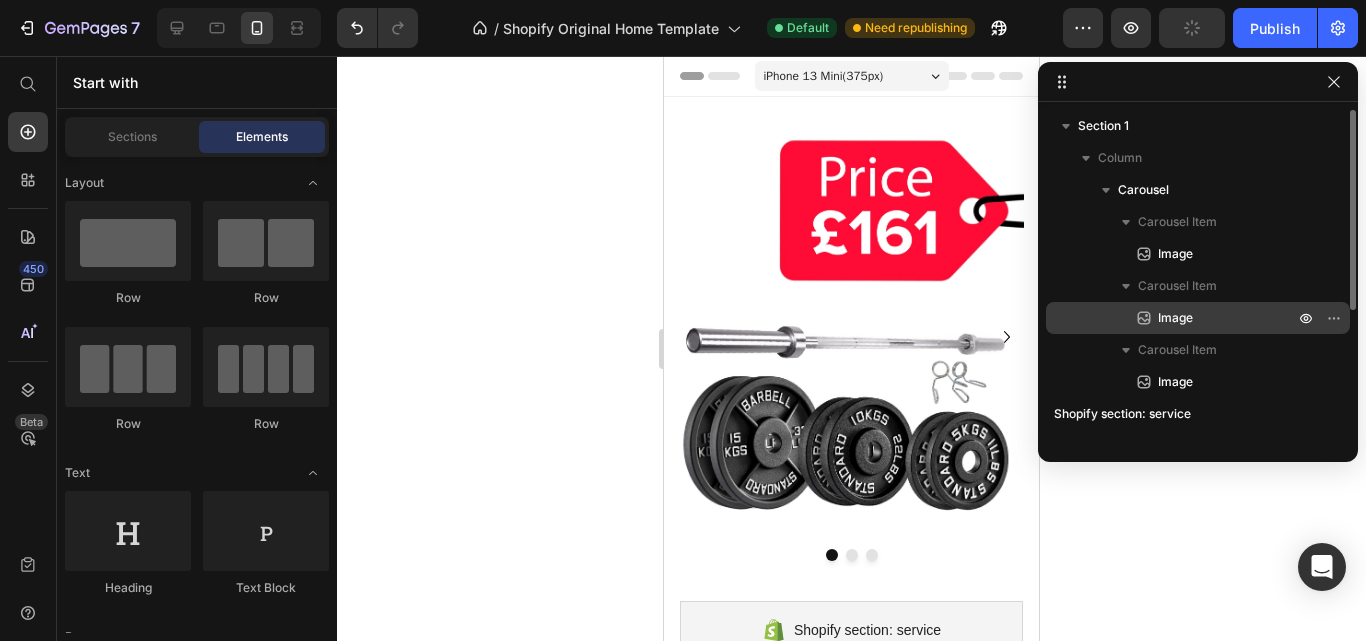 click on "Image" at bounding box center [1175, 318] 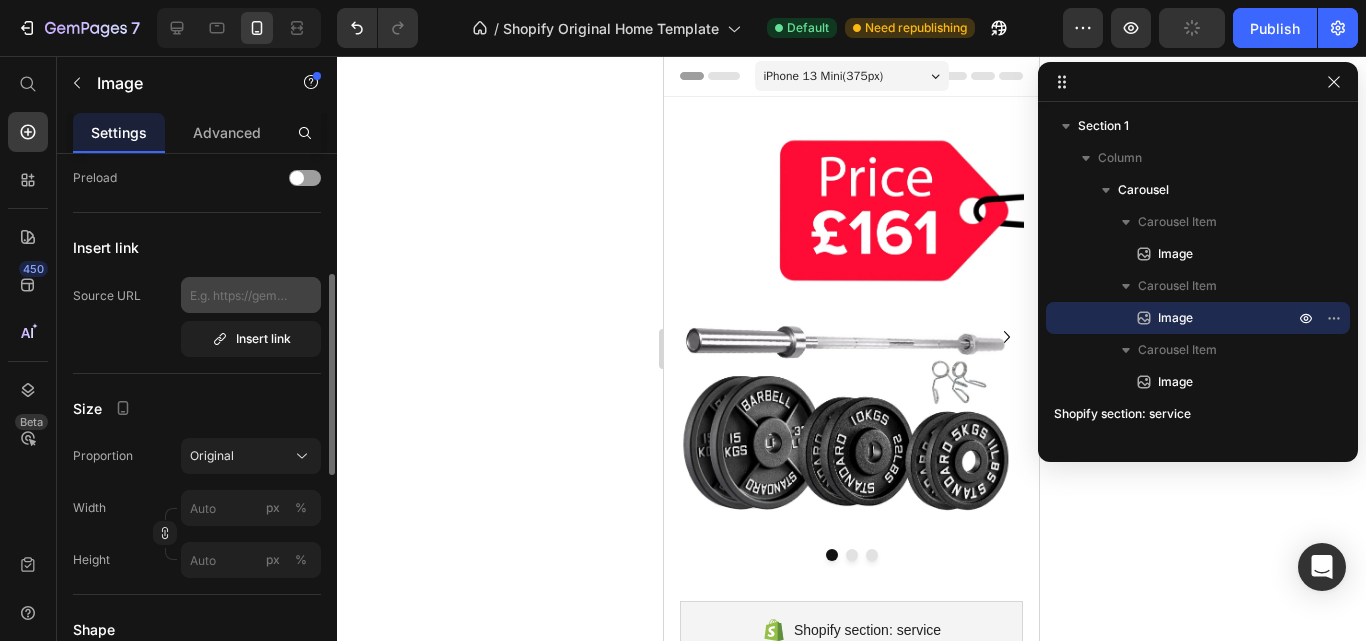 scroll, scrollTop: 0, scrollLeft: 0, axis: both 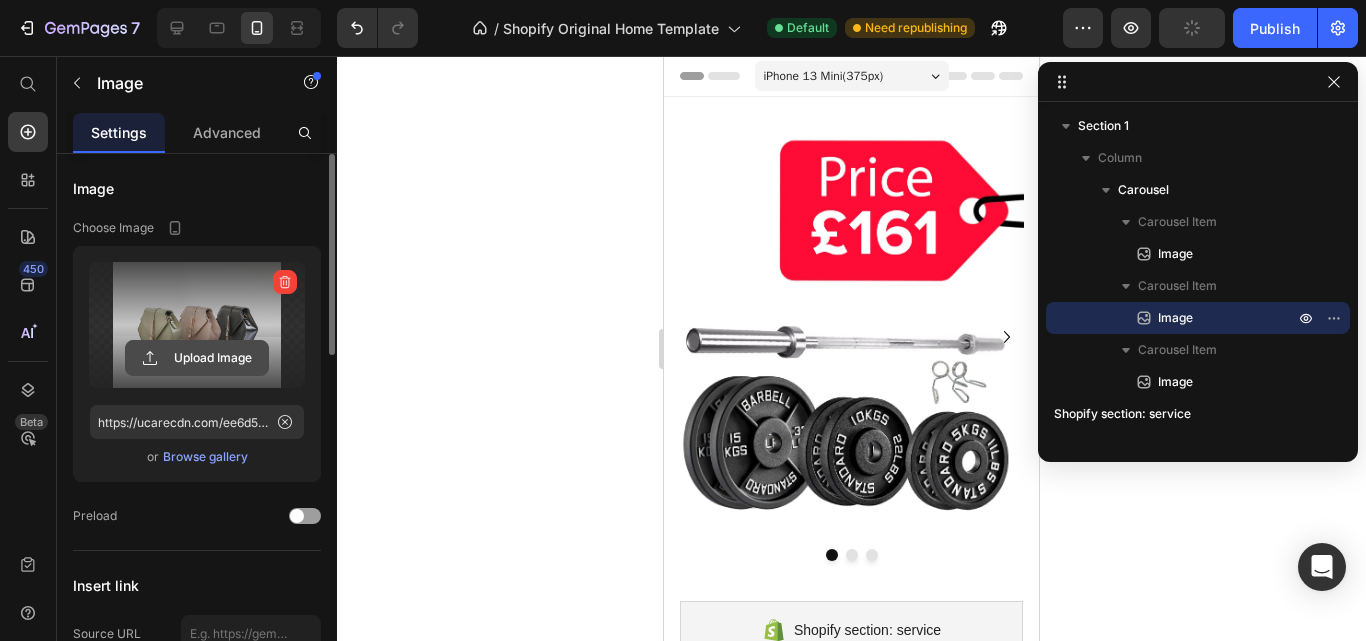 click 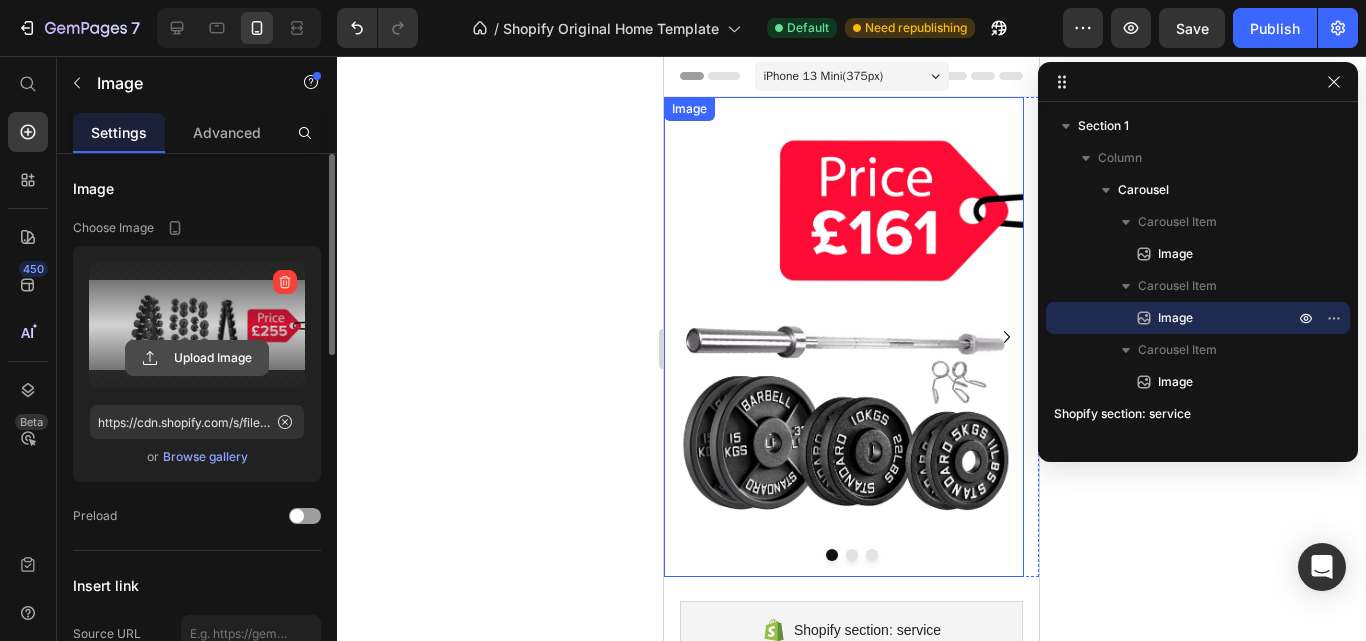 click 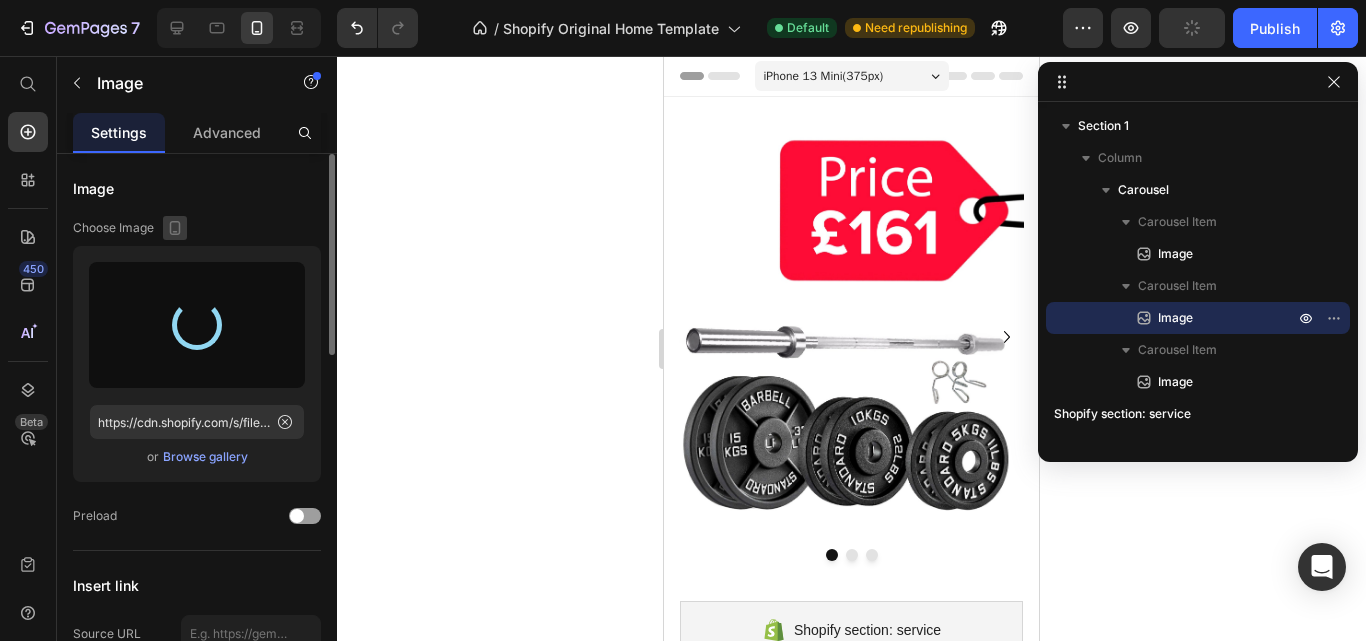 click 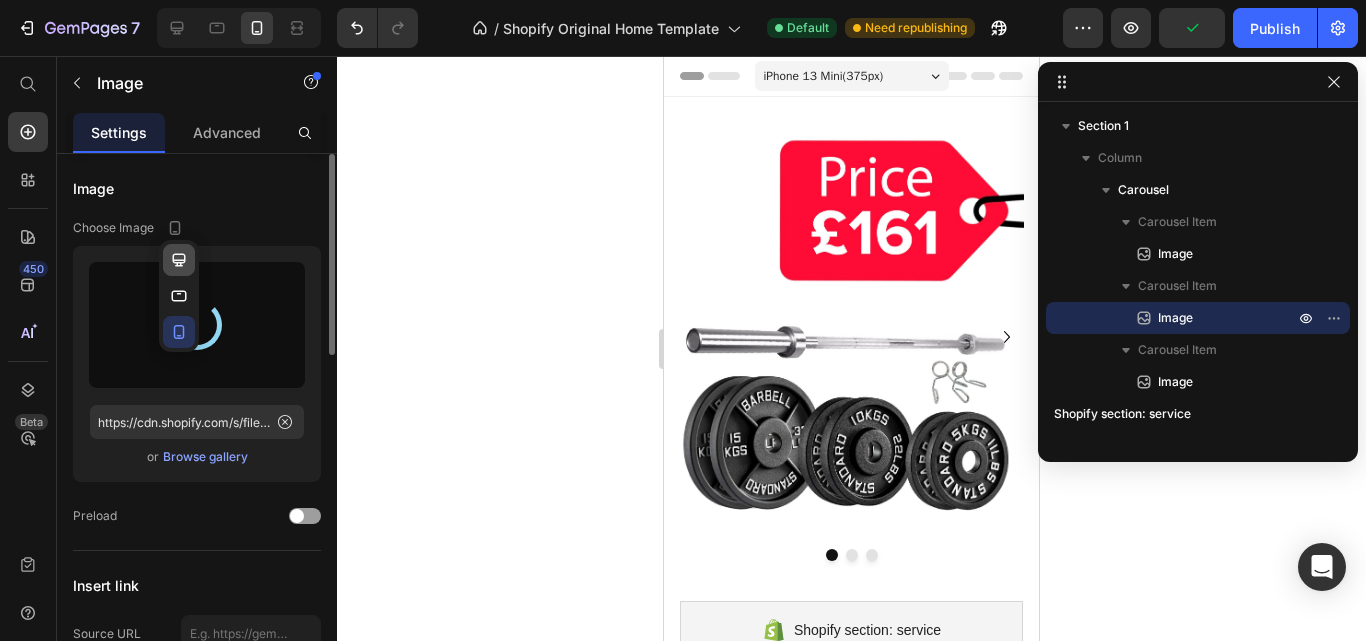 type on "https://cdn.shopify.com/s/files/1/0757/9425/2025/files/gempages_574584452085187696-8423dc83-1b24-4fa7-baff-00d01409c84e.jpg" 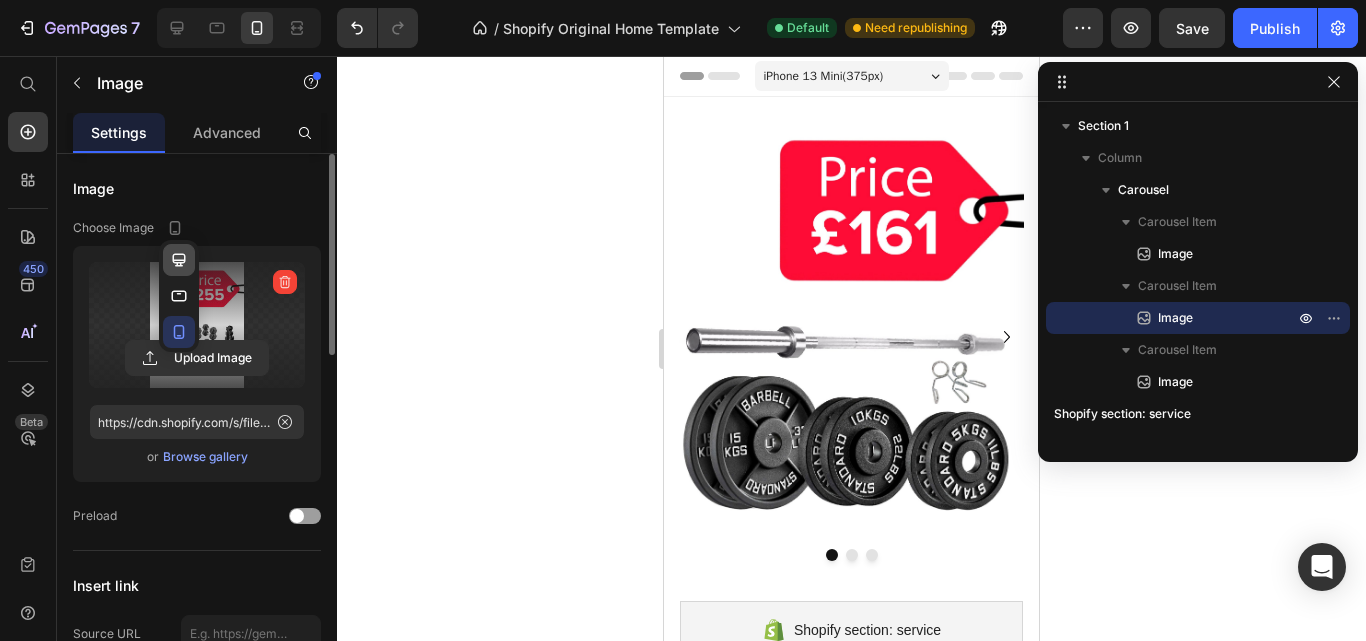 click 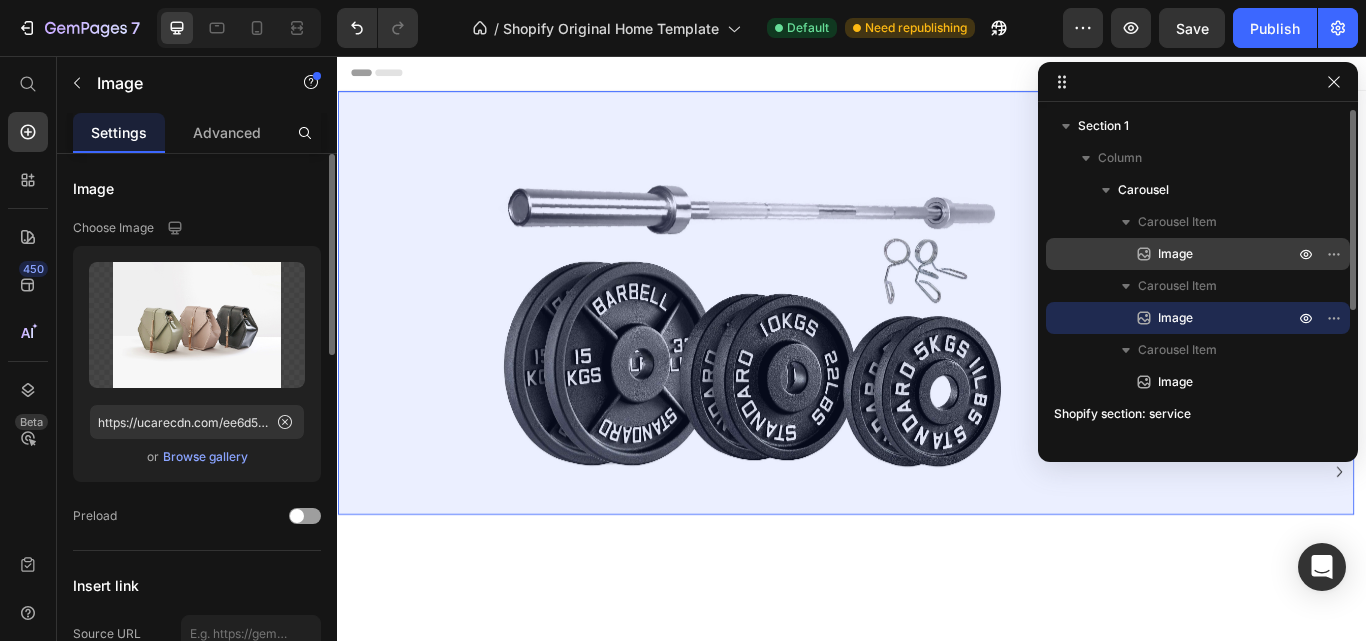 click on "Image" at bounding box center [1204, 254] 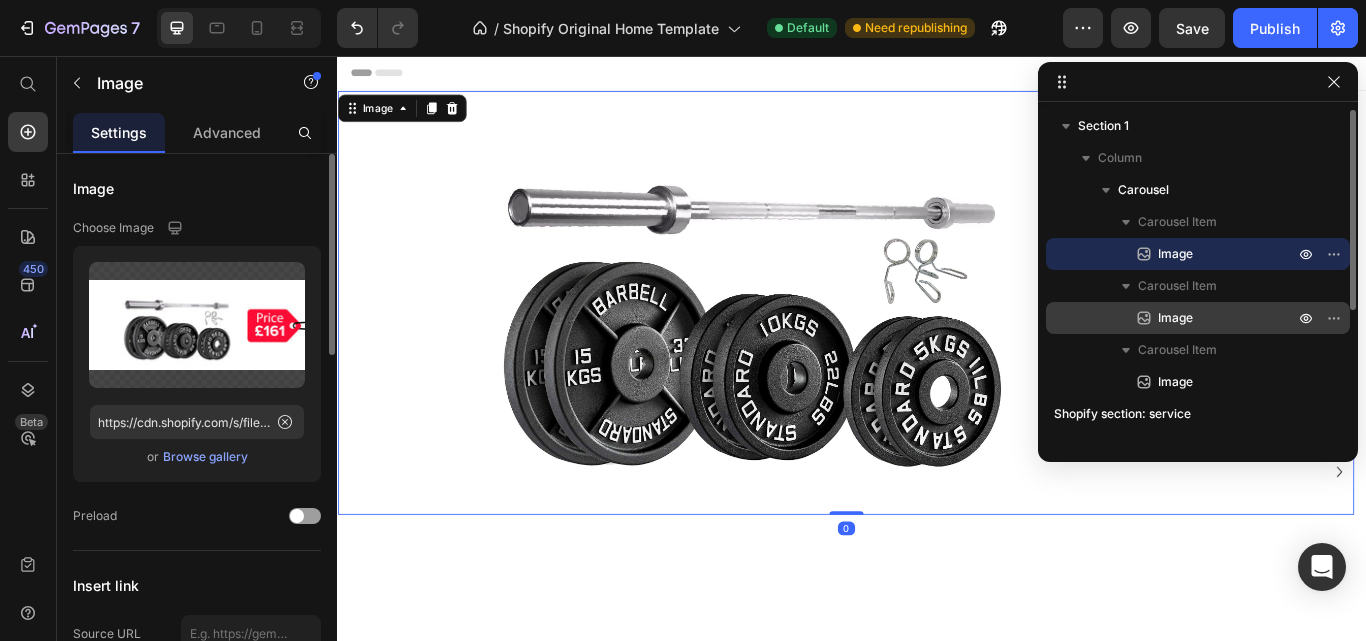 click on "Image" at bounding box center [1175, 318] 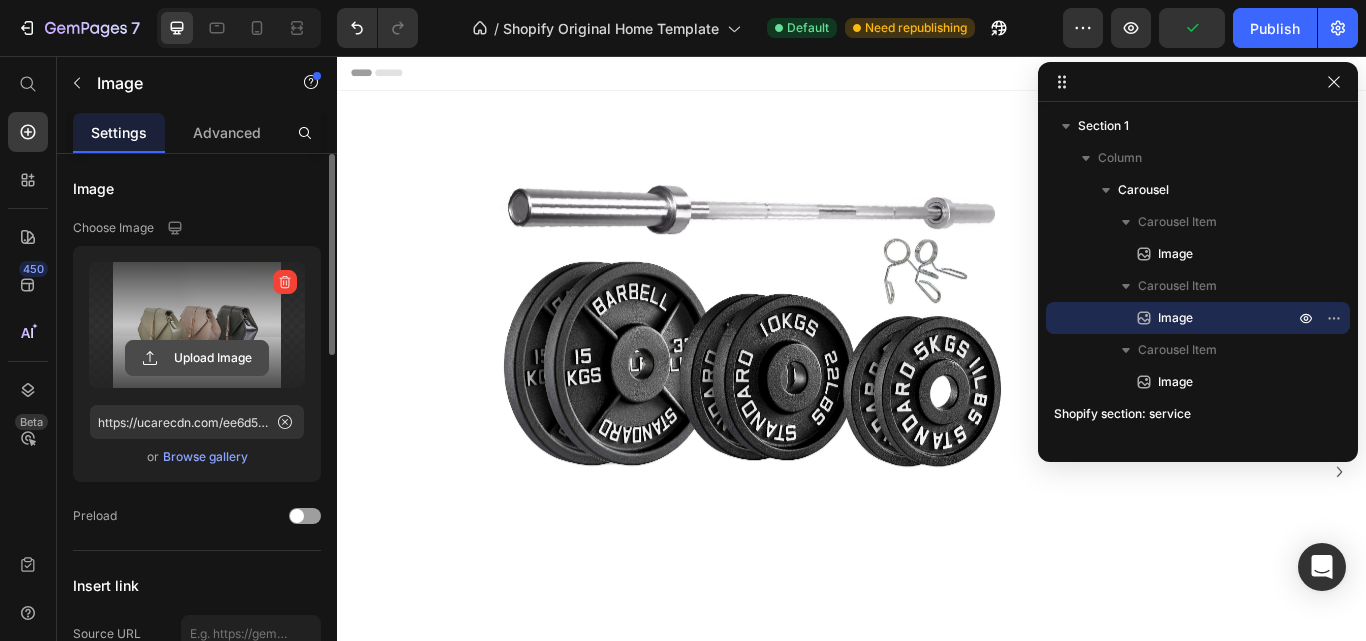 click 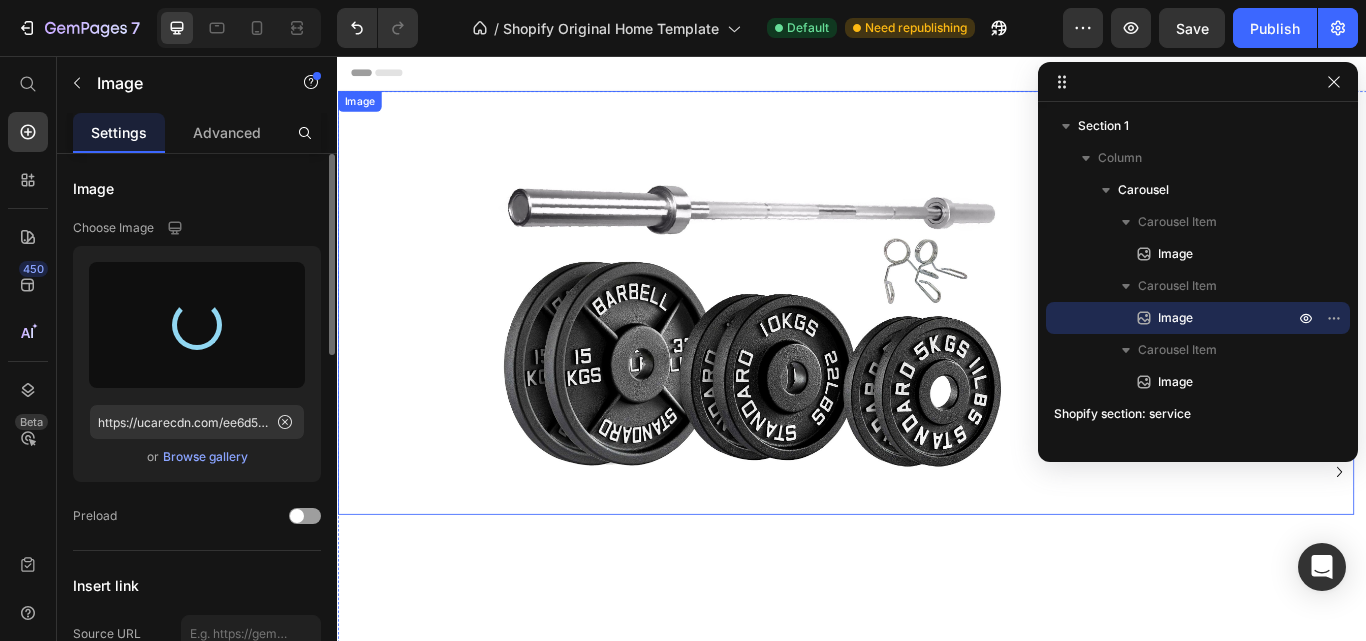 type on "https://cdn.shopify.com/s/files/1/0757/9425/2025/files/gempages_574584452085187696-e5d712a4-0c53-406f-bed3-f7e7190b9208.jpg" 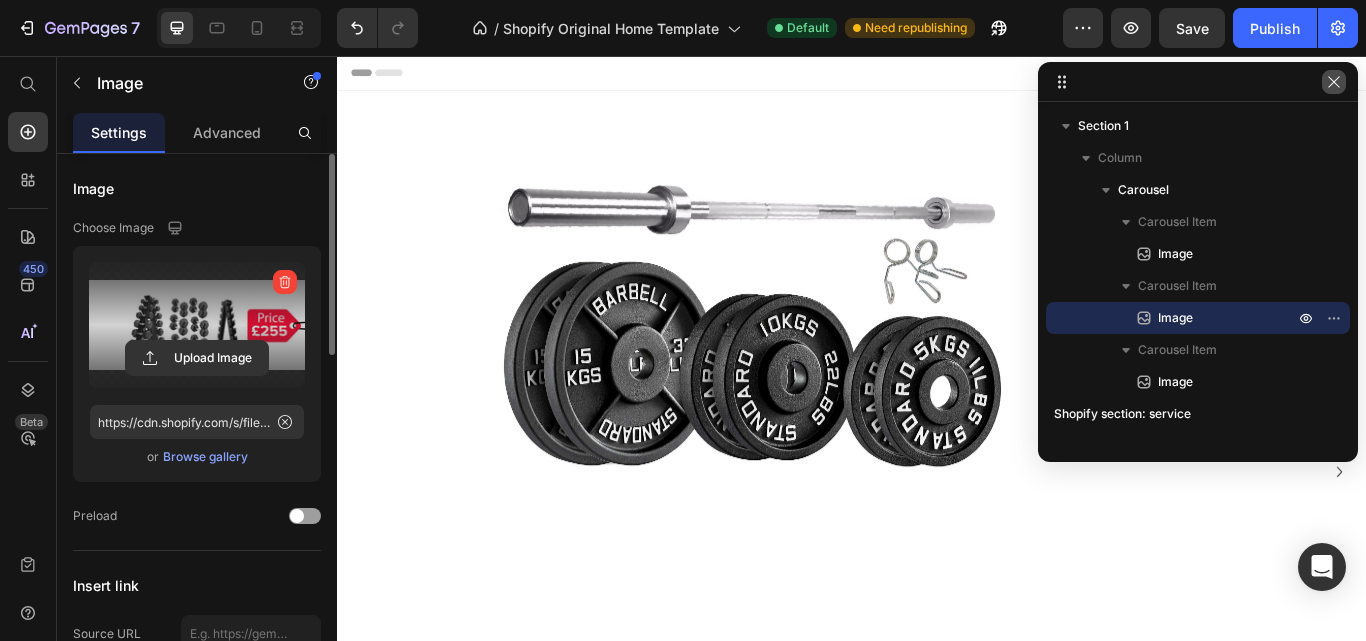 click 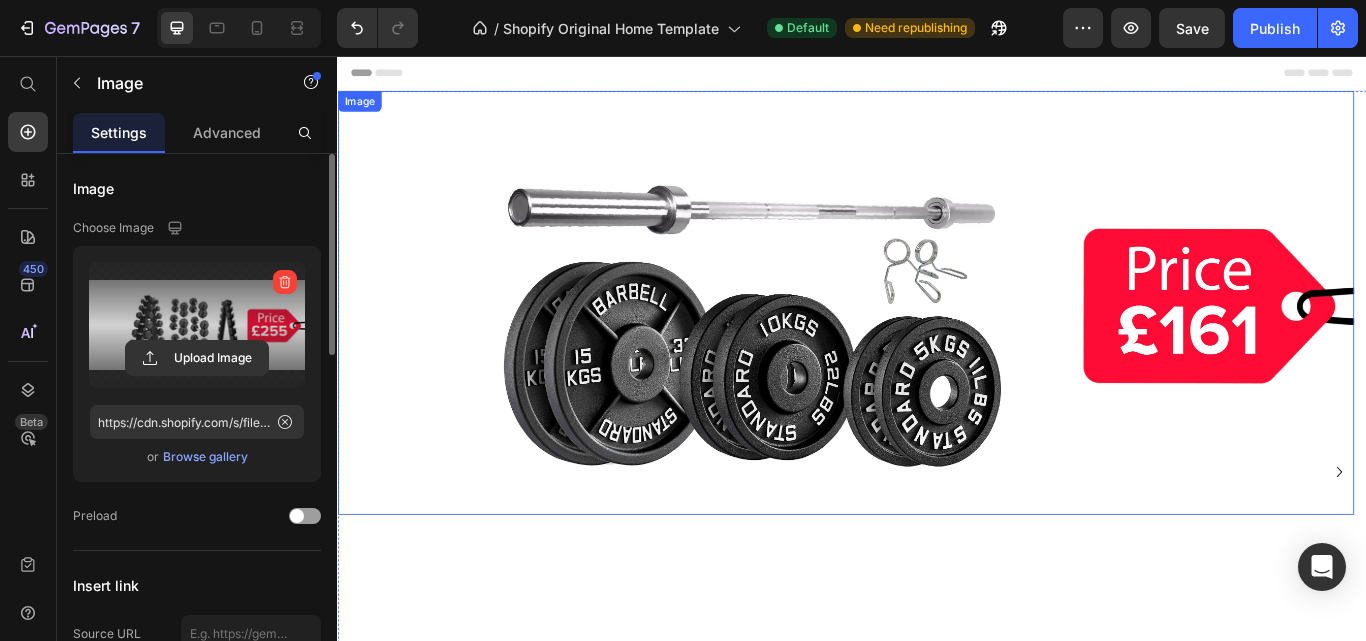 click at bounding box center [929, 344] 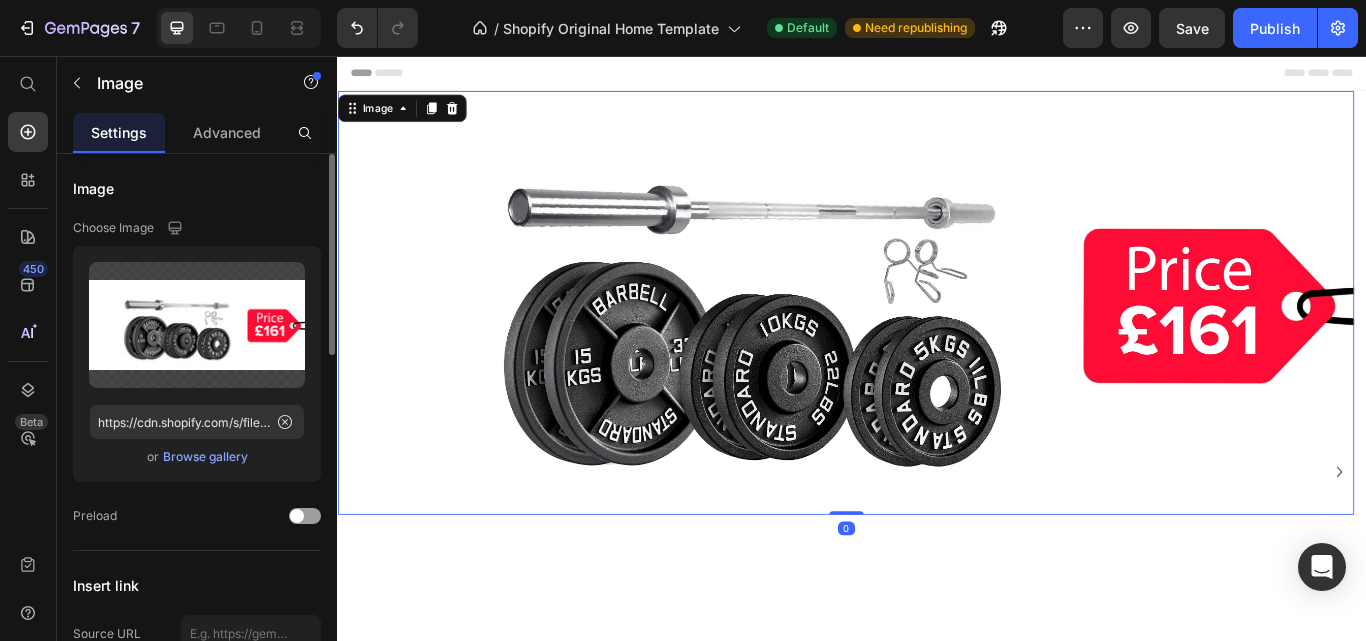 click at bounding box center (929, 344) 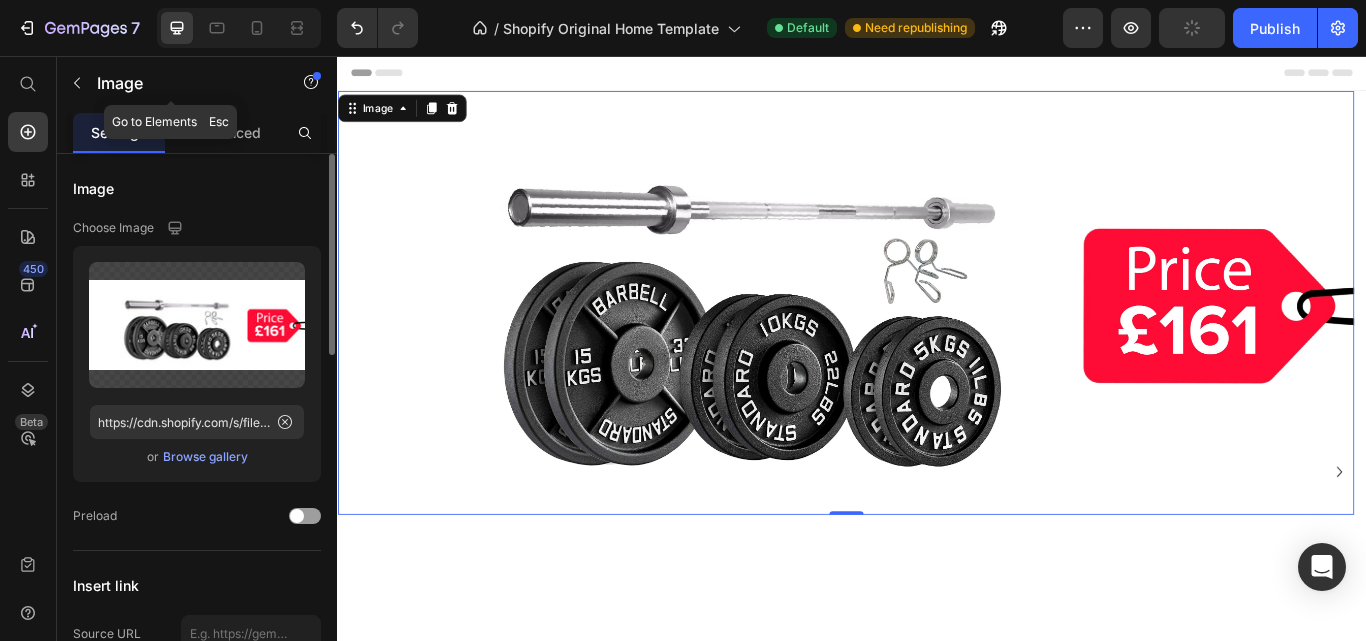 click at bounding box center [77, 83] 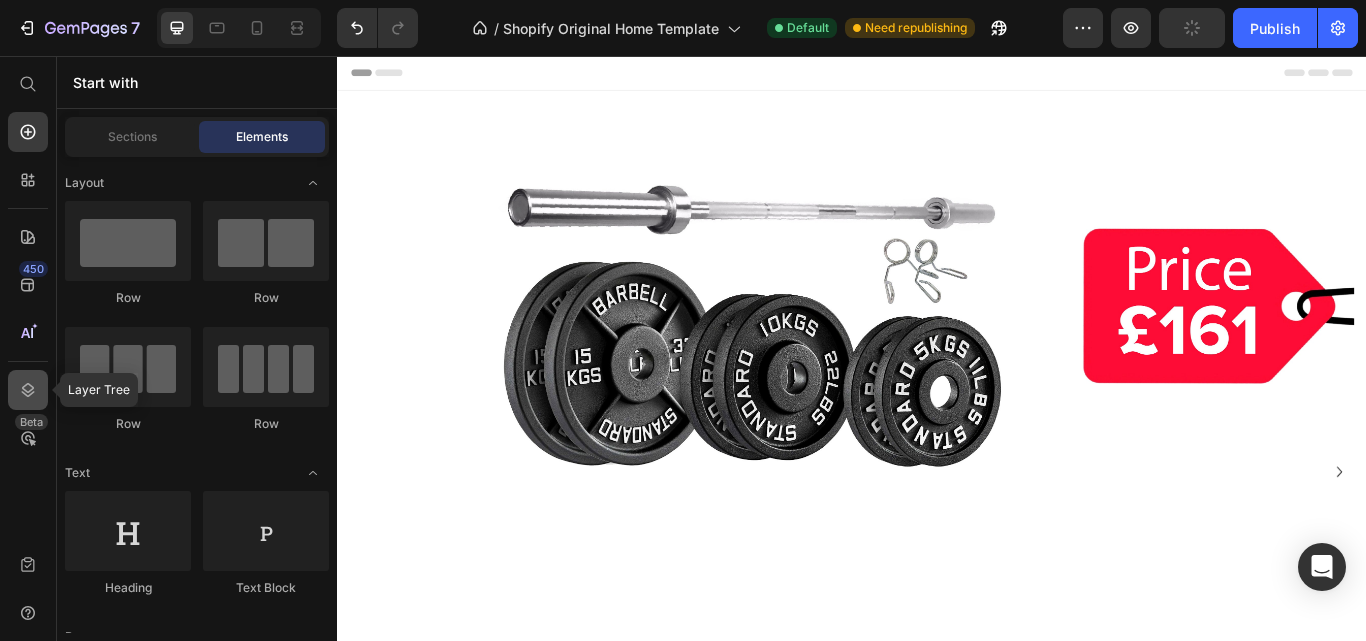 click 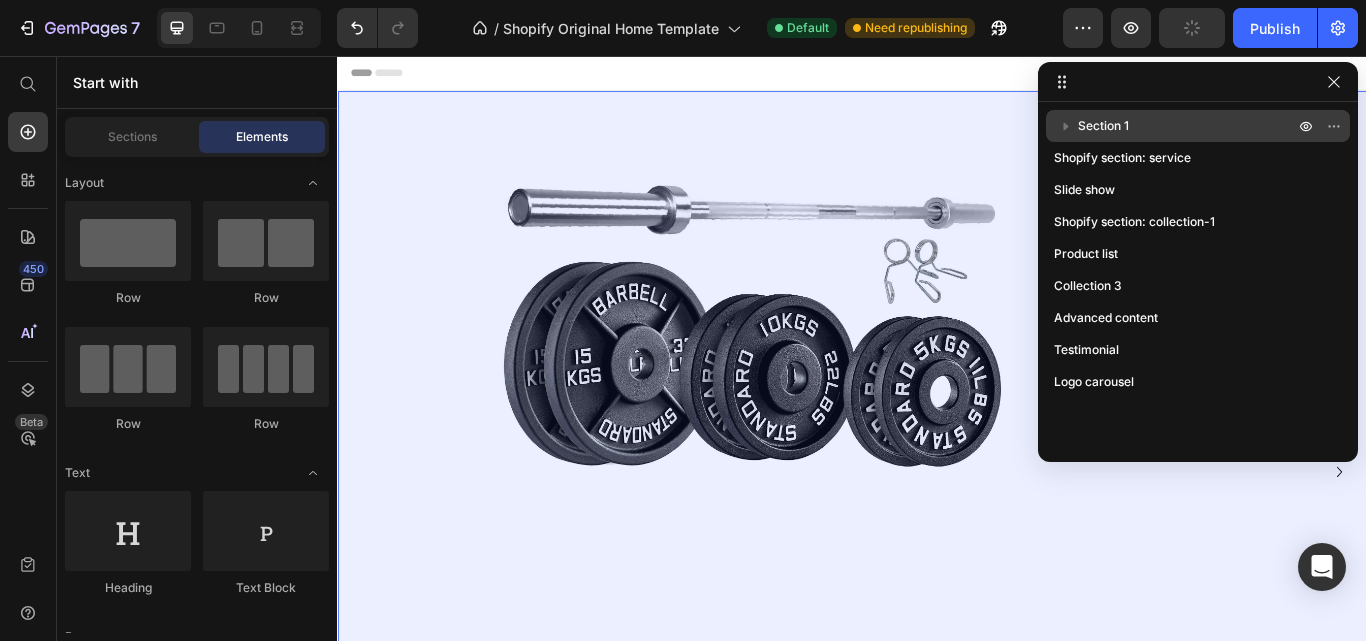 click on "Section 1" at bounding box center (1103, 126) 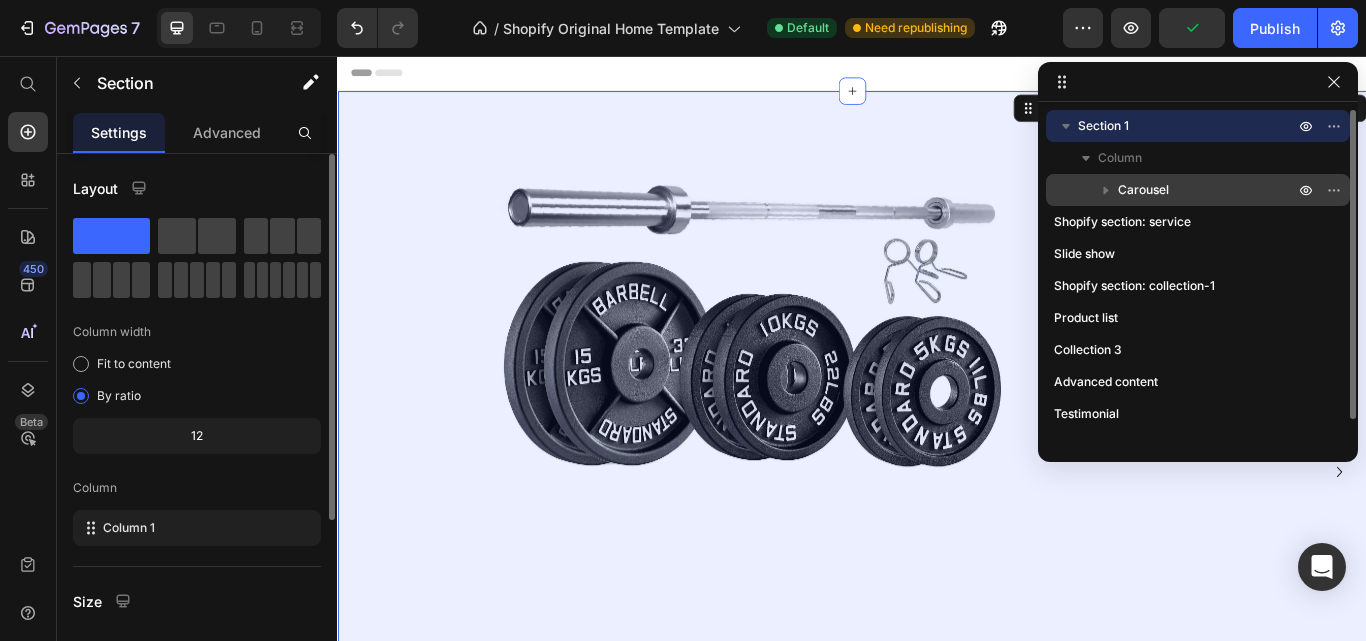 click 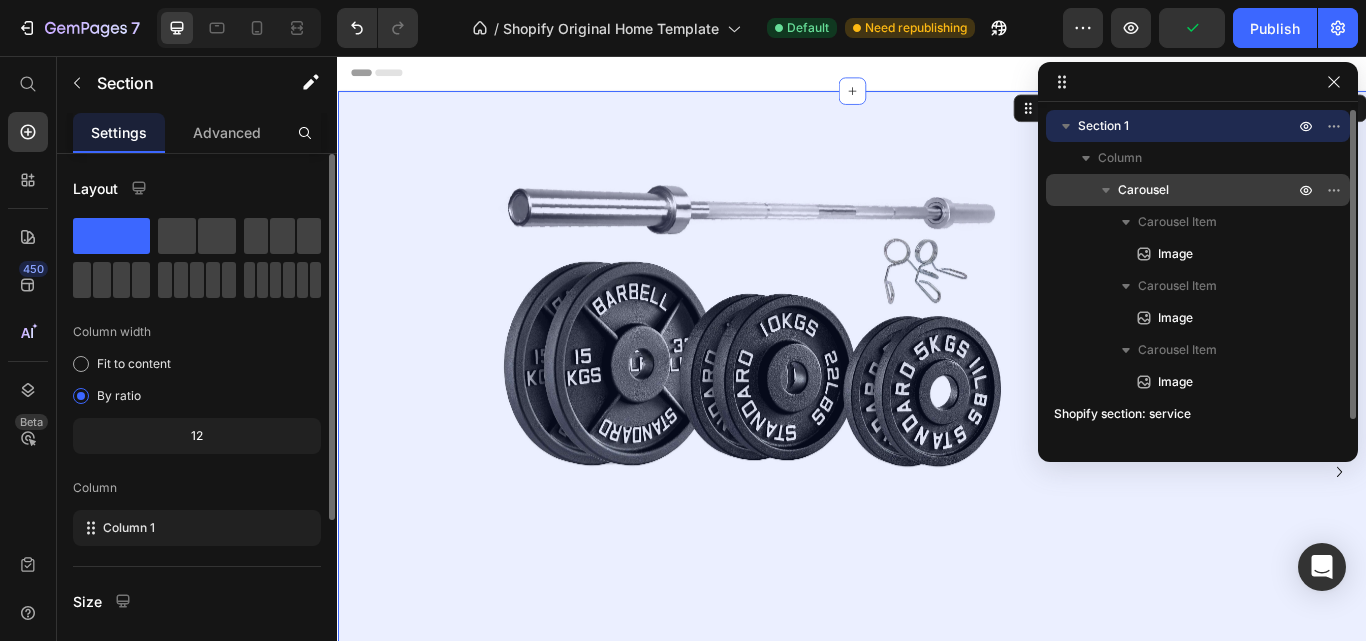 click on "Carousel" at bounding box center [1208, 190] 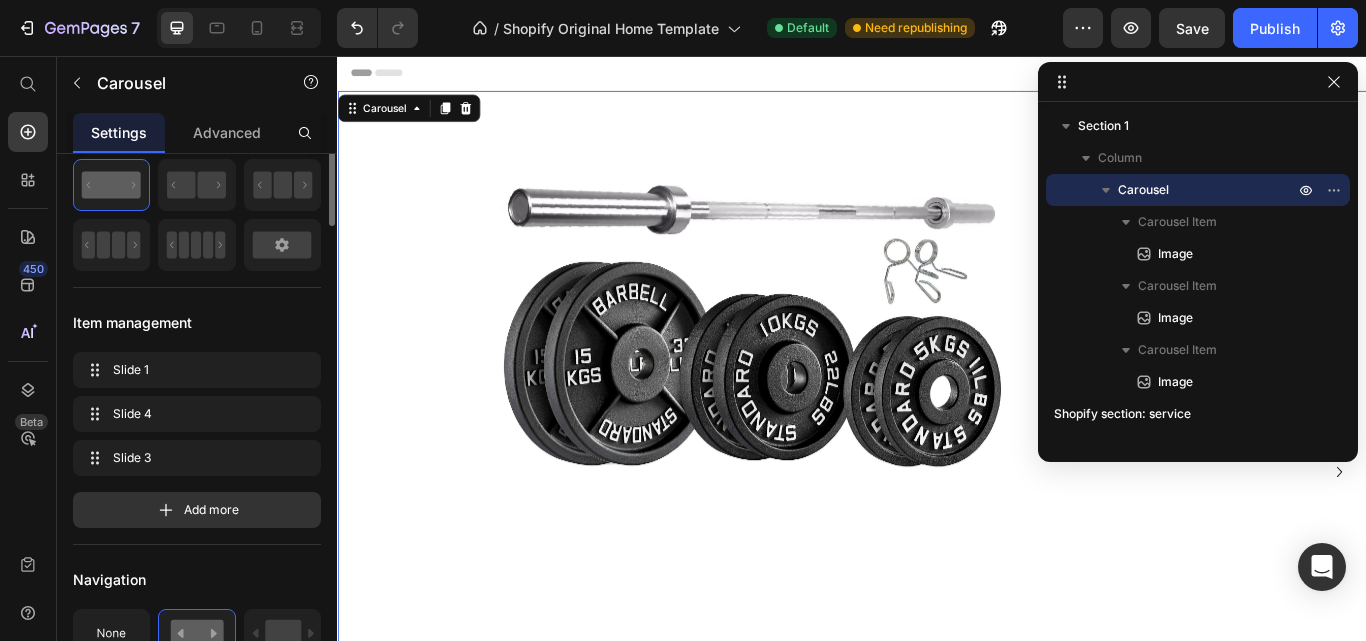 scroll, scrollTop: 0, scrollLeft: 0, axis: both 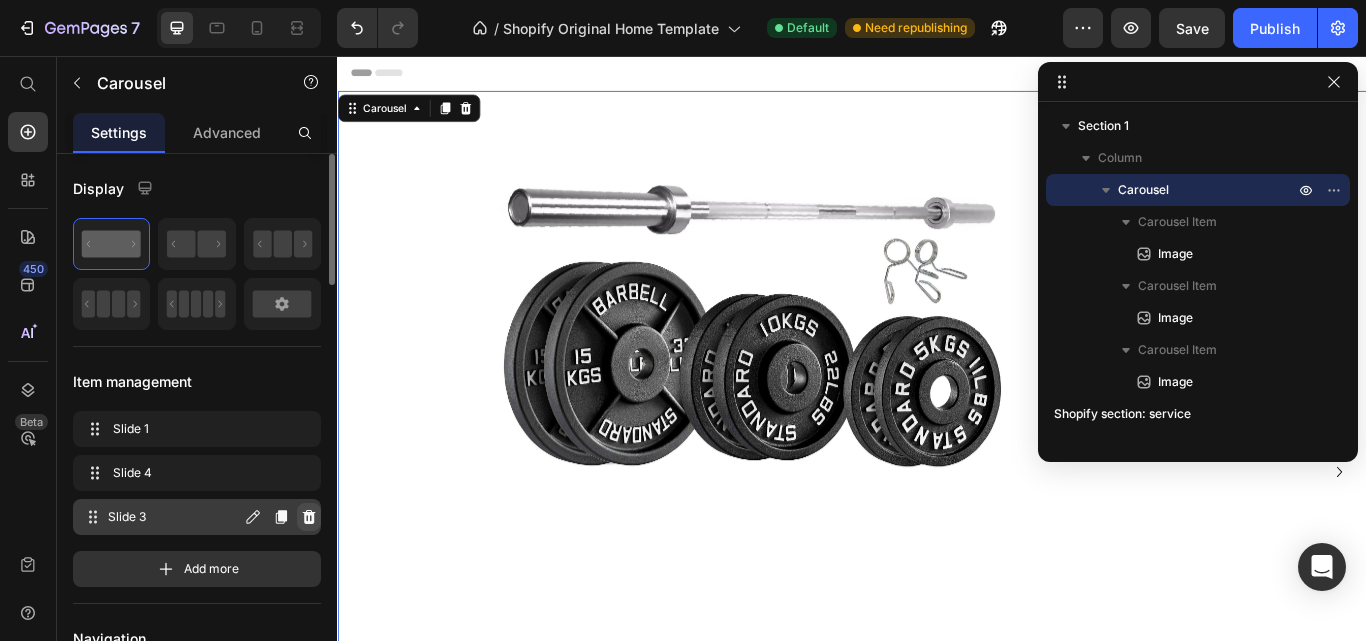 click 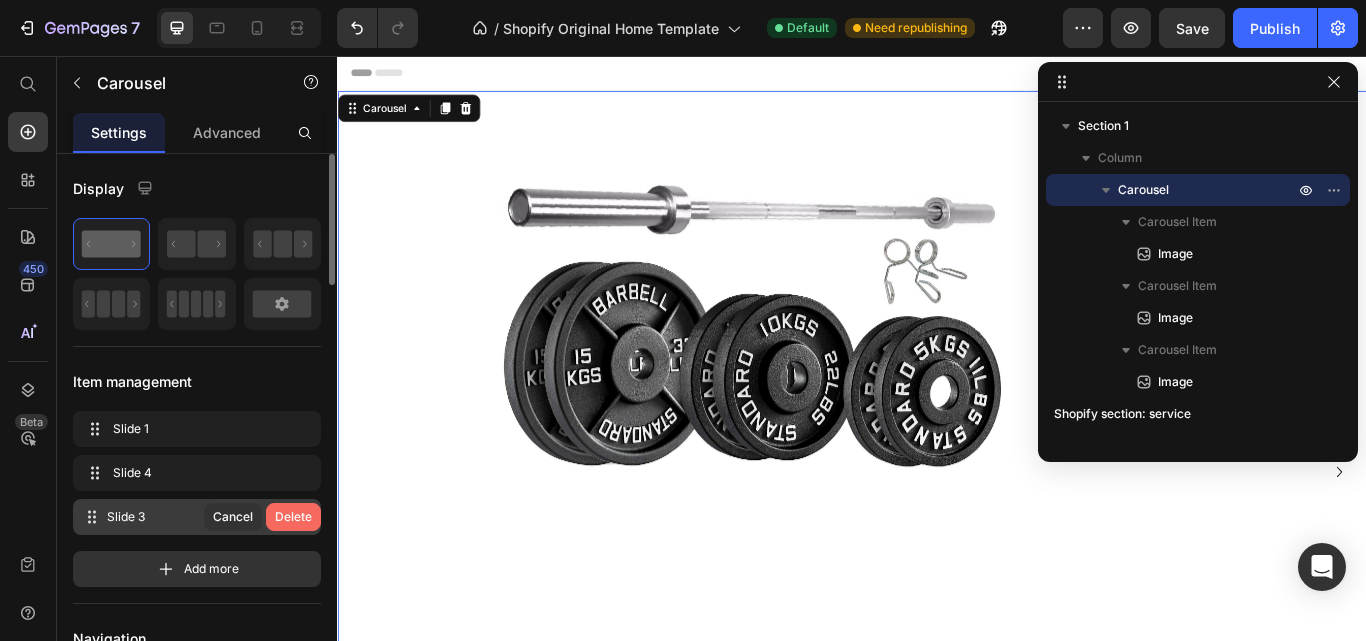click on "Delete" at bounding box center (293, 517) 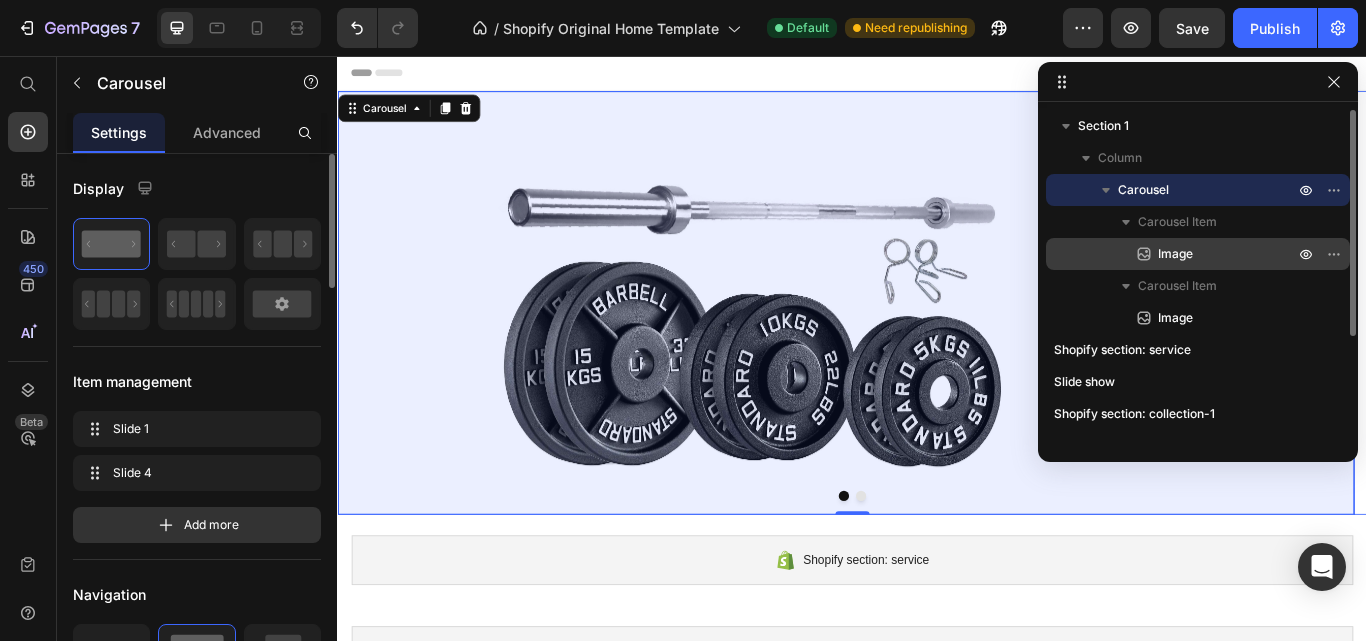 click on "Image" at bounding box center [1198, 254] 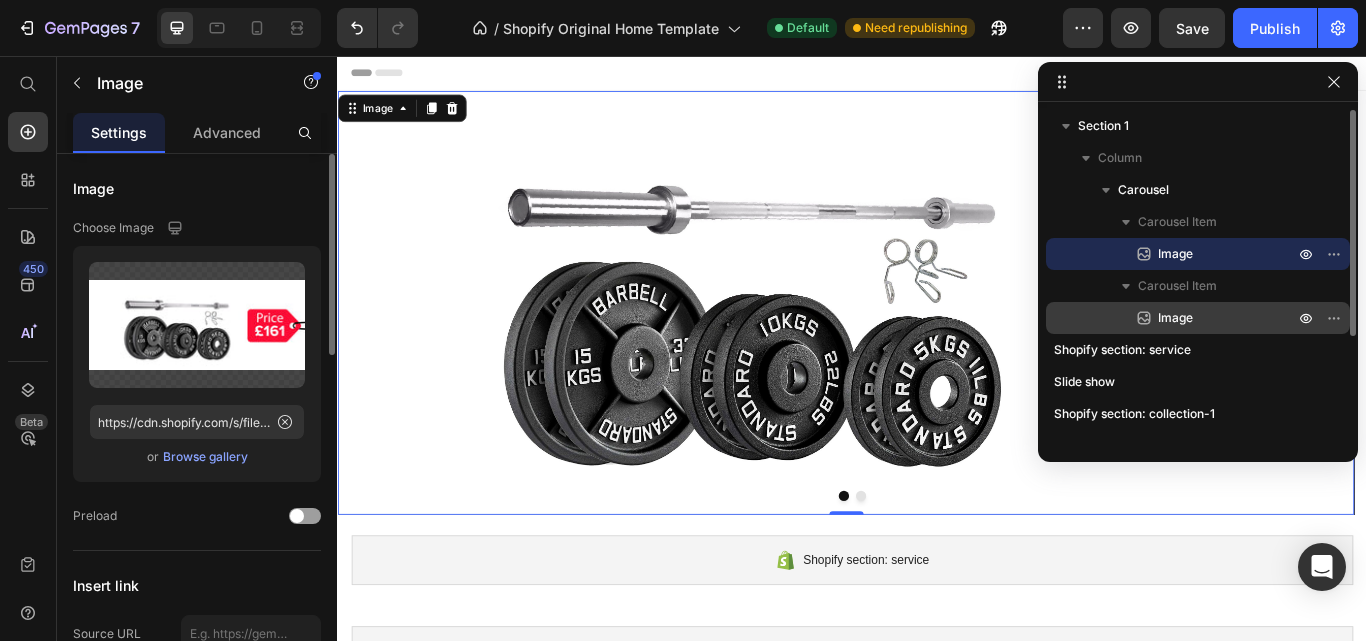 click on "Image" at bounding box center [1175, 318] 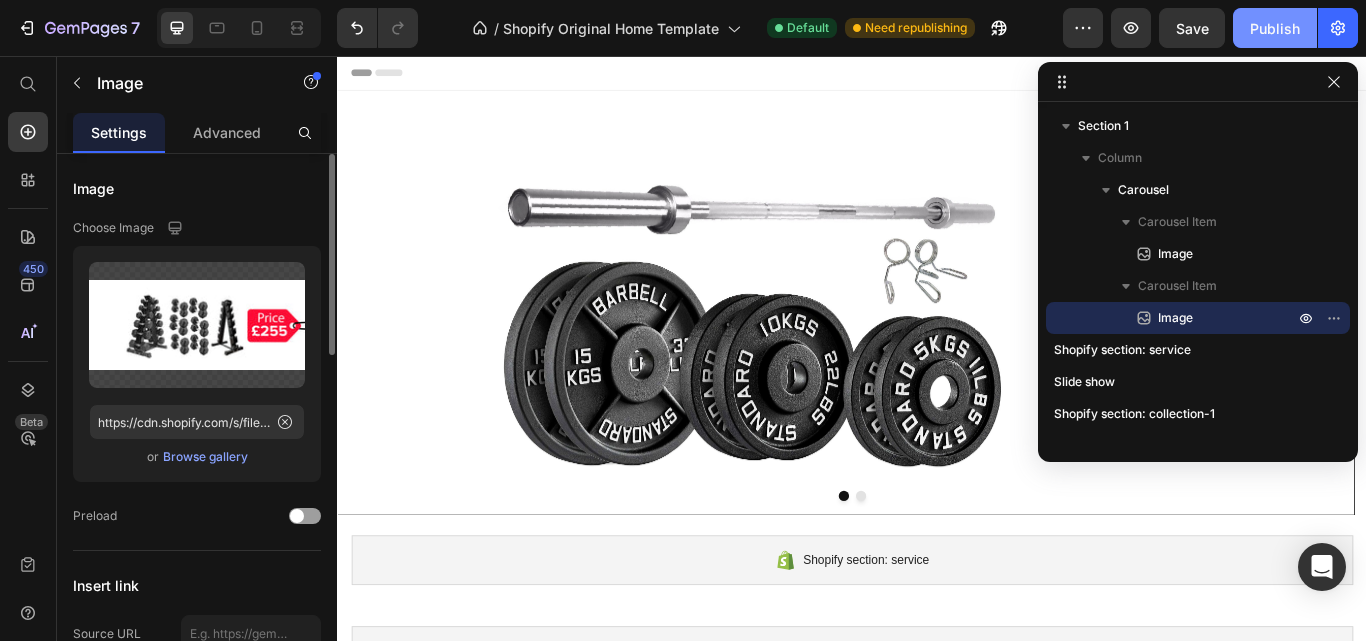 click on "Publish" 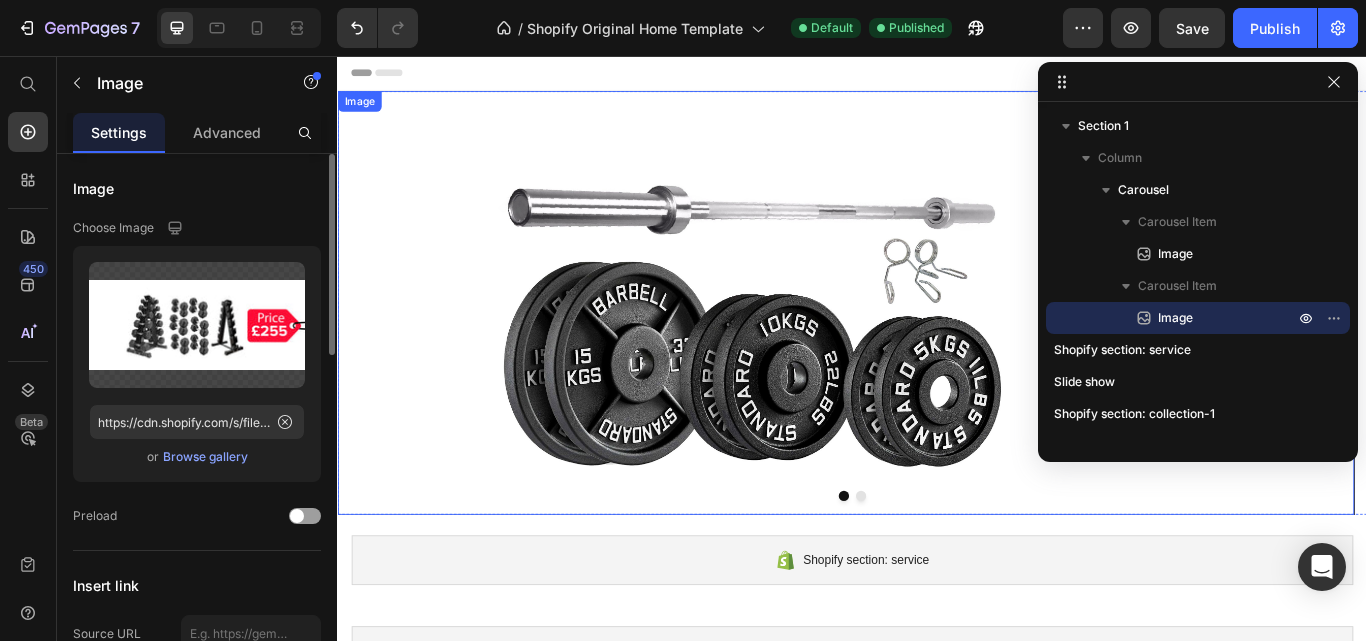 click at bounding box center (947, 569) 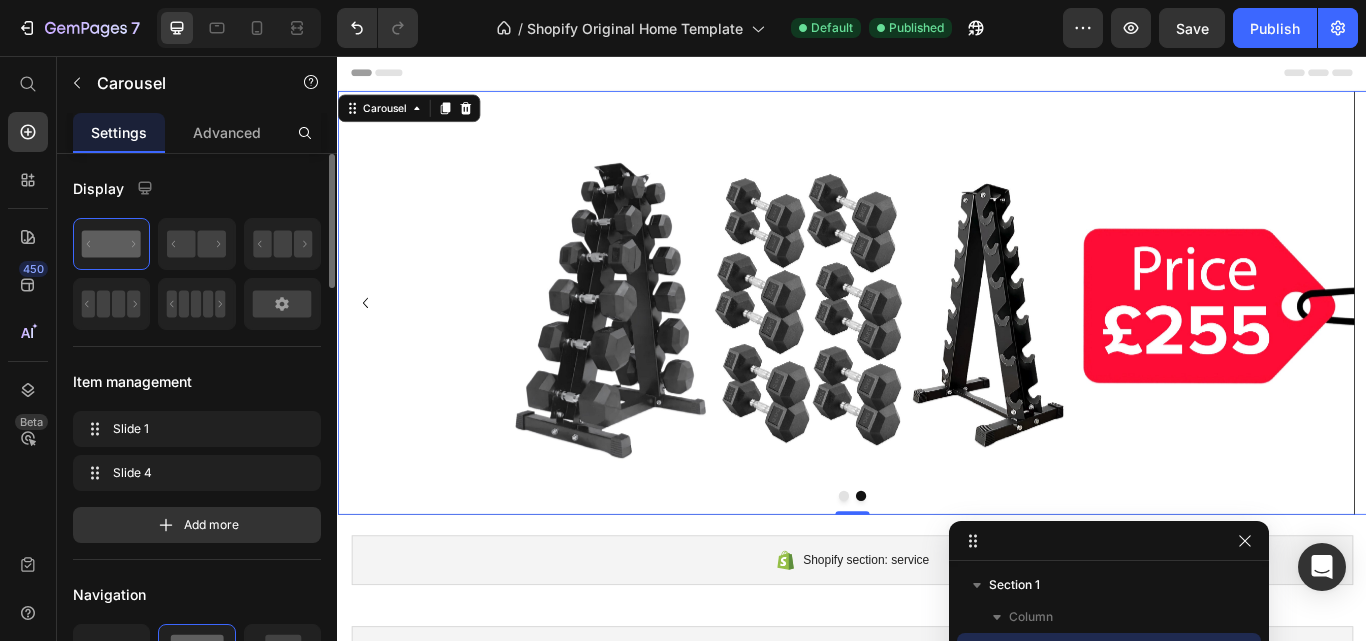 drag, startPoint x: 1179, startPoint y: 77, endPoint x: 1090, endPoint y: 557, distance: 488.1813 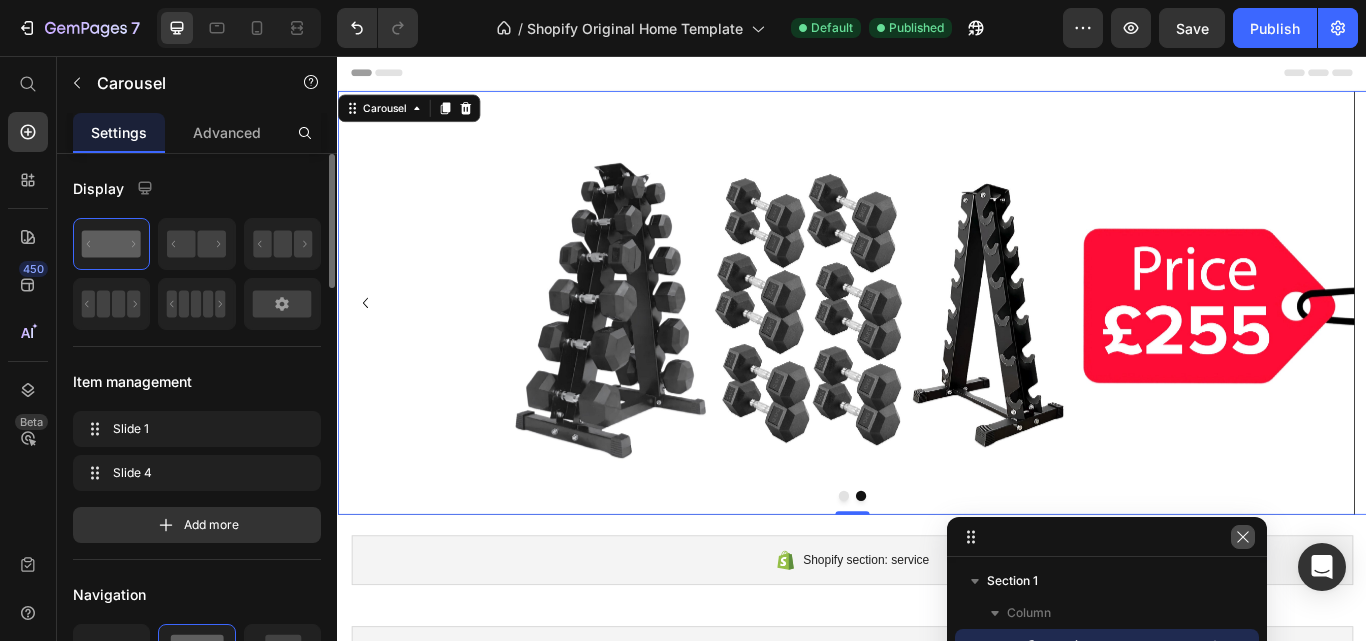click 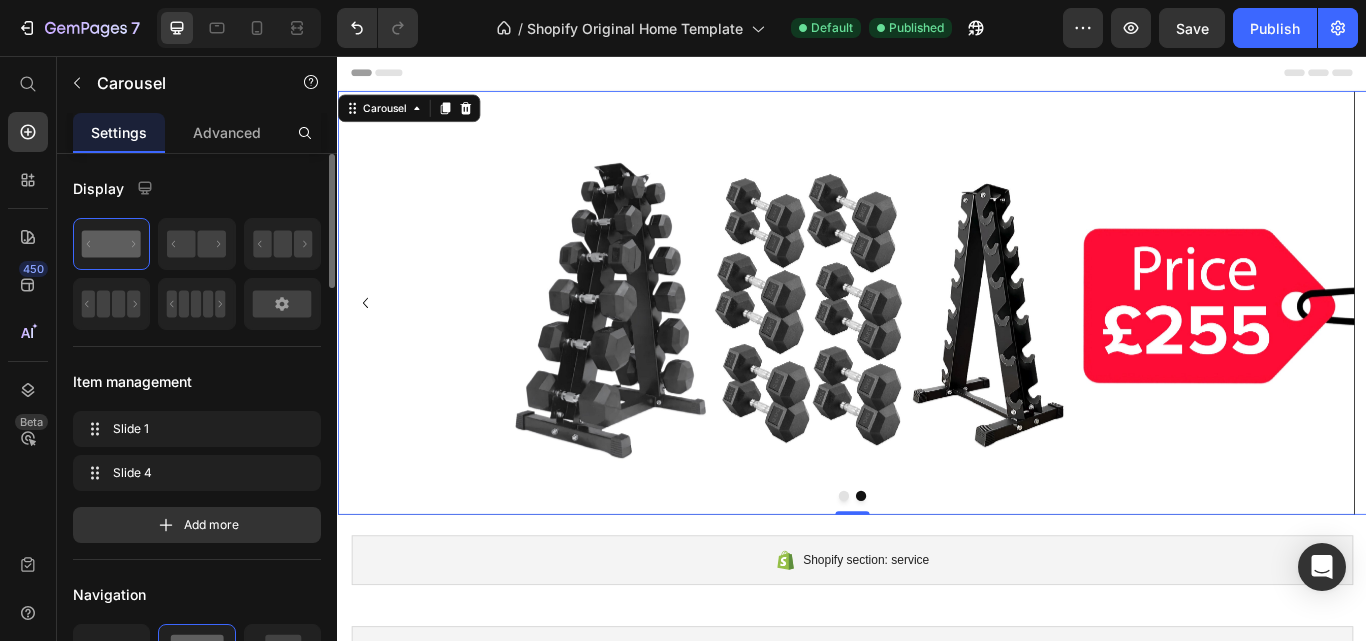 scroll, scrollTop: 1, scrollLeft: 0, axis: vertical 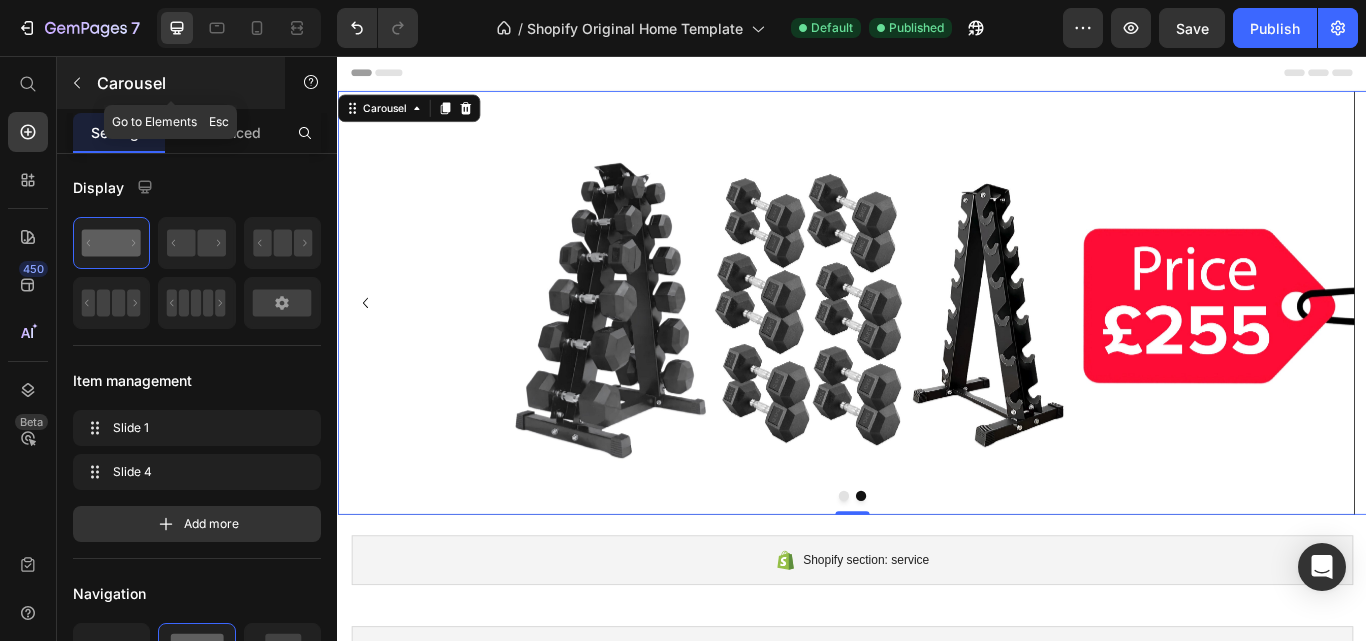 click 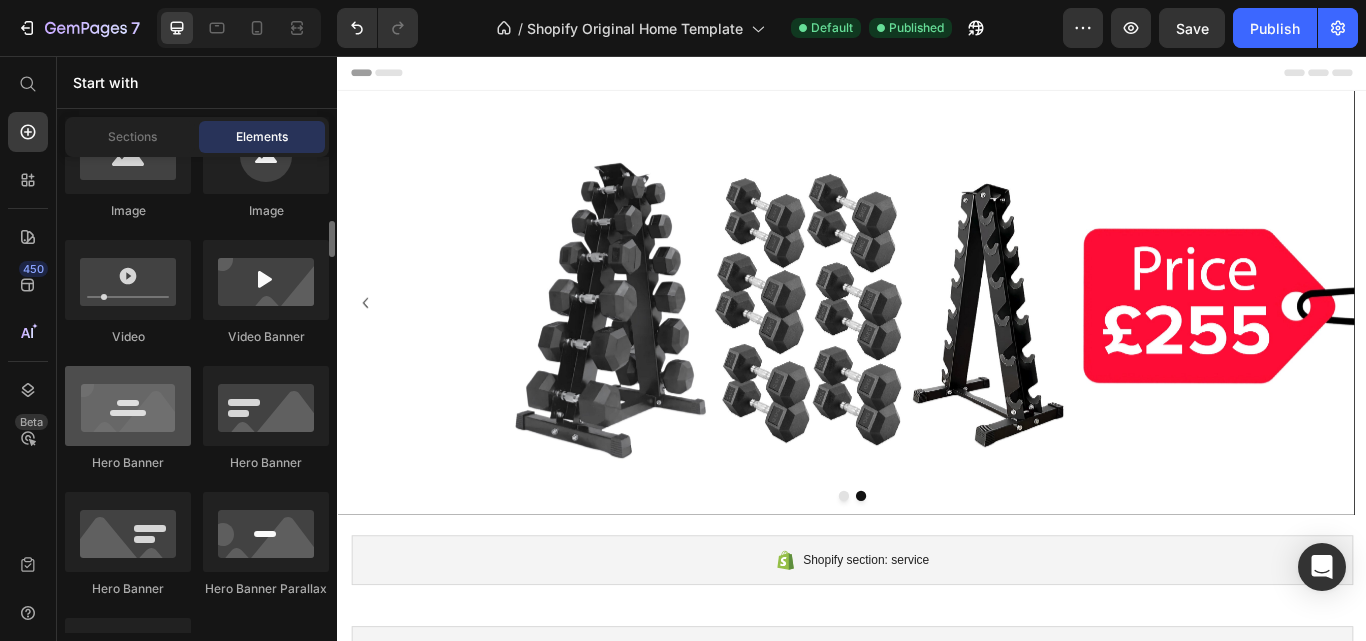 scroll, scrollTop: 833, scrollLeft: 0, axis: vertical 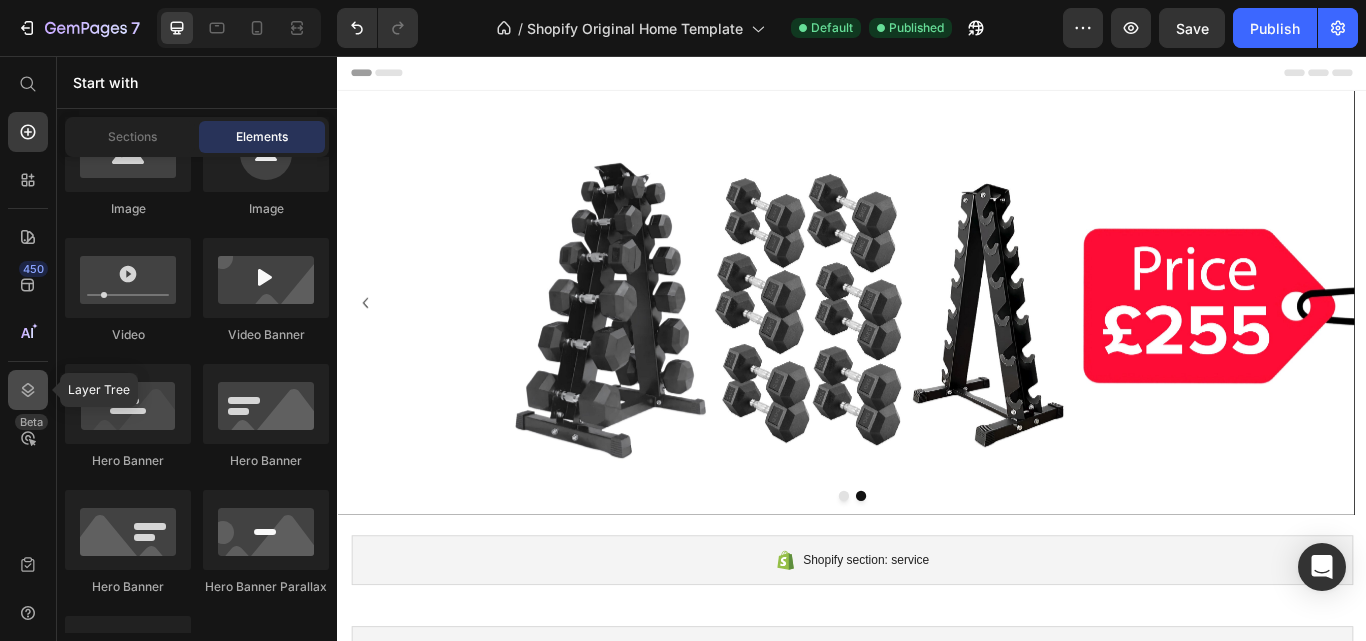 click 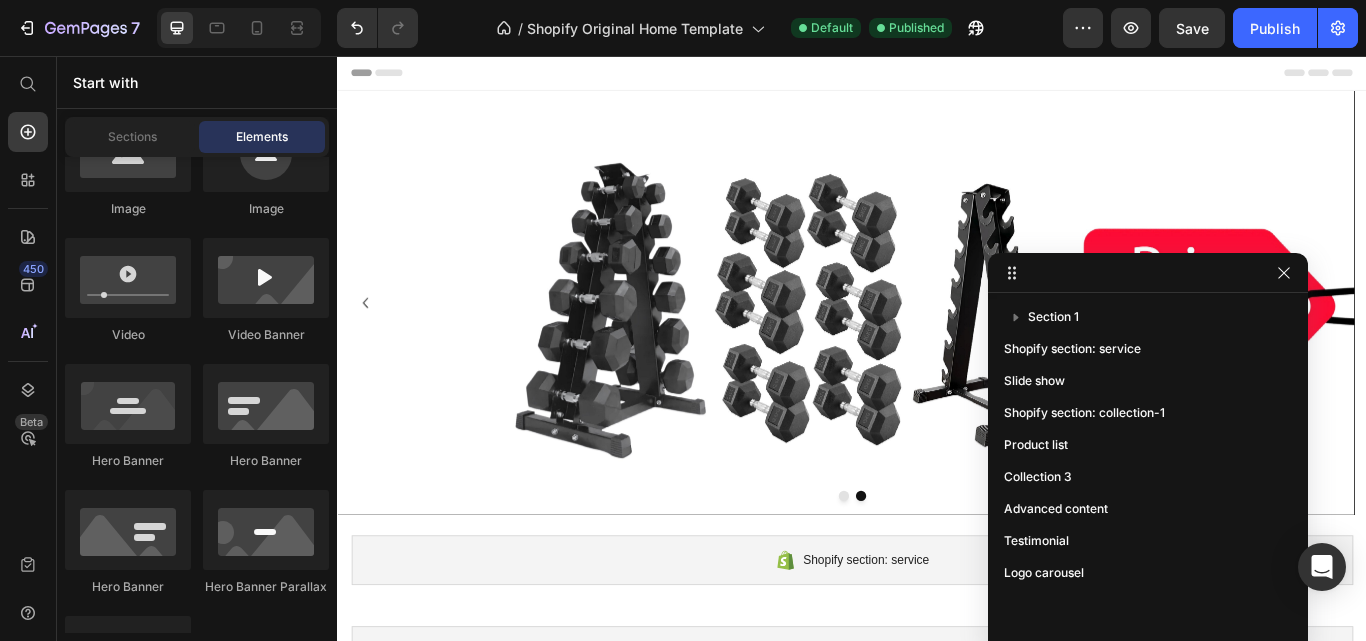 drag, startPoint x: 1018, startPoint y: 541, endPoint x: 1059, endPoint y: 254, distance: 289.9138 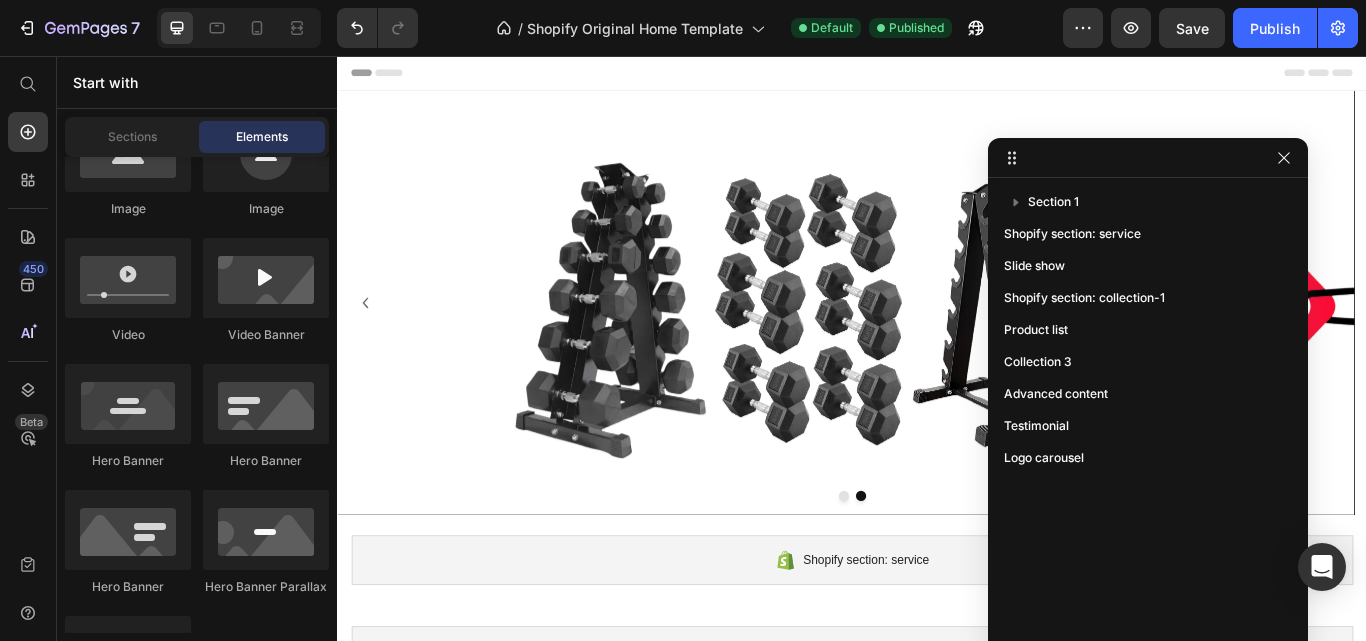 drag, startPoint x: 1059, startPoint y: 254, endPoint x: 1096, endPoint y: 134, distance: 125.57468 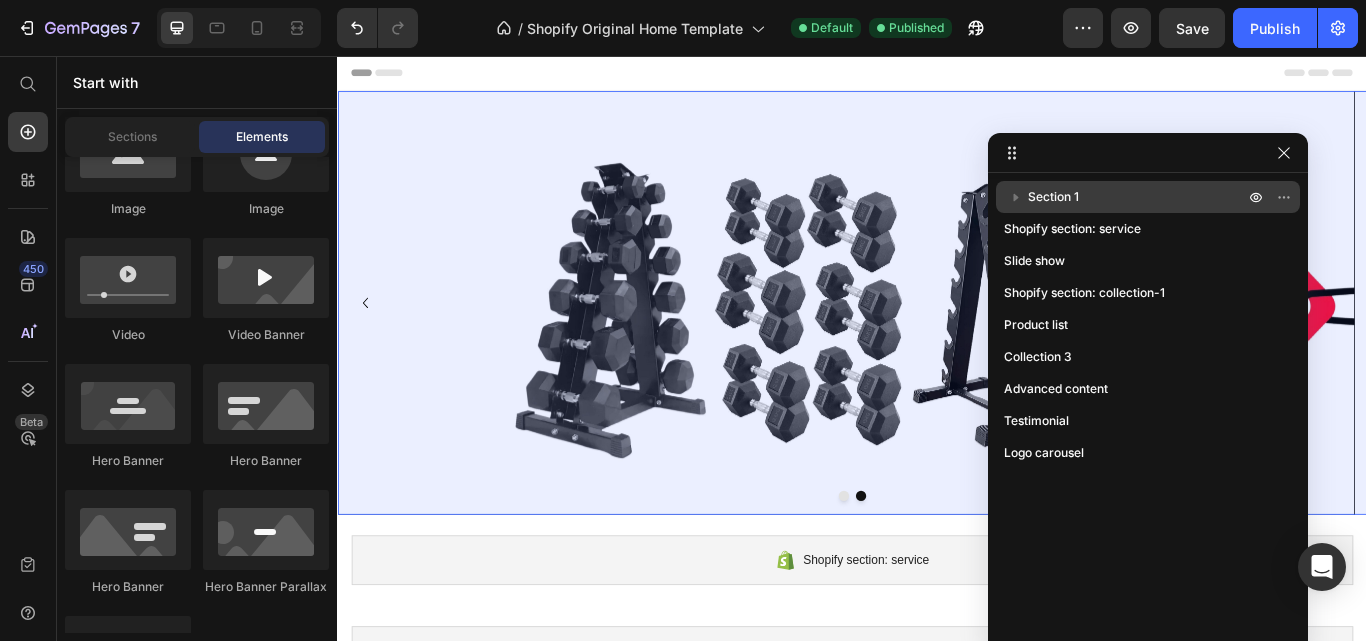 click on "Section 1" at bounding box center (1053, 197) 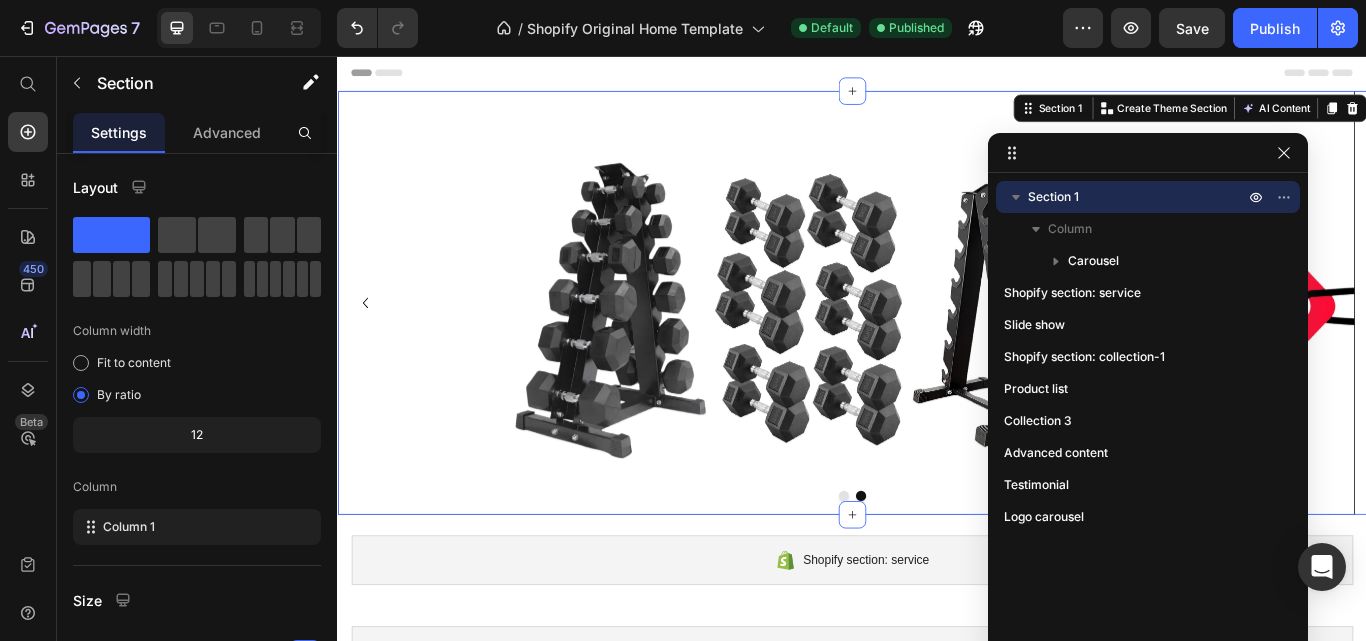 scroll, scrollTop: 0, scrollLeft: 0, axis: both 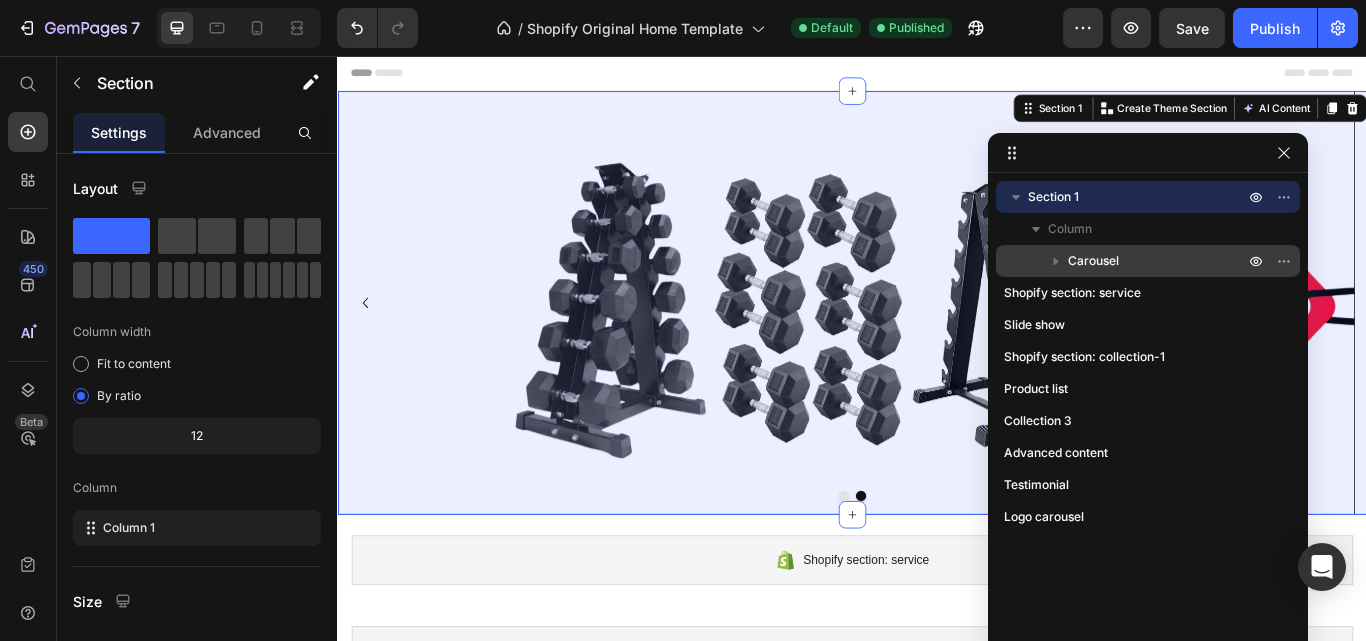 click 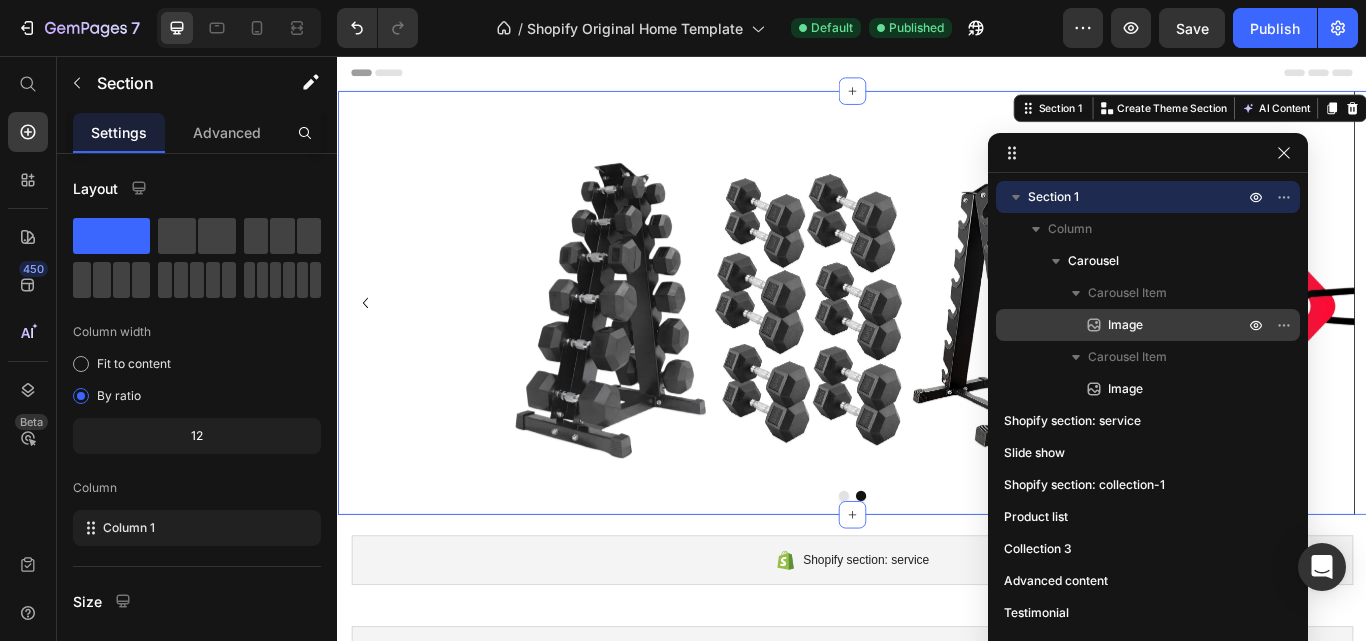 click on "Image" at bounding box center (1125, 325) 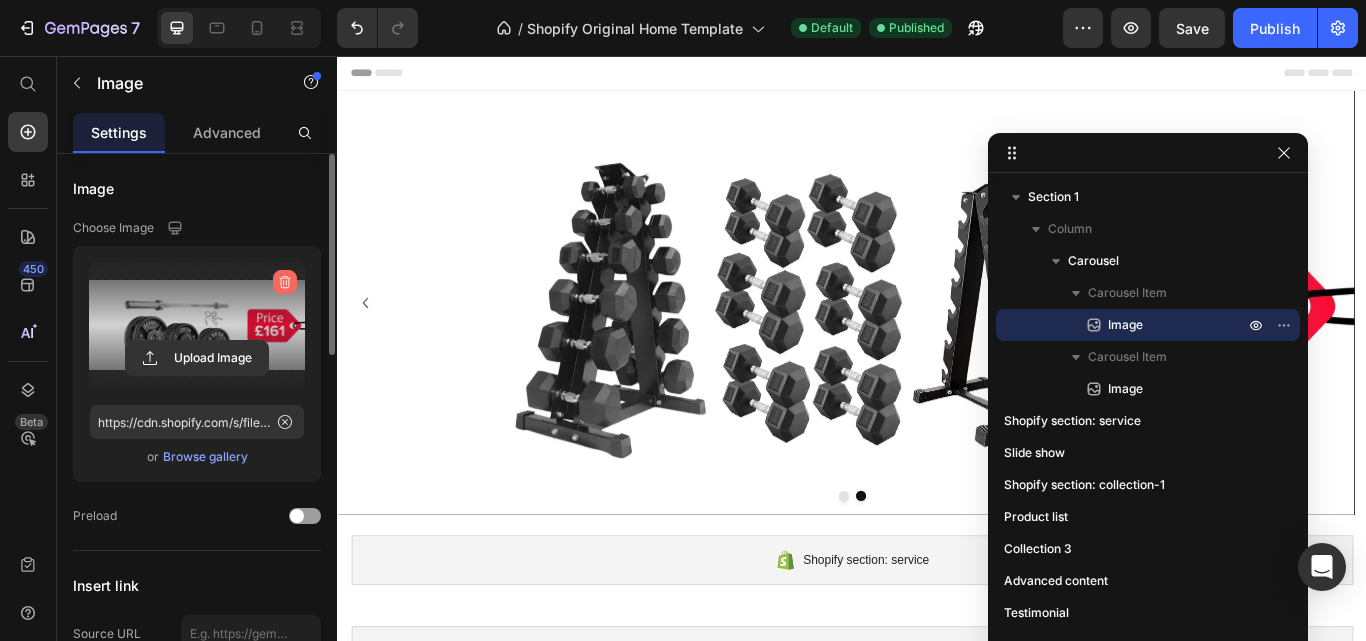 click 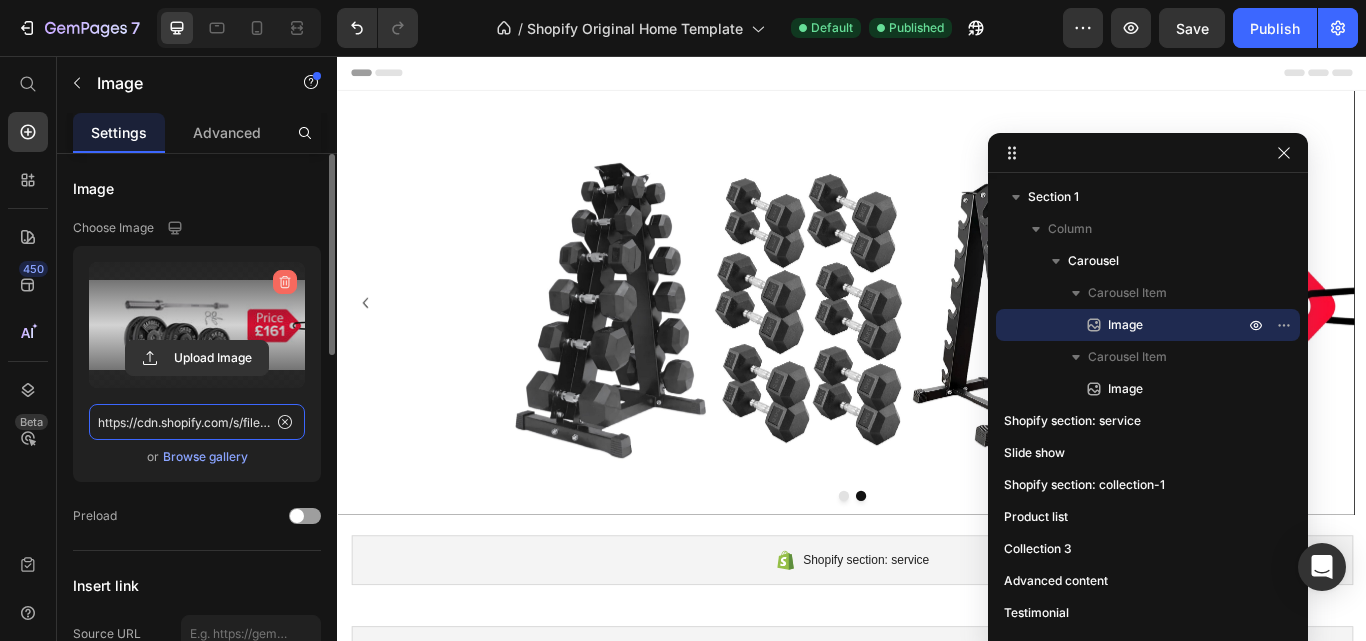 type 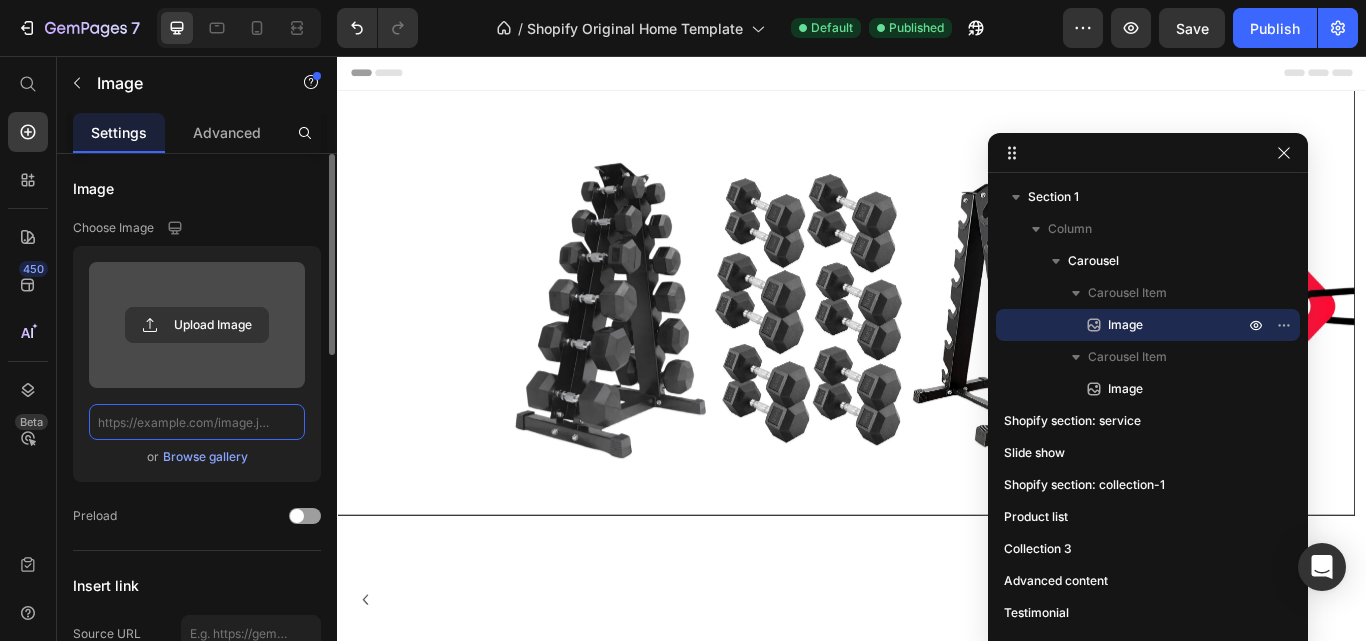 scroll, scrollTop: 0, scrollLeft: 0, axis: both 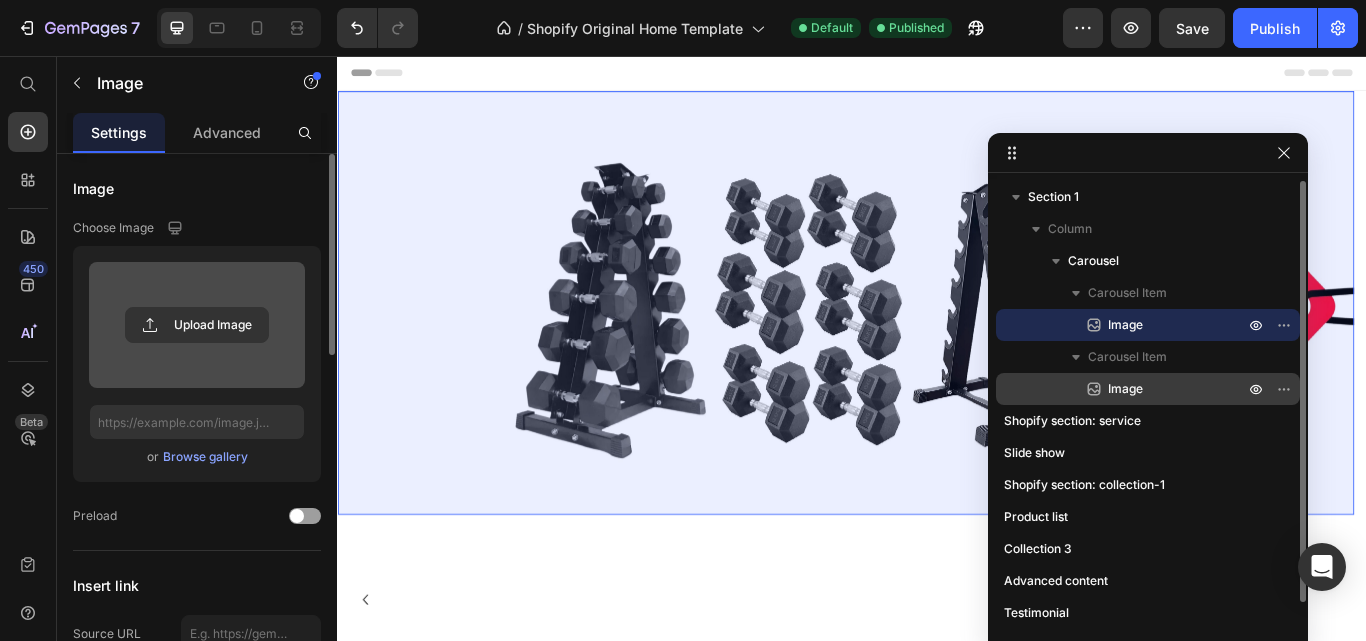 click on "Image" at bounding box center [1125, 389] 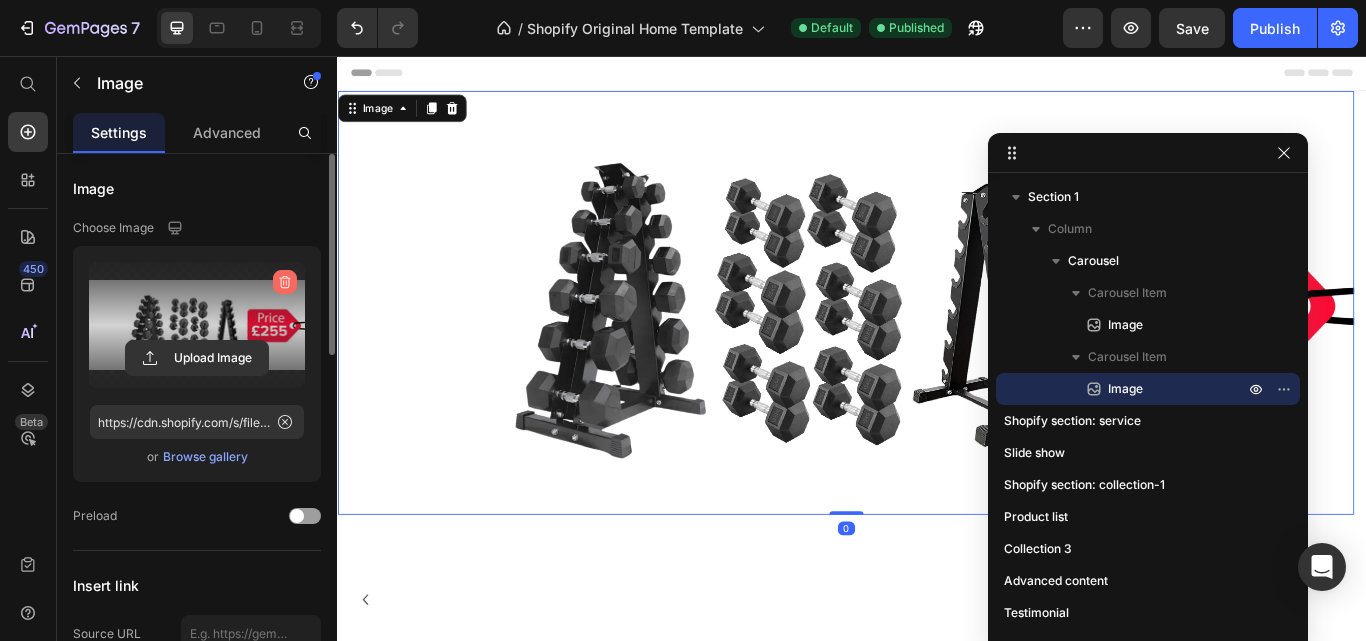 click at bounding box center (285, 282) 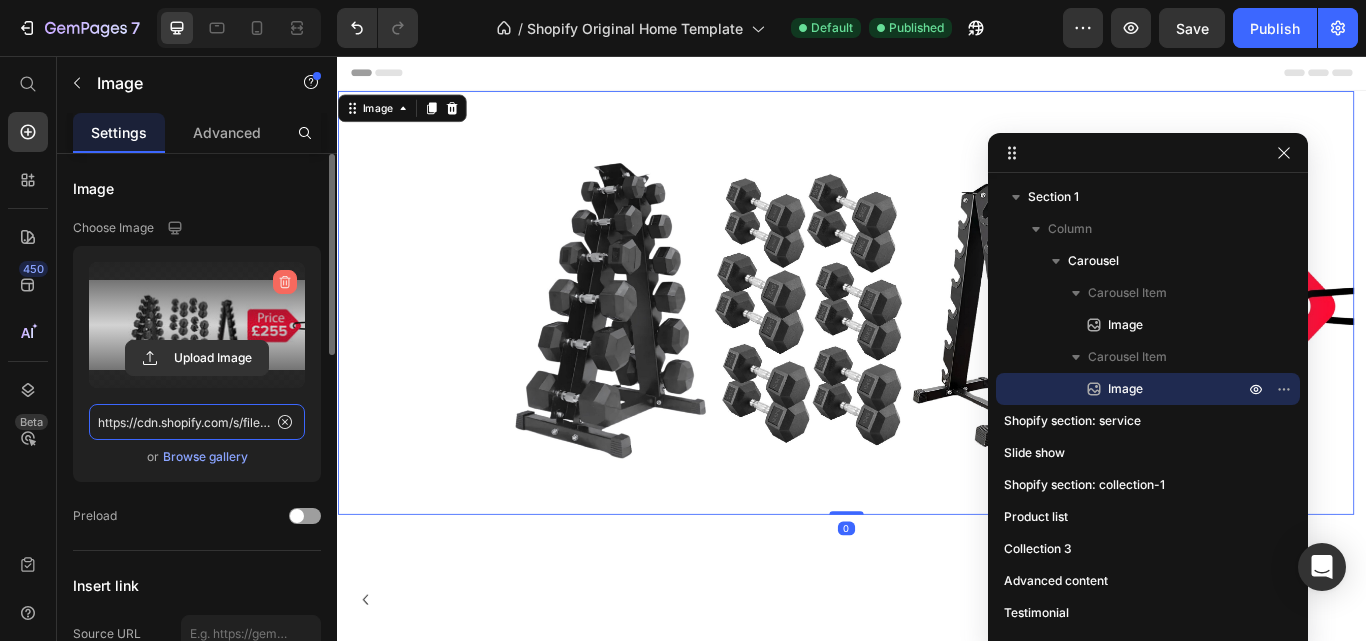 type 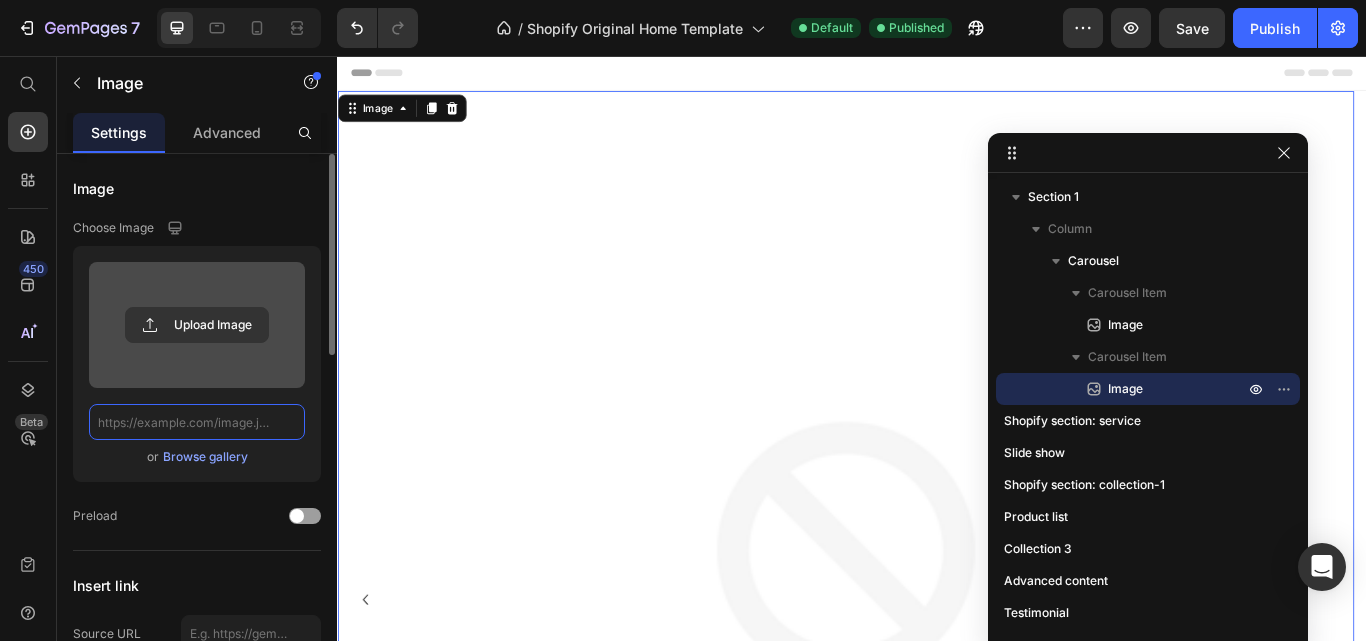 scroll, scrollTop: 0, scrollLeft: 0, axis: both 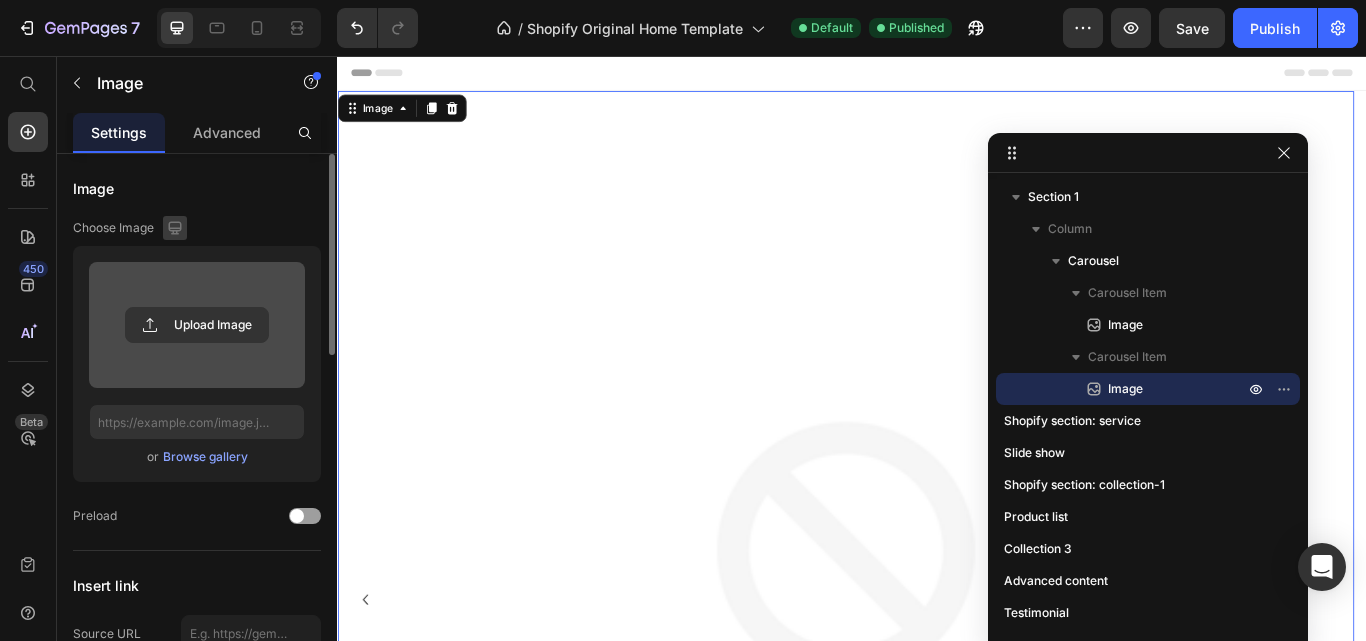 click 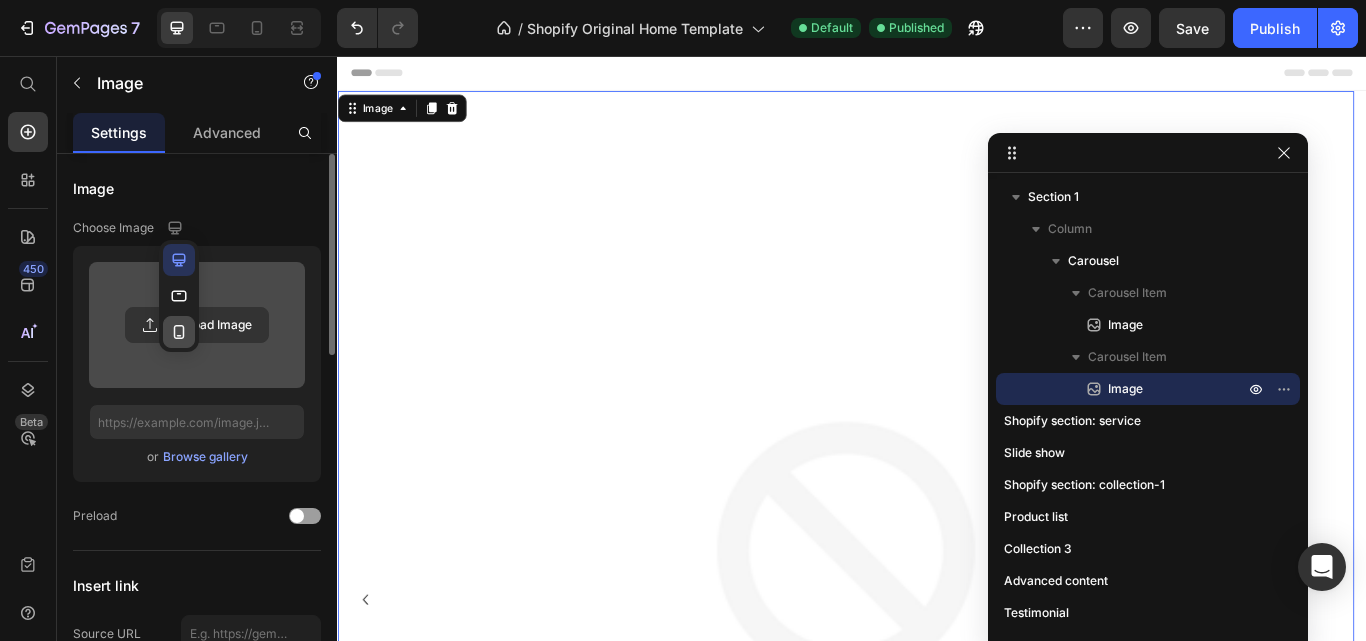 click 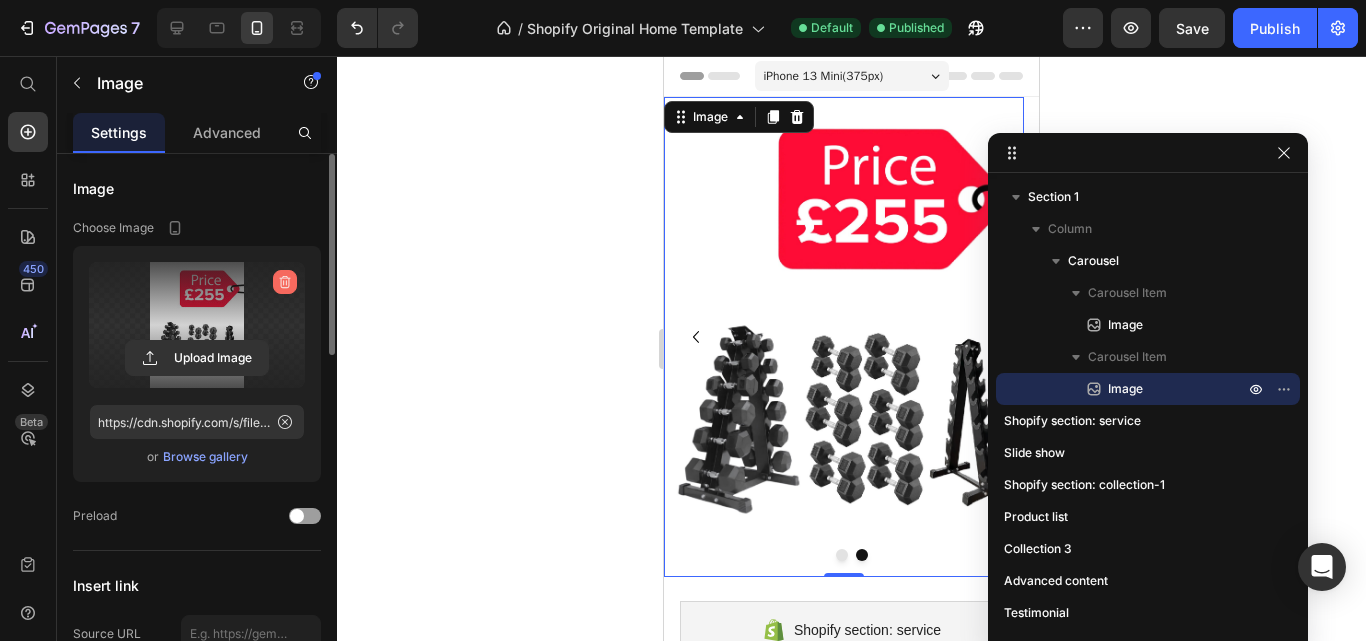 click 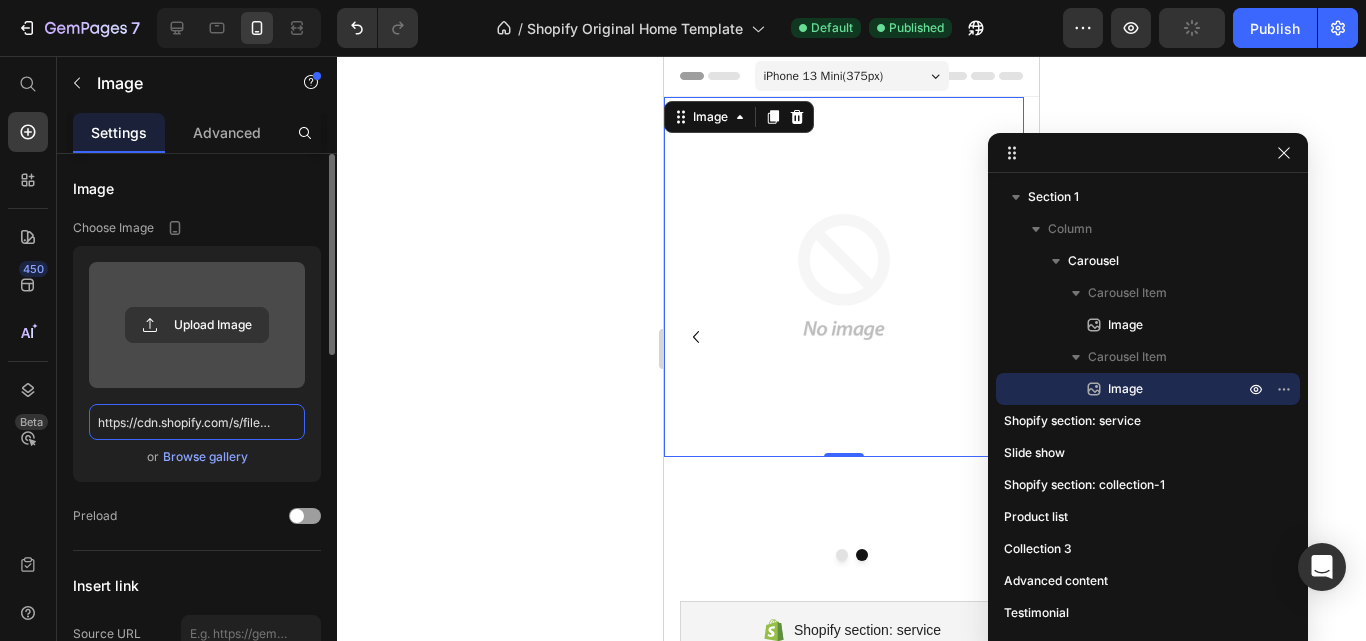 type 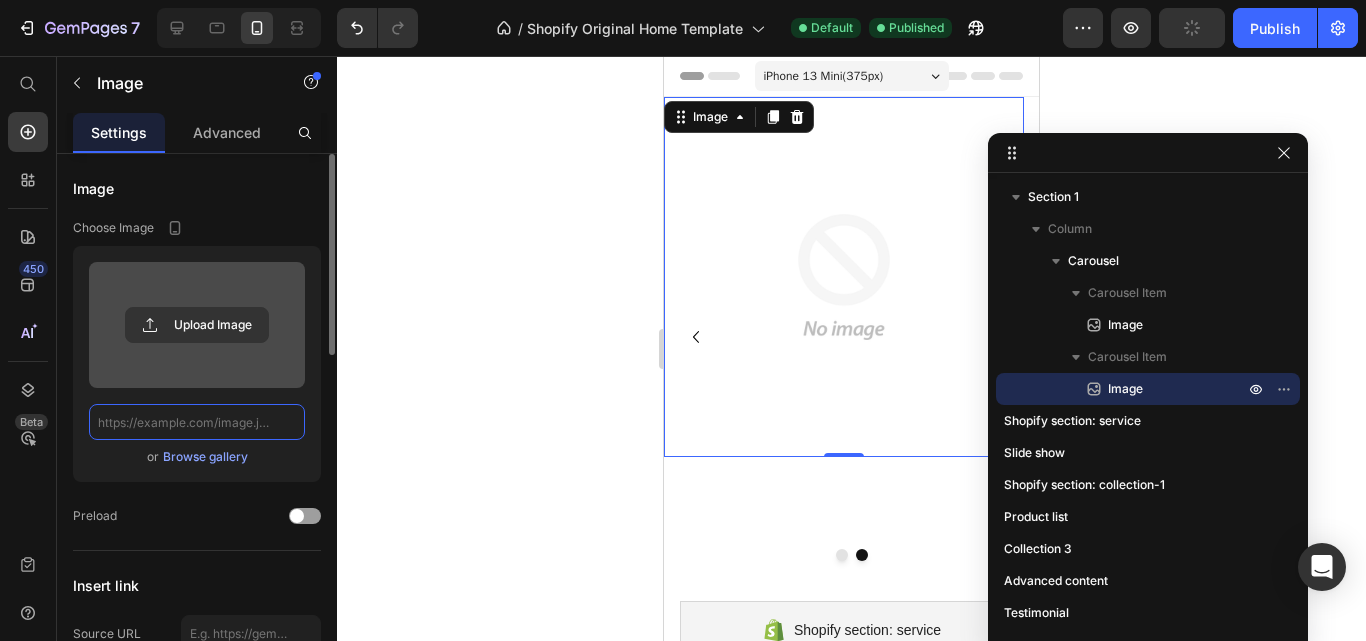scroll, scrollTop: 0, scrollLeft: 0, axis: both 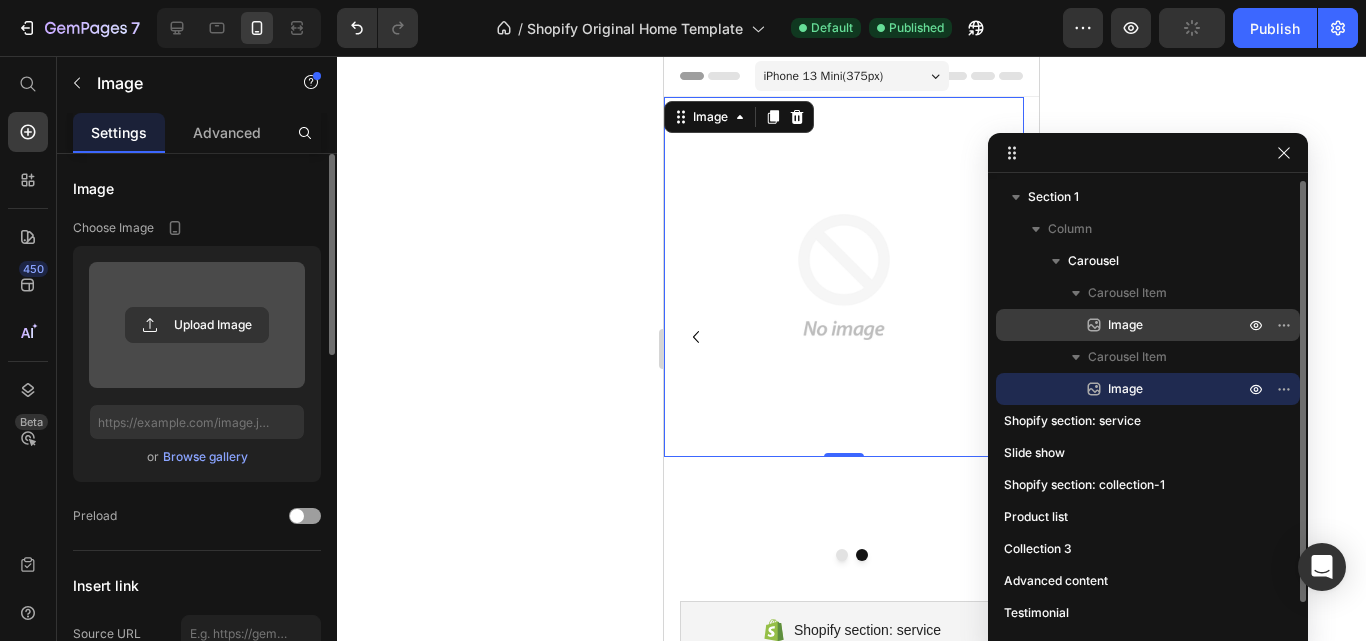click on "Image" at bounding box center [1154, 325] 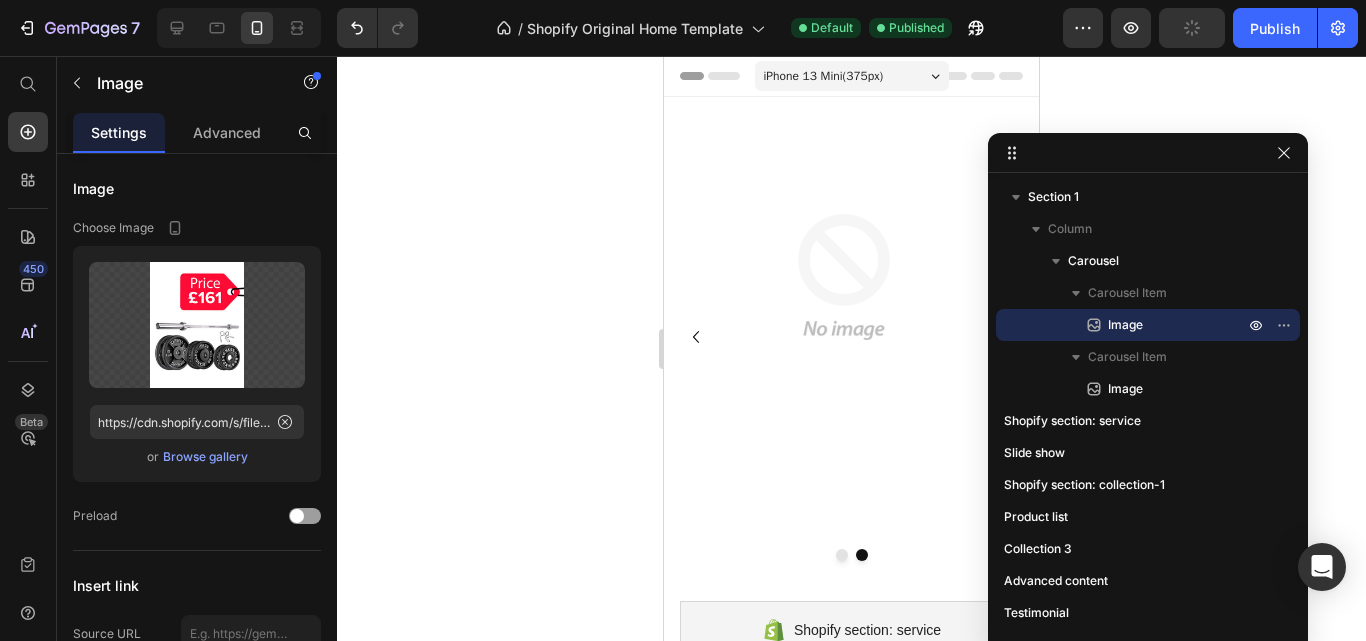 drag, startPoint x: 279, startPoint y: 278, endPoint x: 422, endPoint y: 259, distance: 144.25671 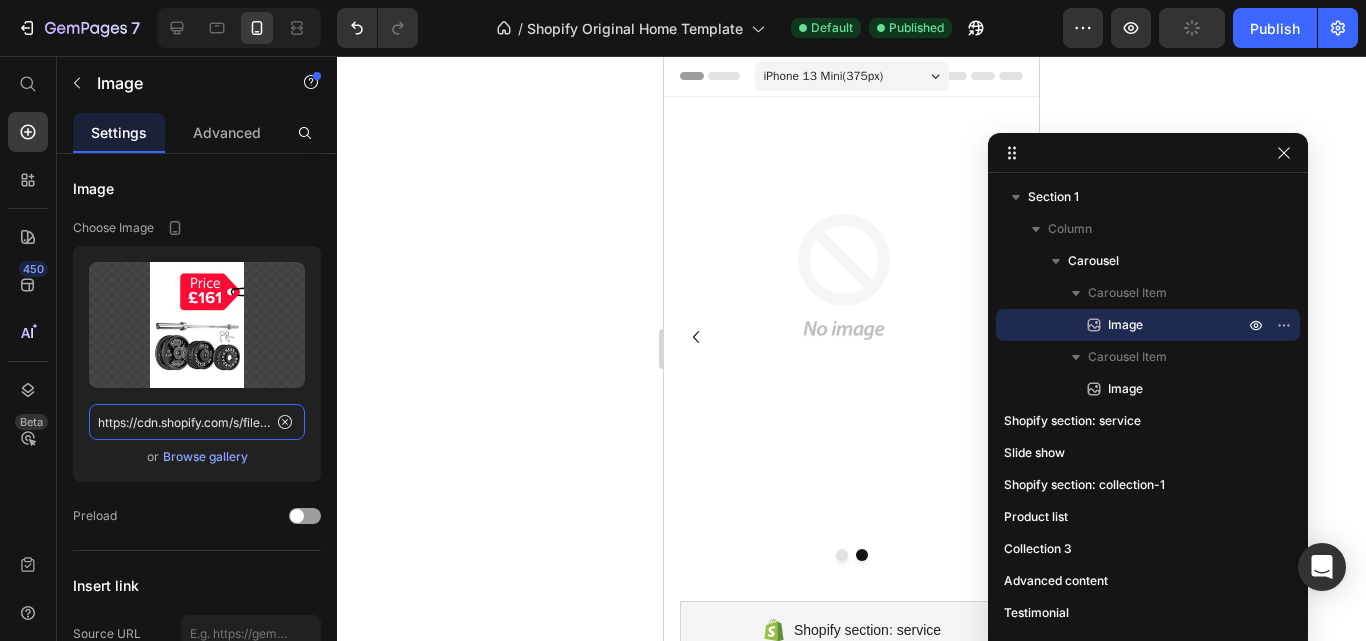 type 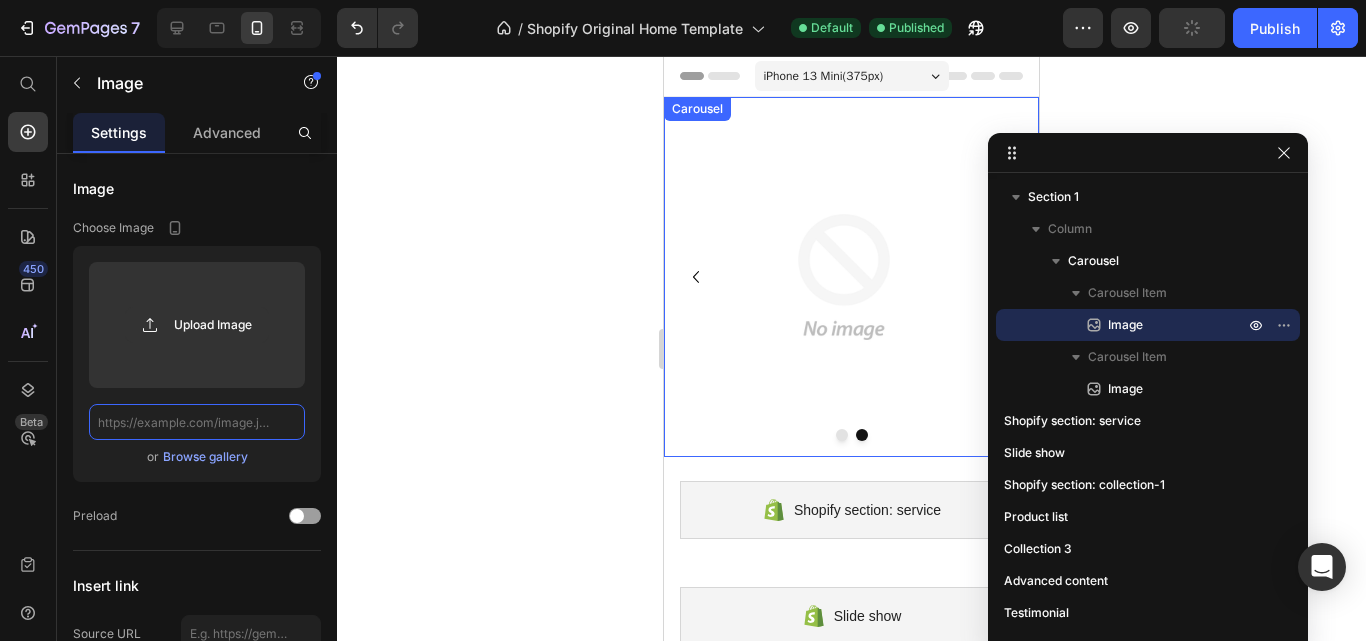 scroll, scrollTop: 0, scrollLeft: 0, axis: both 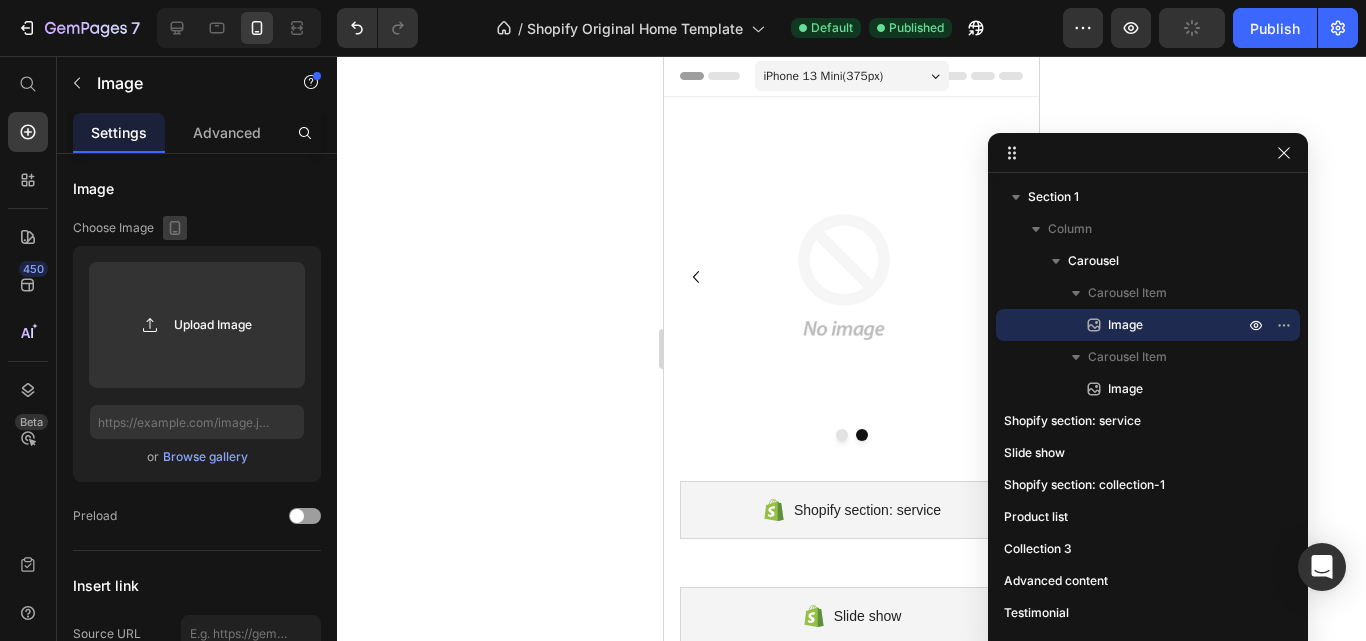 click 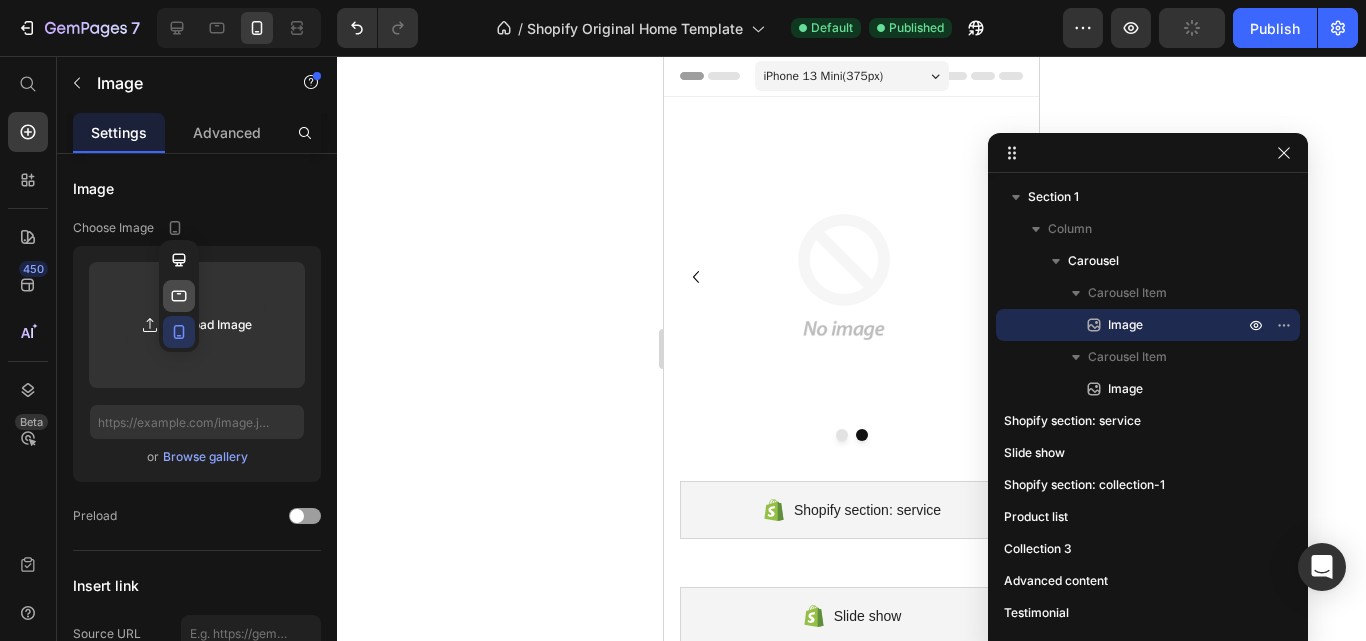click 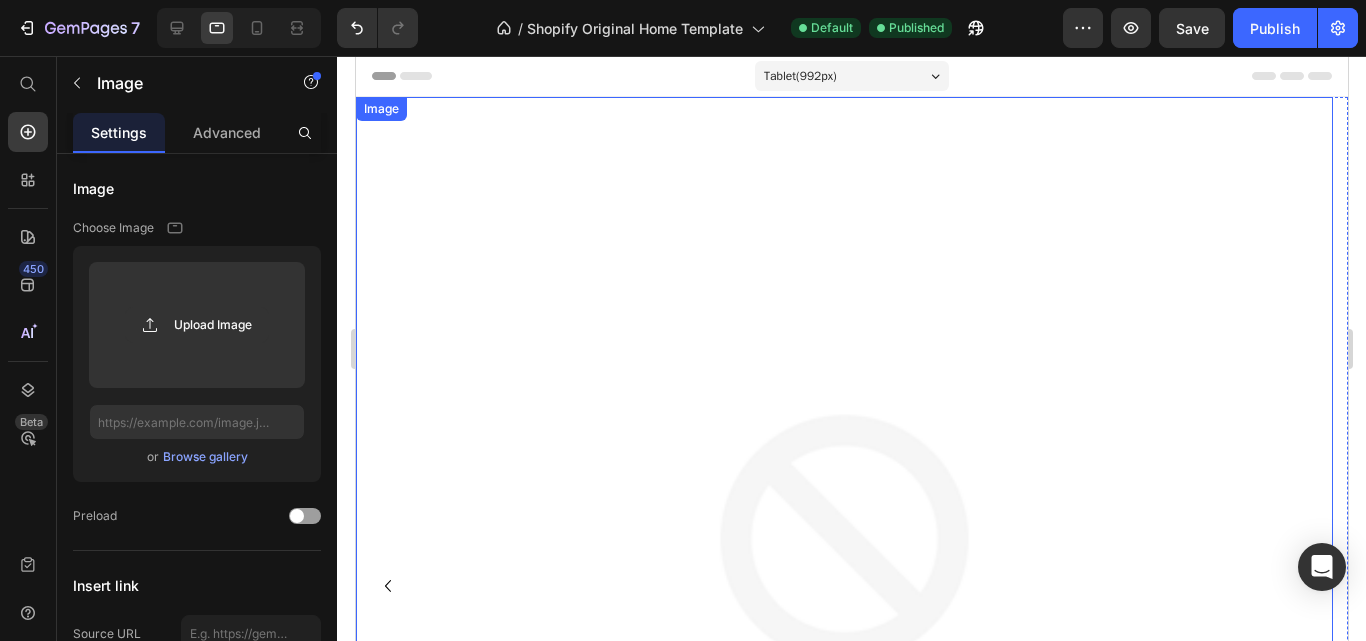 click at bounding box center (843, 585) 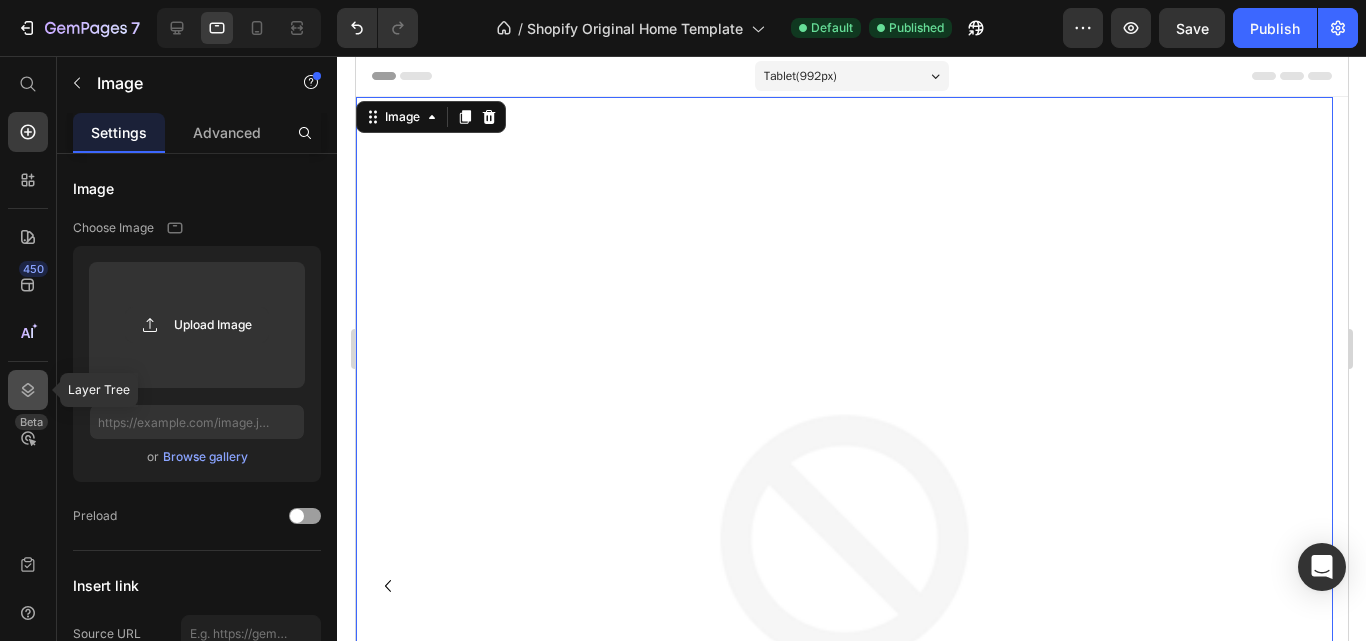 click 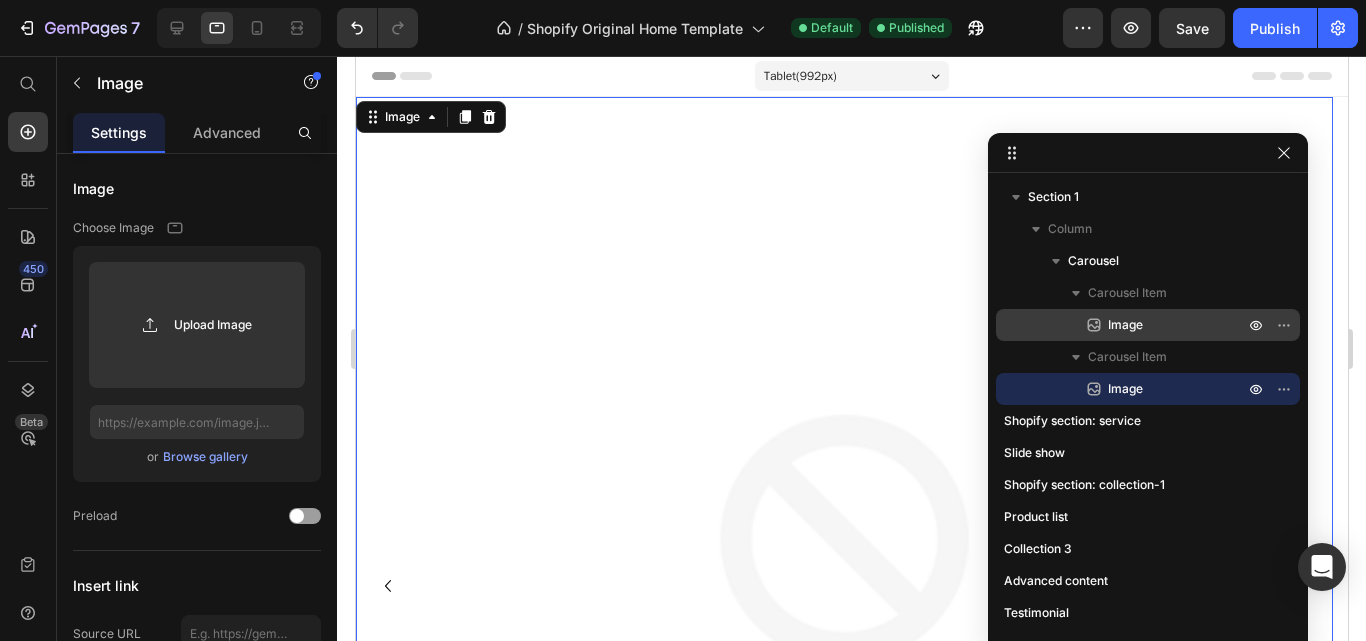 click on "Image" at bounding box center (1125, 325) 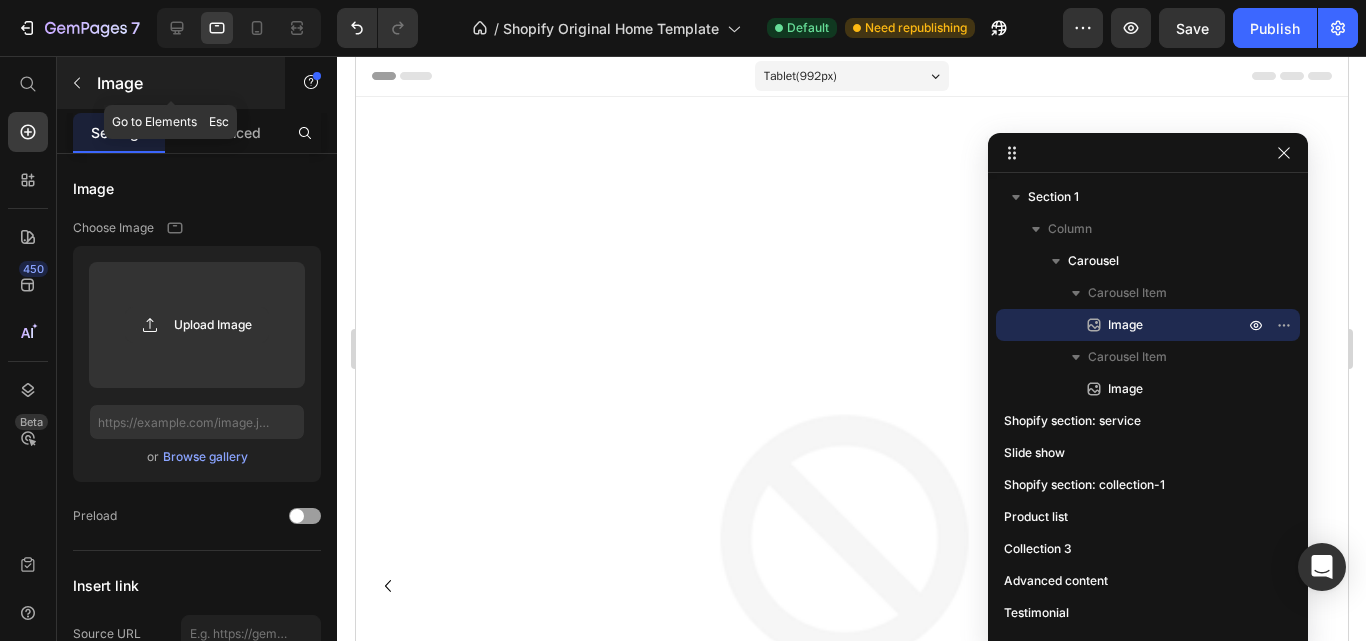 click 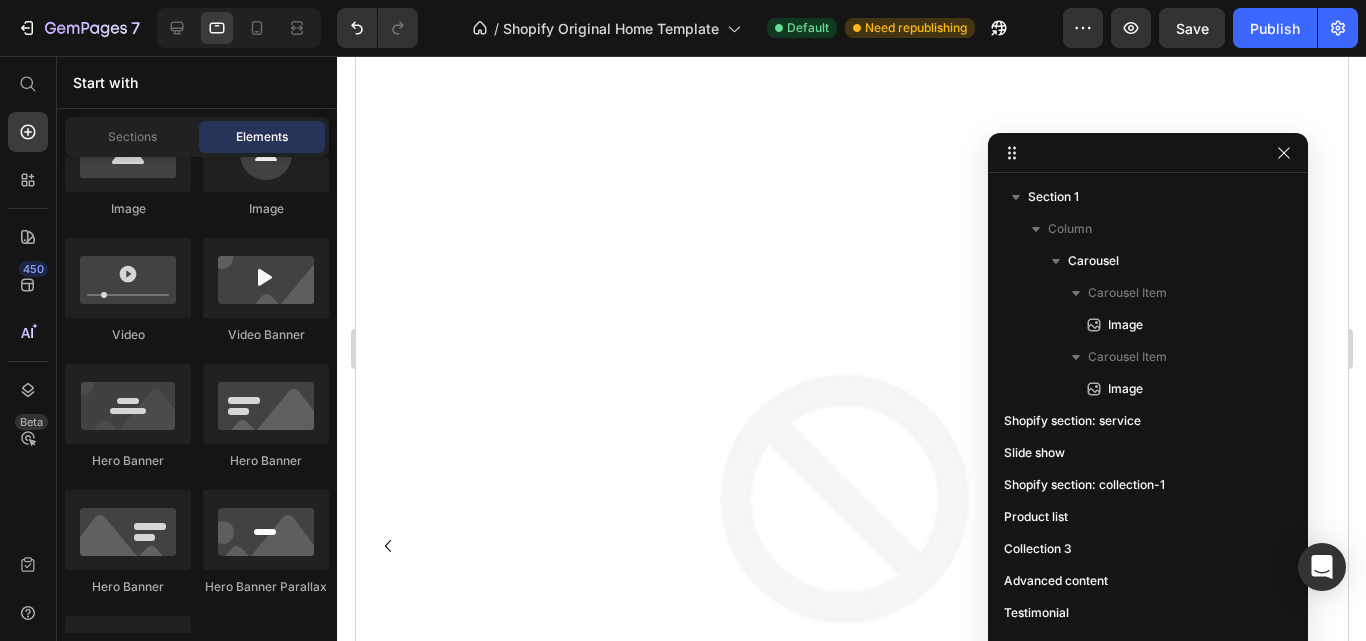 scroll, scrollTop: 0, scrollLeft: 0, axis: both 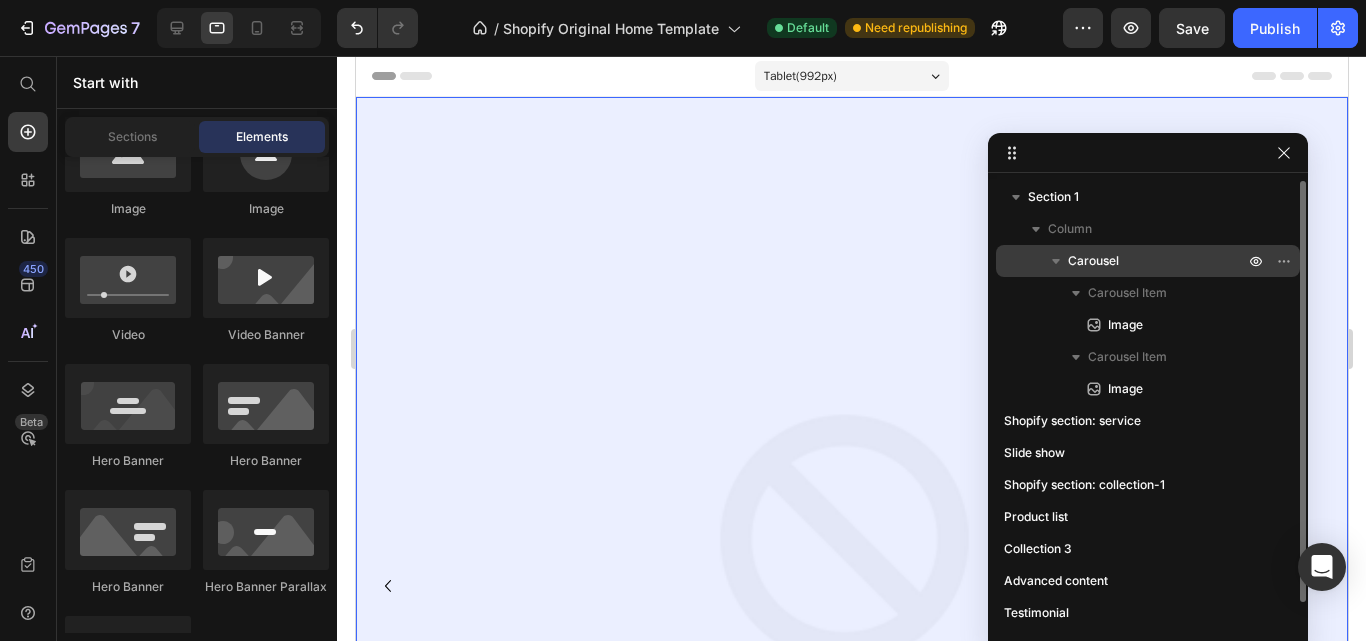 click 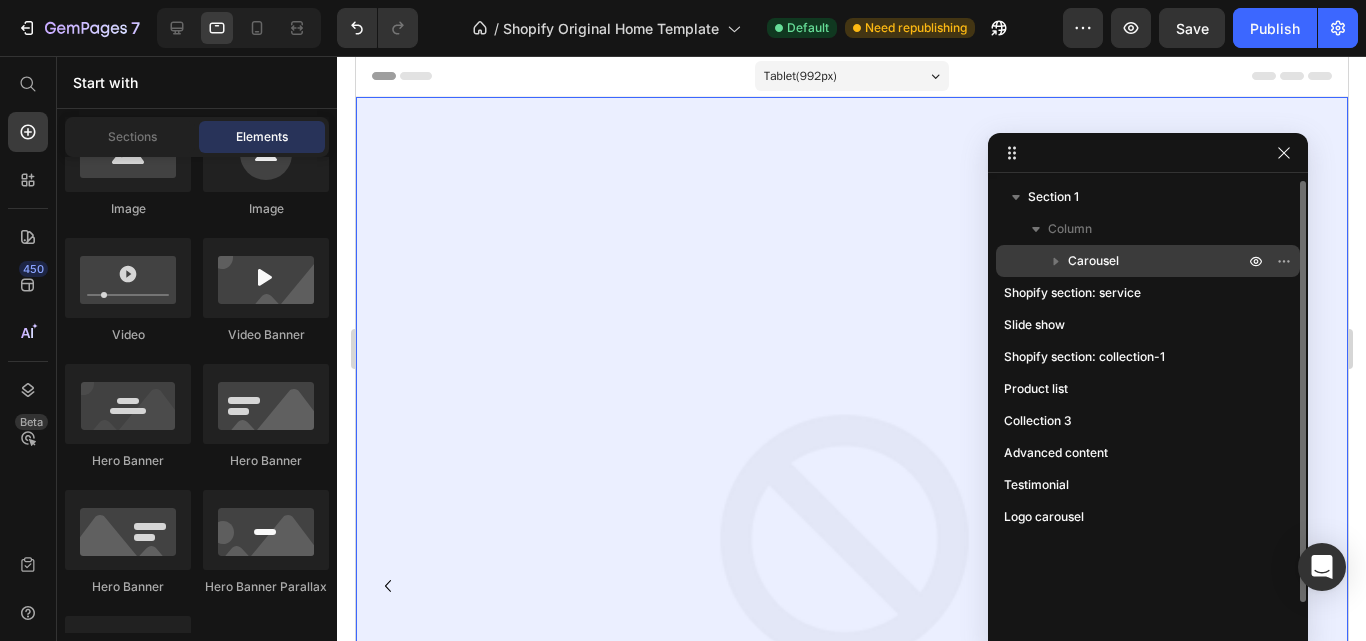 click 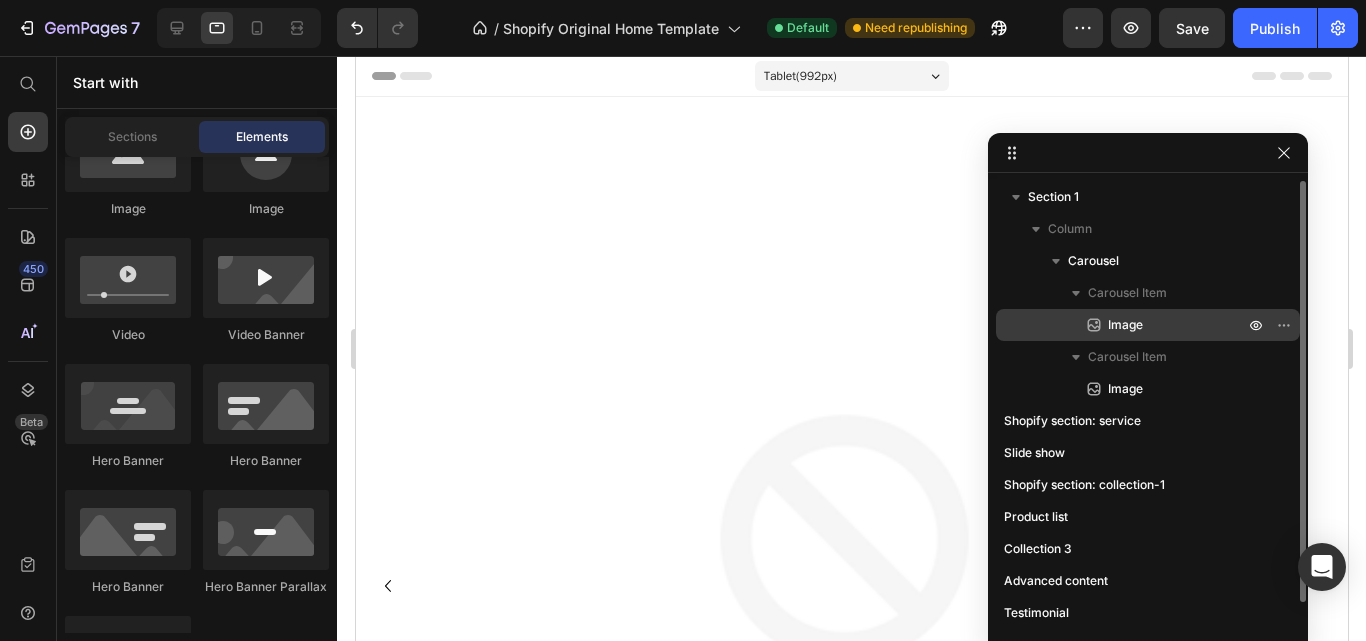 click on "Image" at bounding box center [1125, 325] 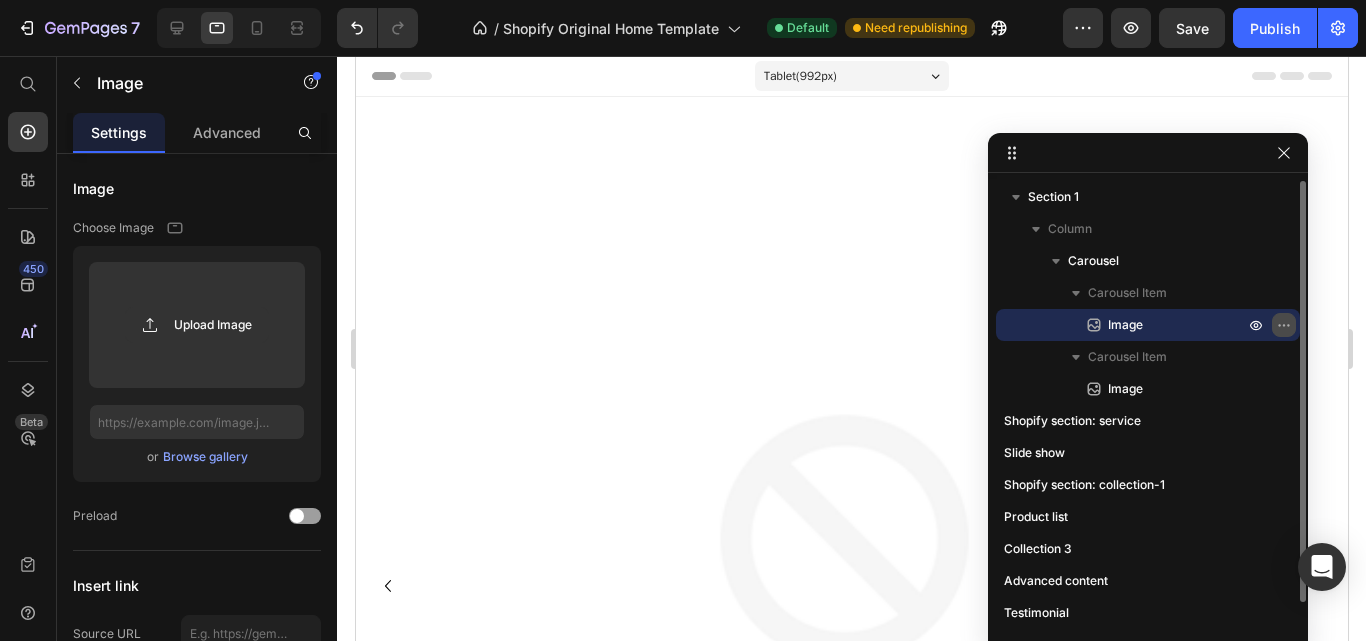 click at bounding box center [1284, 325] 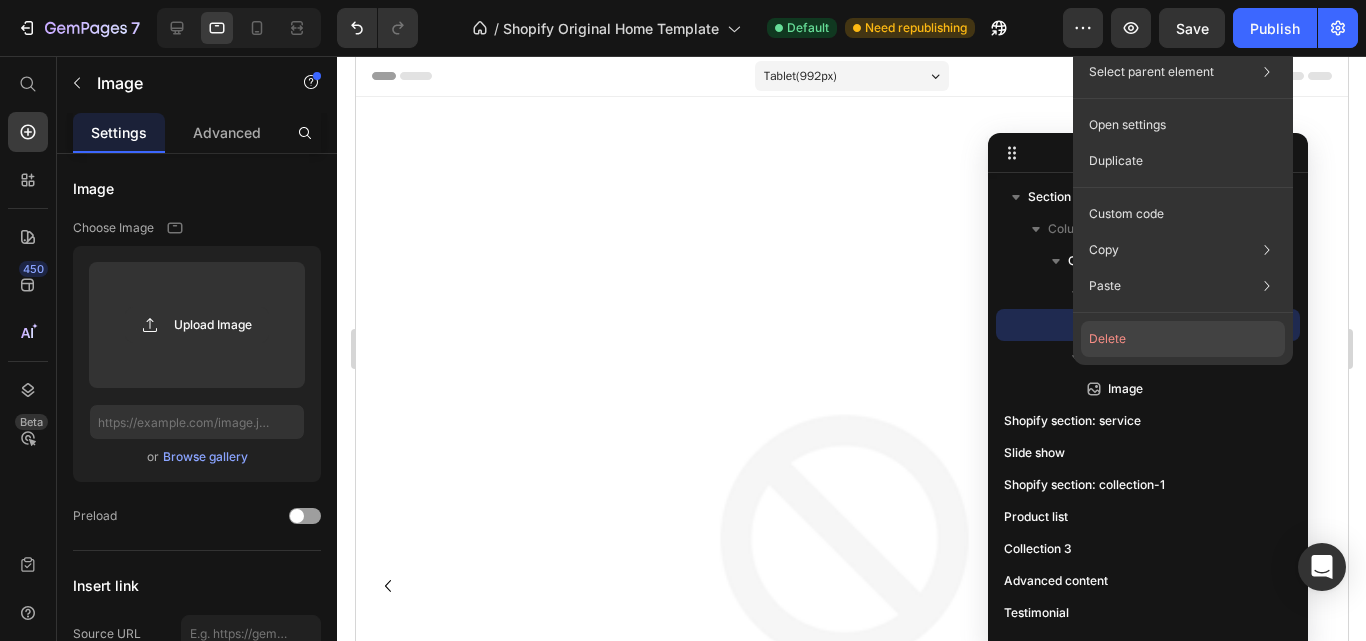 click on "Delete" 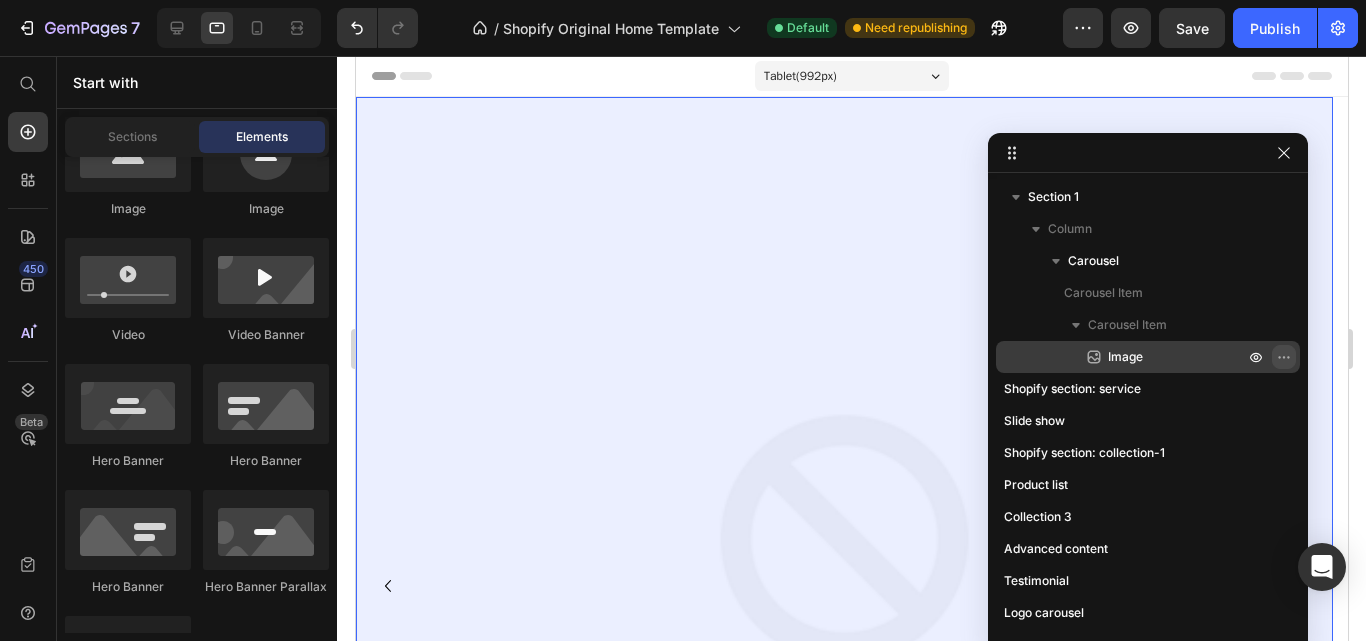 click 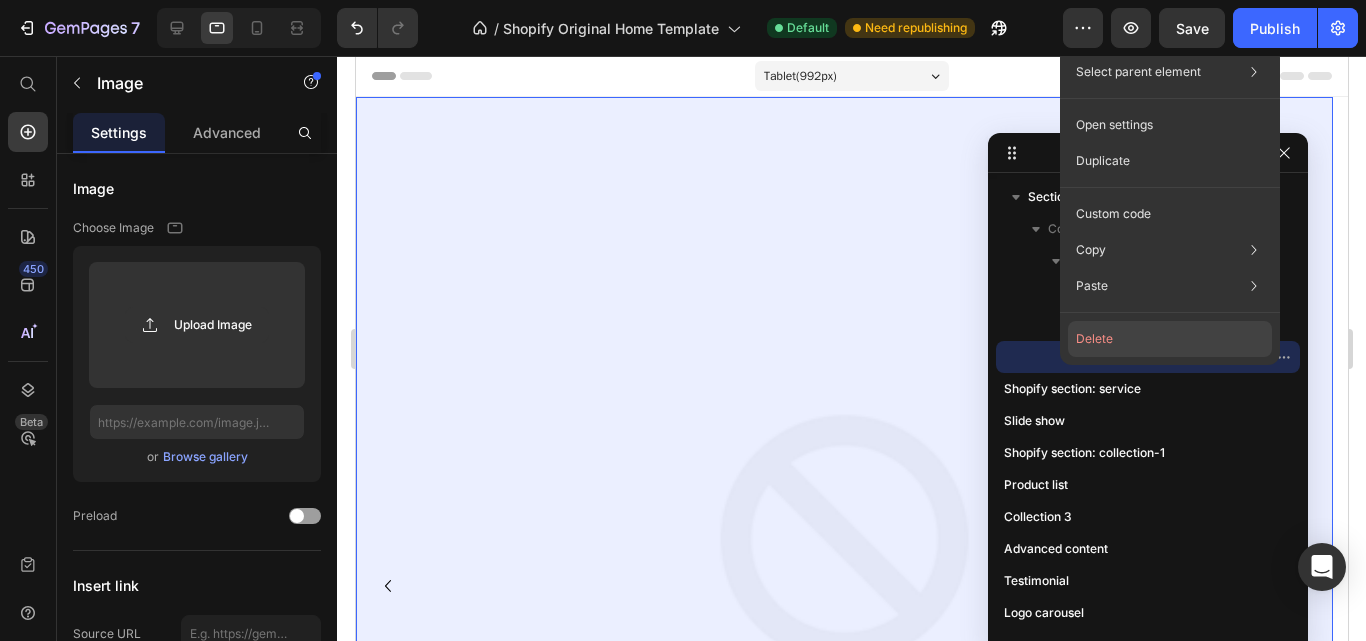 click on "Delete" 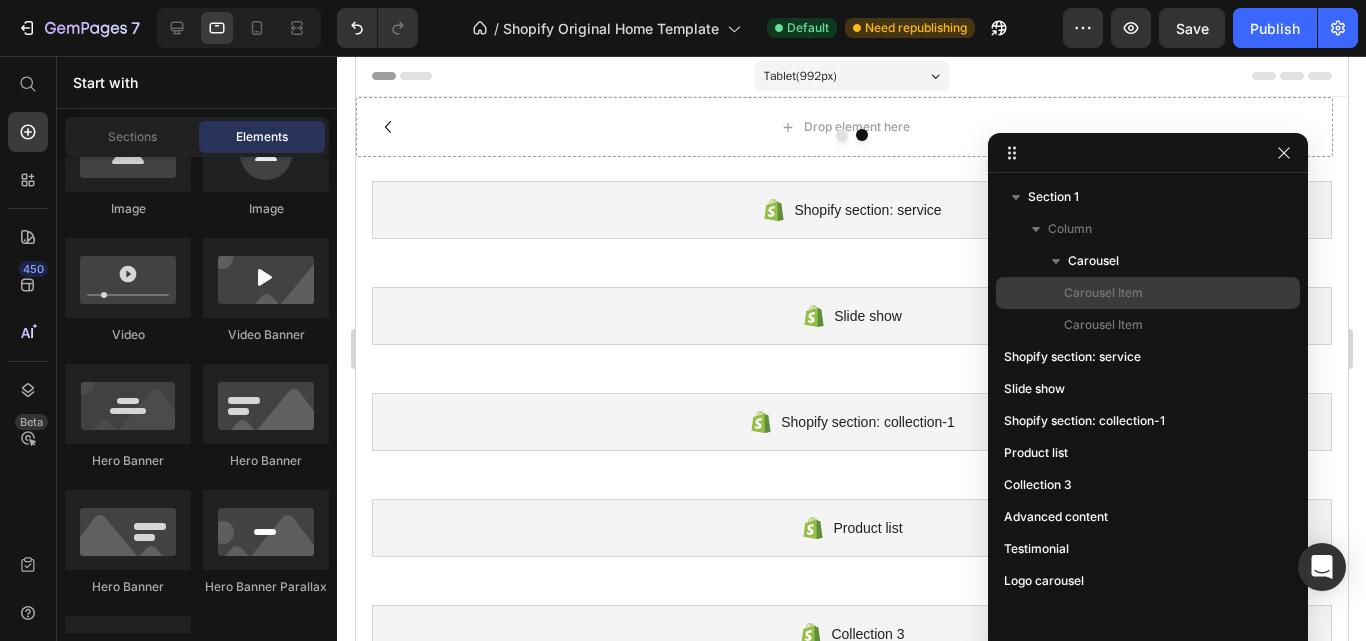 click on "Carousel Item" at bounding box center (1103, 293) 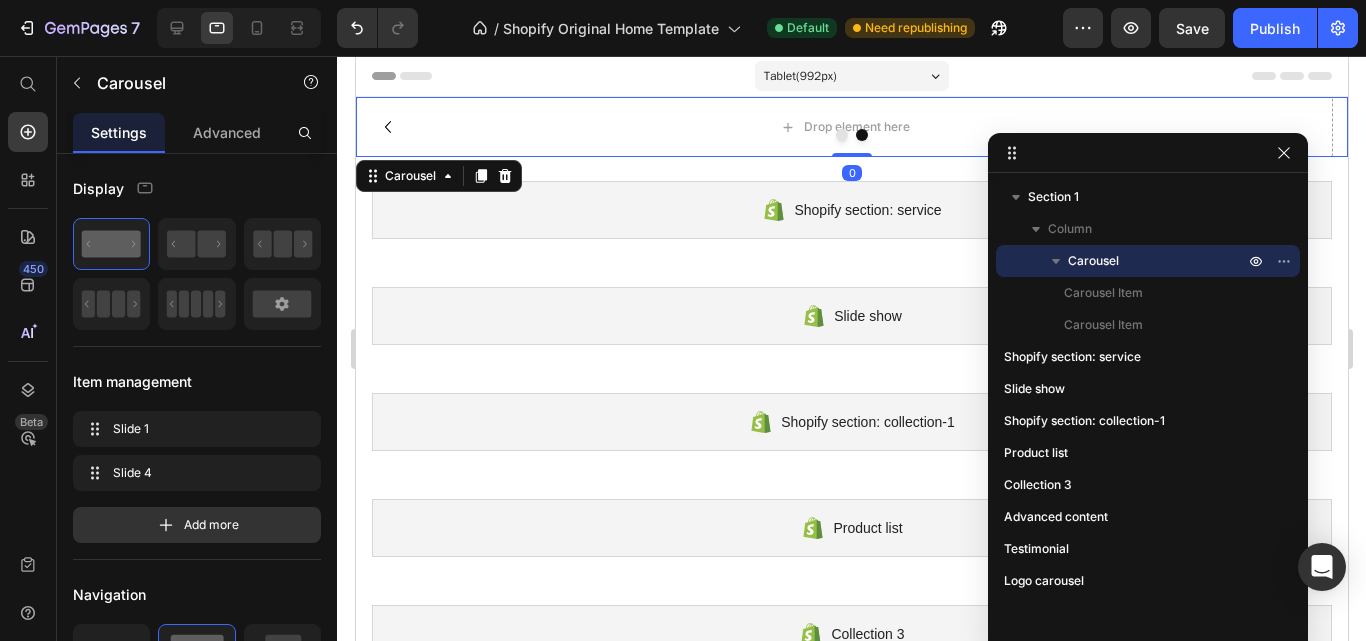 click on "Carousel" at bounding box center (1093, 261) 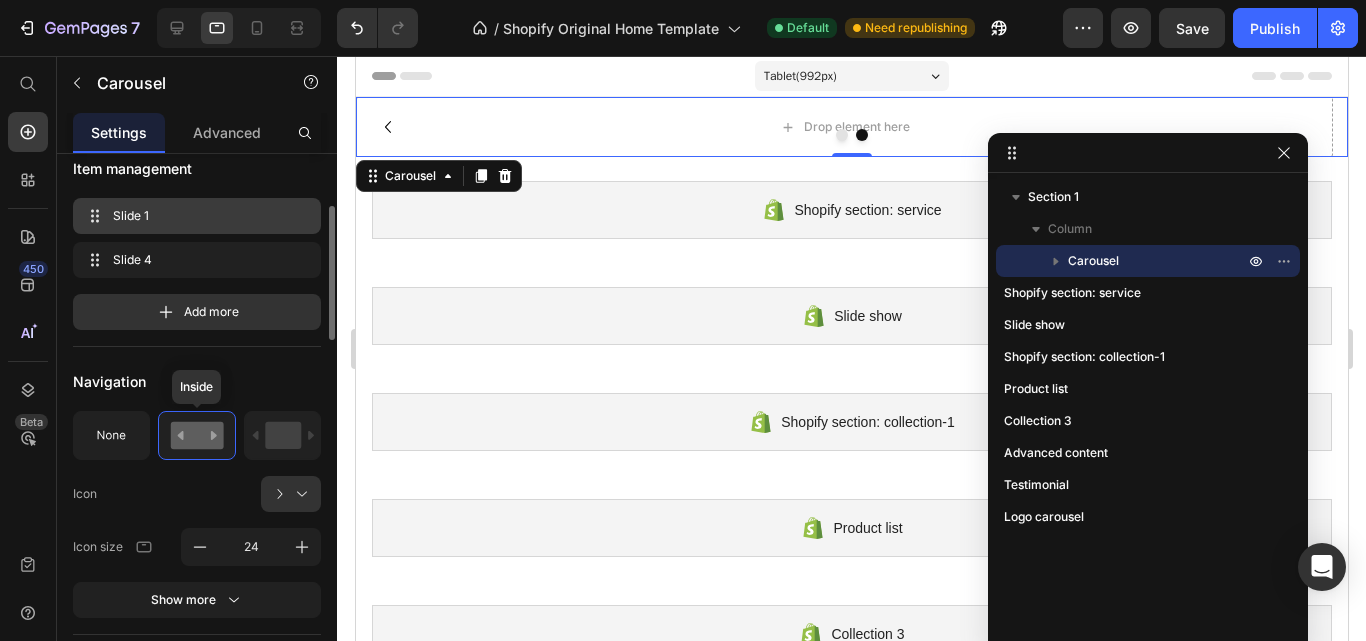 scroll, scrollTop: 205, scrollLeft: 0, axis: vertical 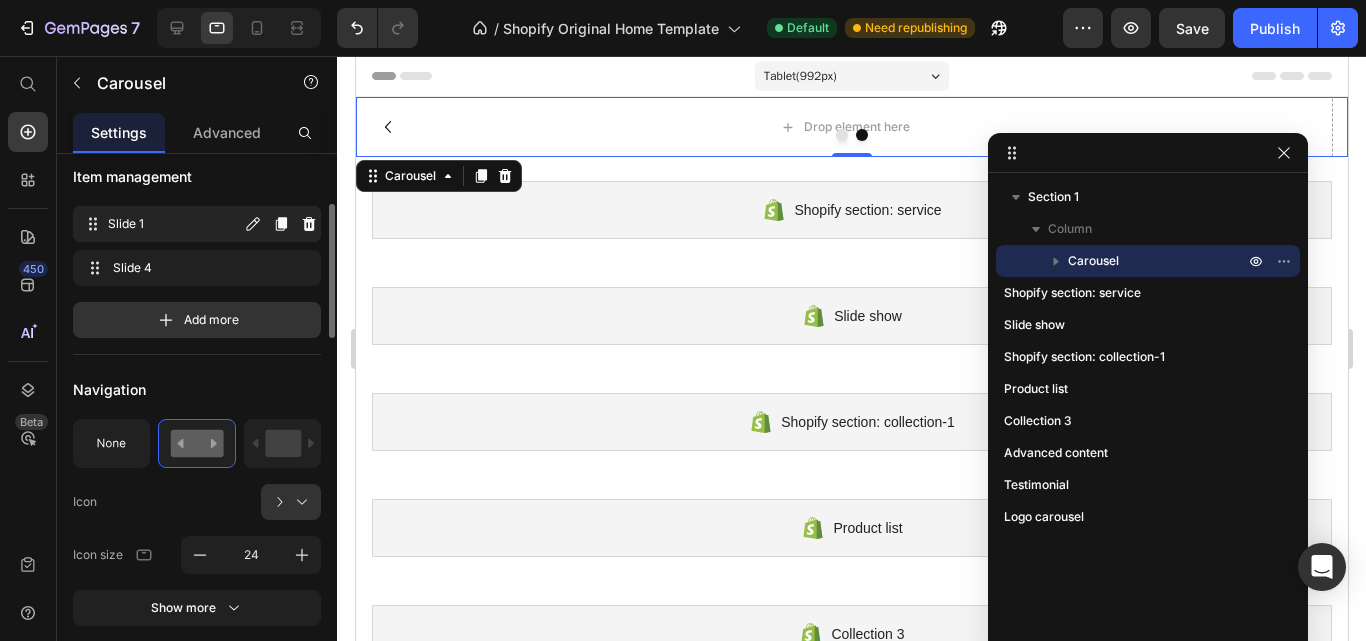click on "Slide 1" at bounding box center [174, 224] 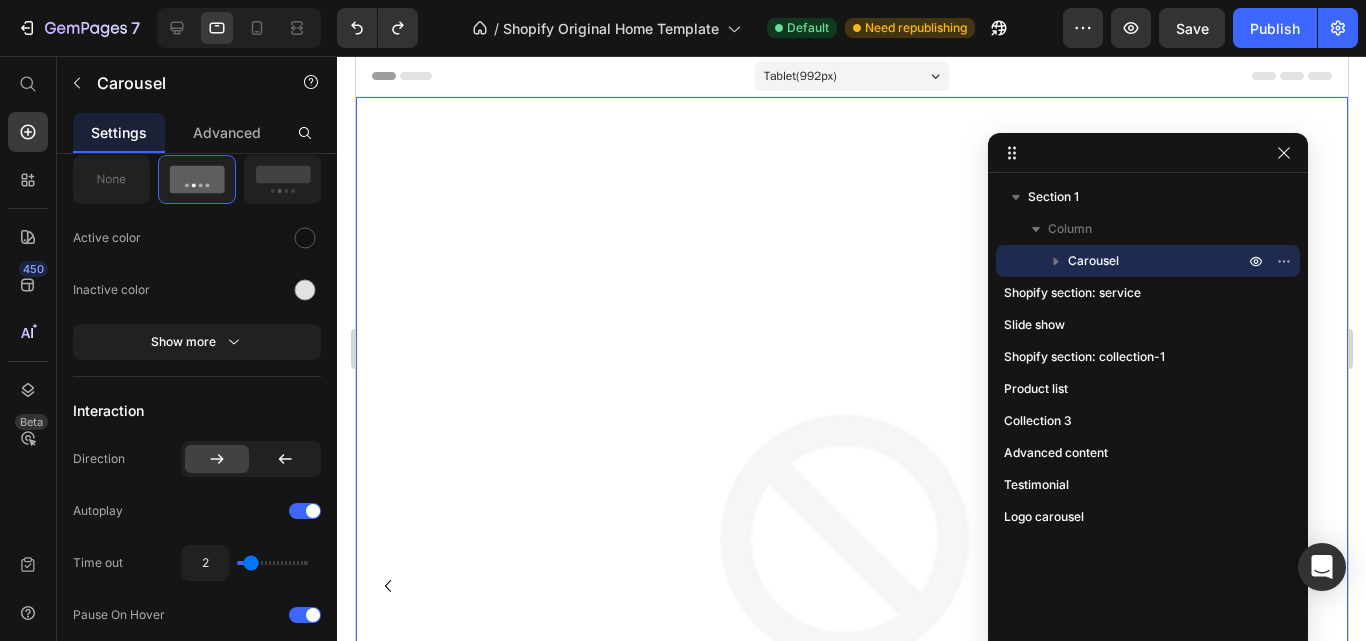 scroll, scrollTop: 0, scrollLeft: 0, axis: both 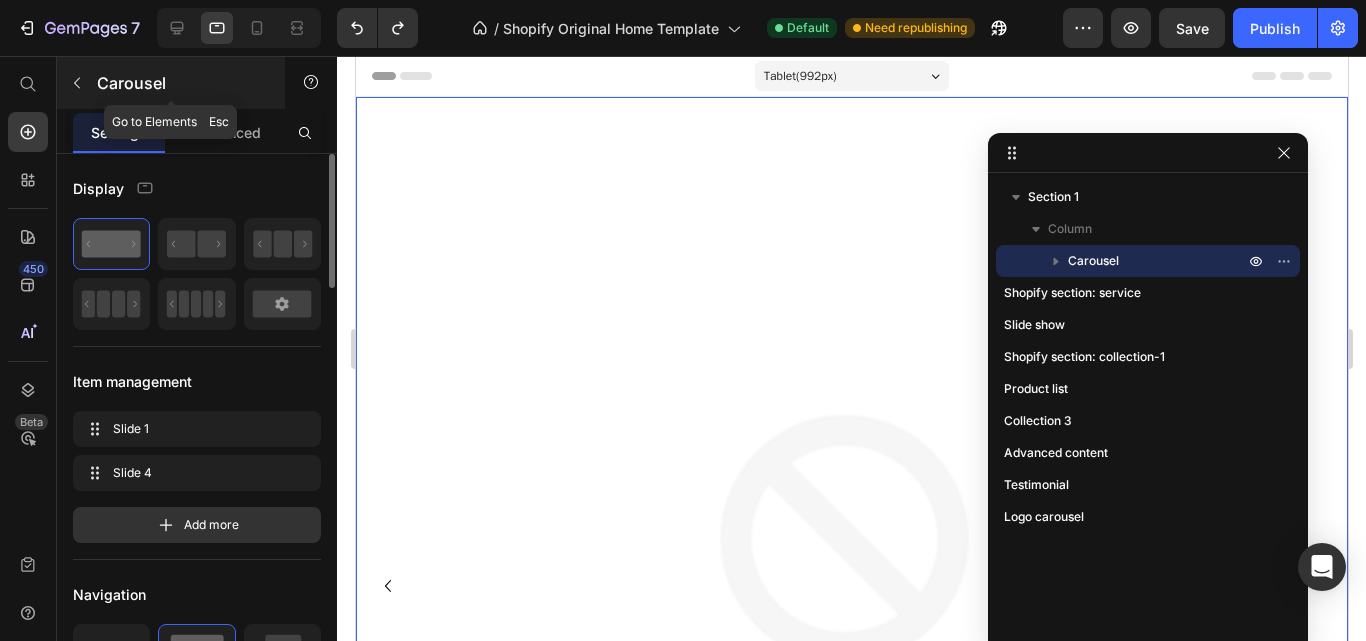 click 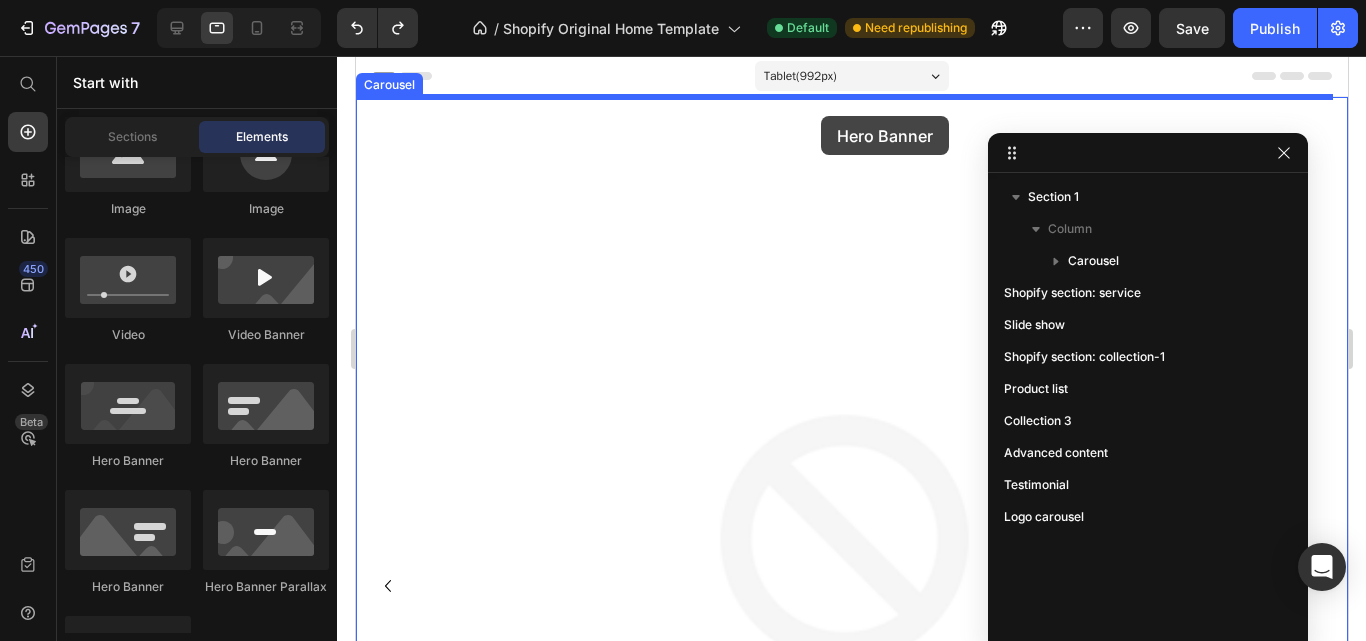 drag, startPoint x: 715, startPoint y: 211, endPoint x: 820, endPoint y: 116, distance: 141.59802 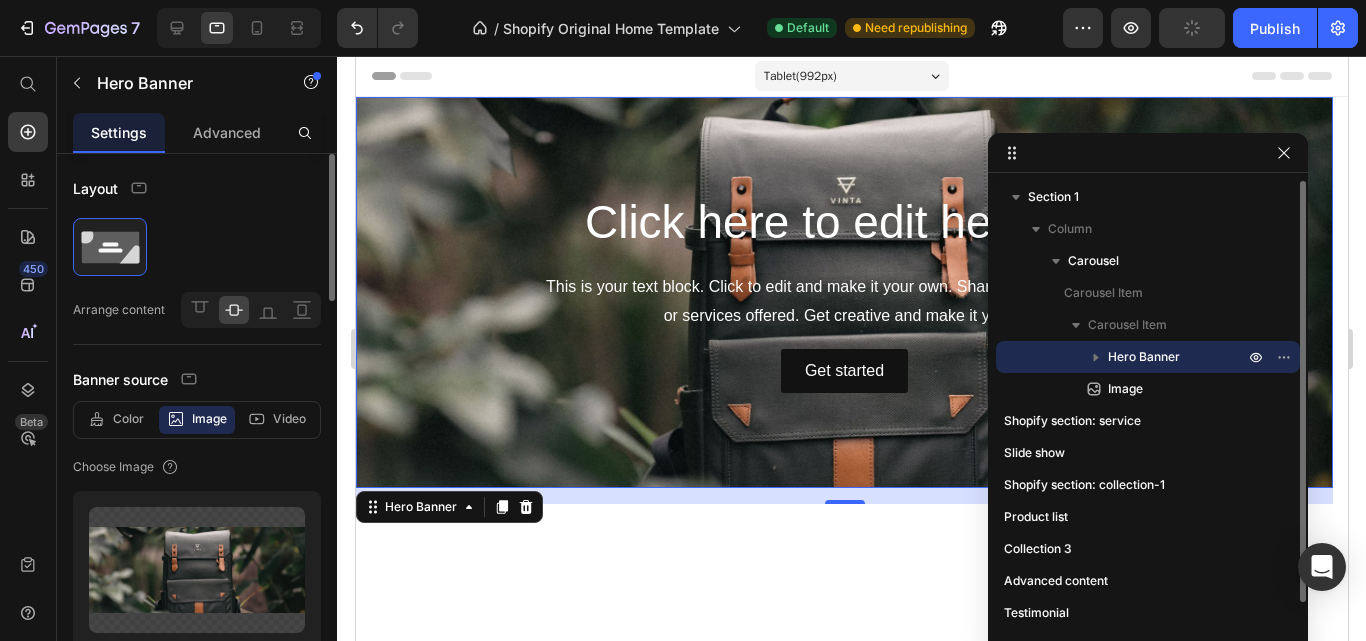 click 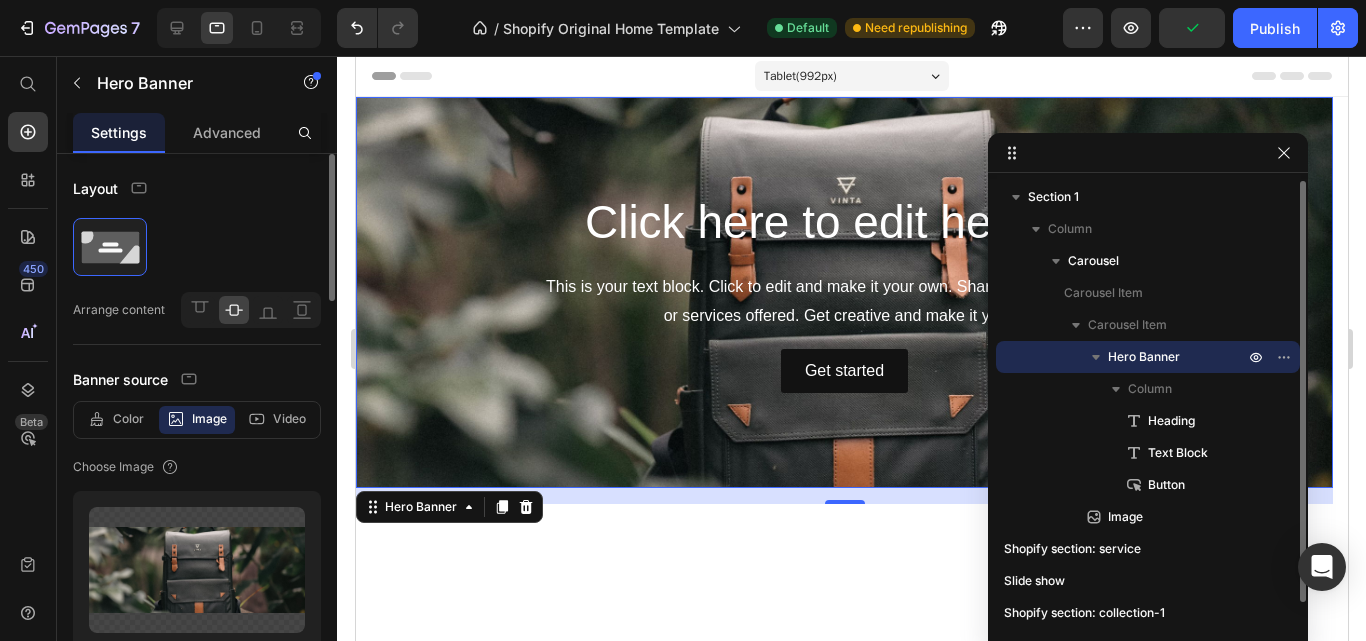 click 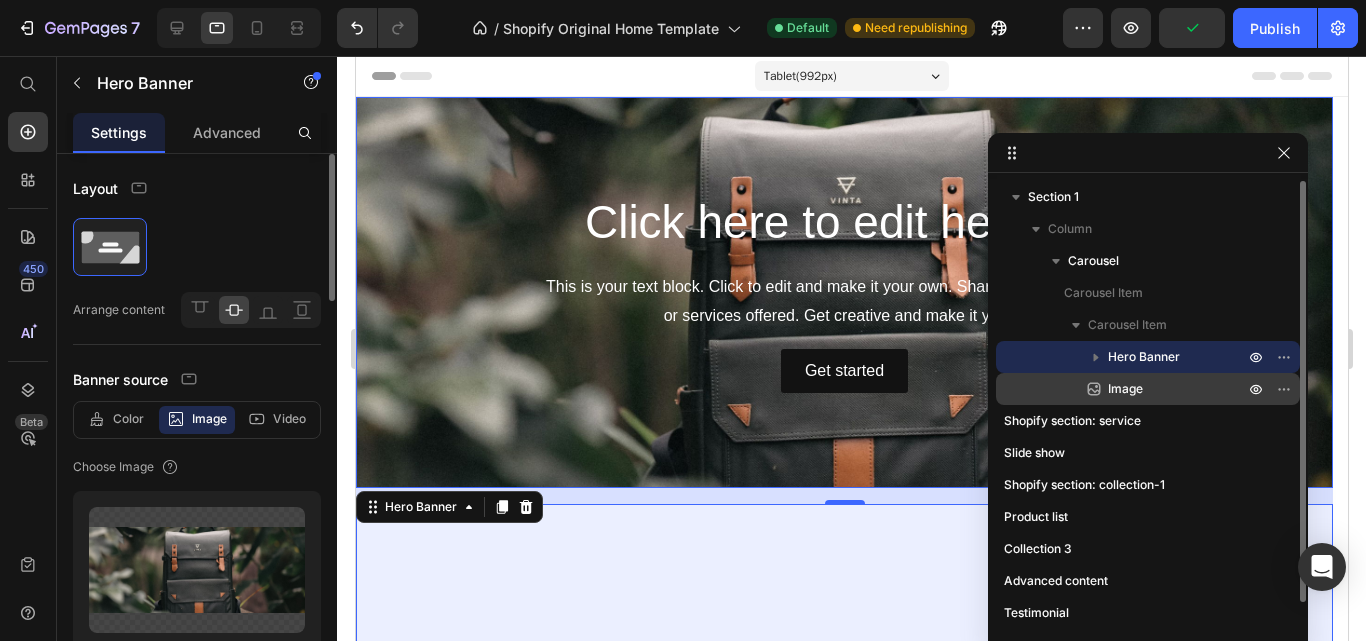 click on "Image" at bounding box center (1125, 389) 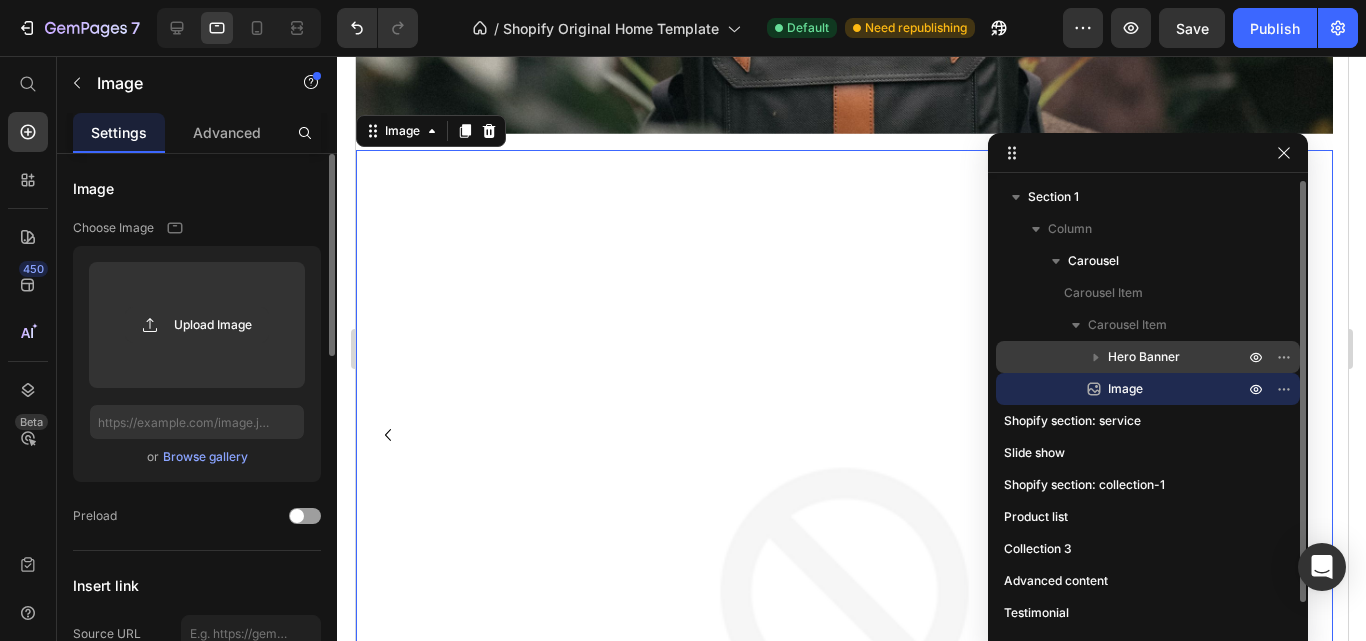 scroll, scrollTop: 378, scrollLeft: 0, axis: vertical 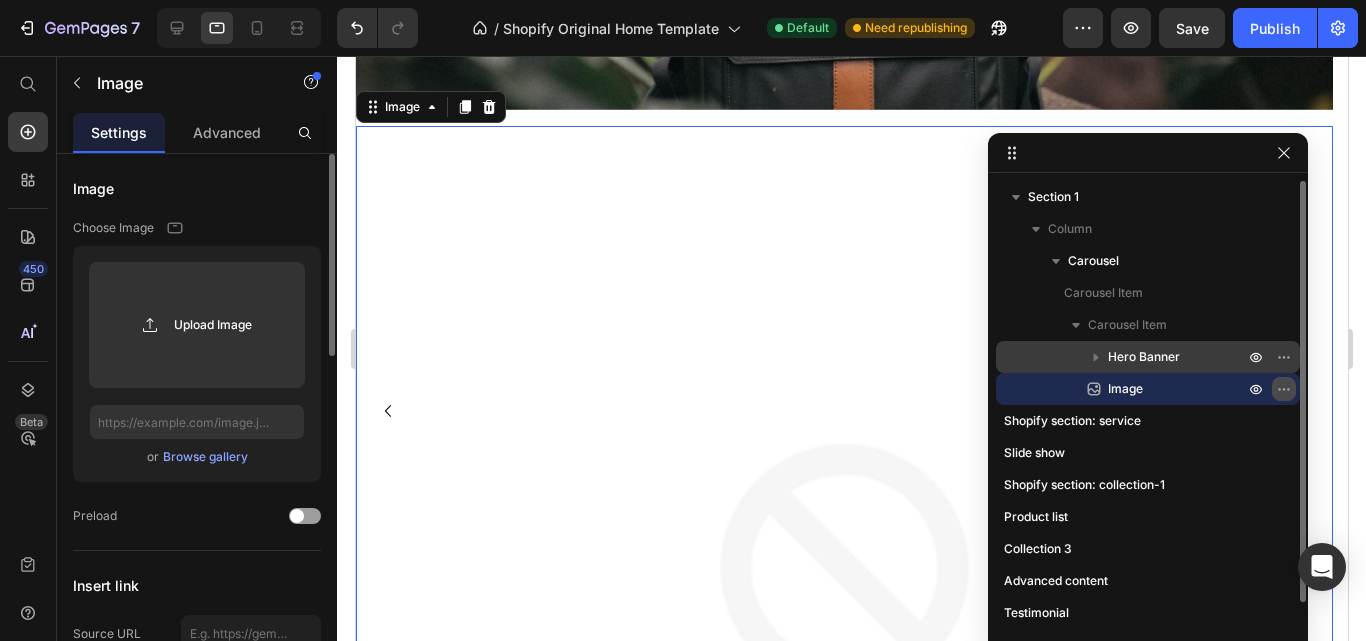 click 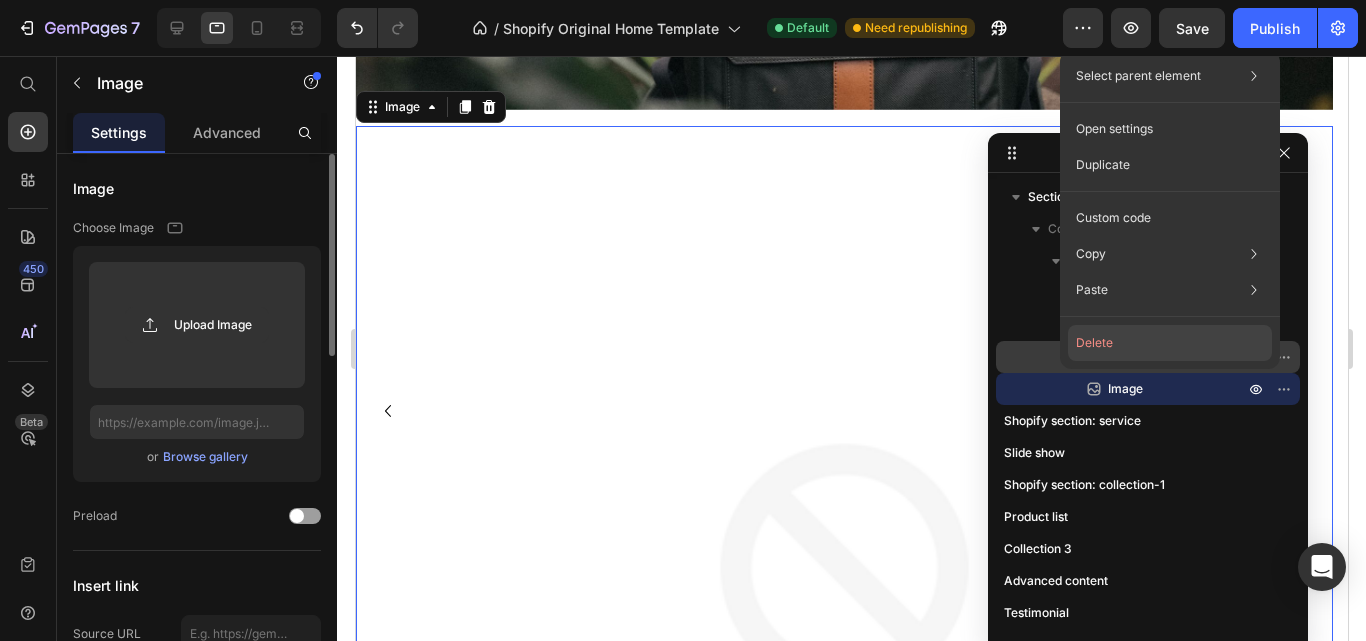 click on "Delete" 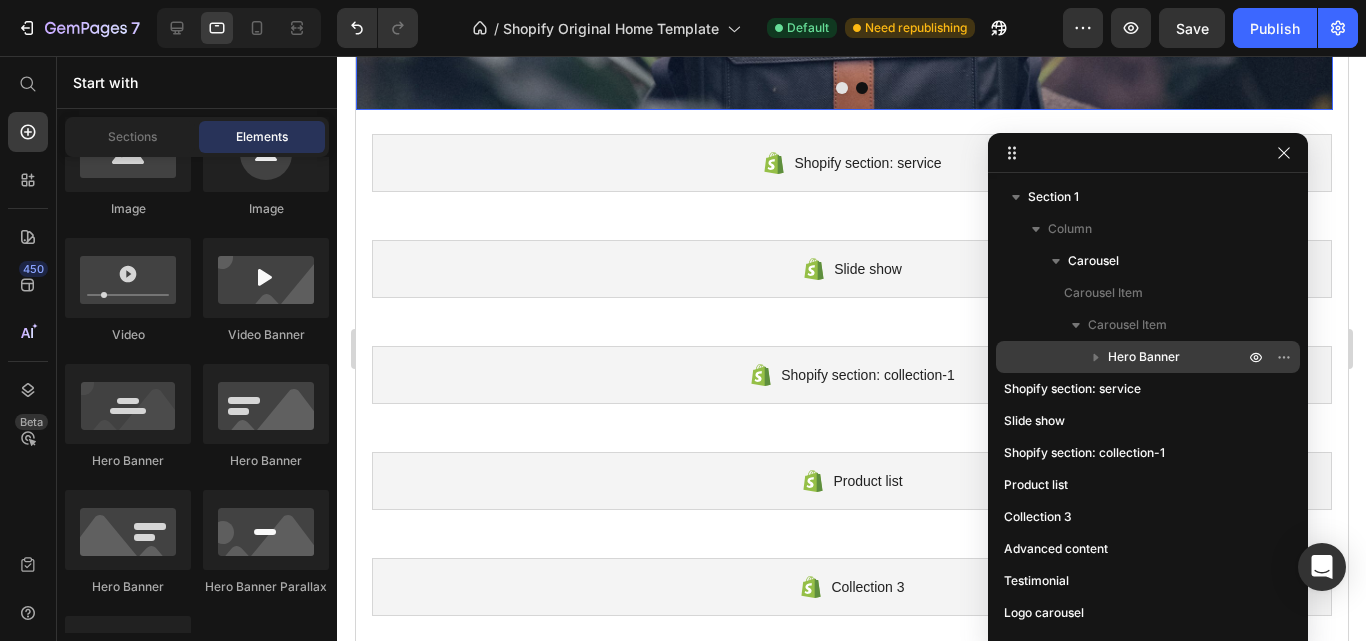 scroll, scrollTop: 0, scrollLeft: 0, axis: both 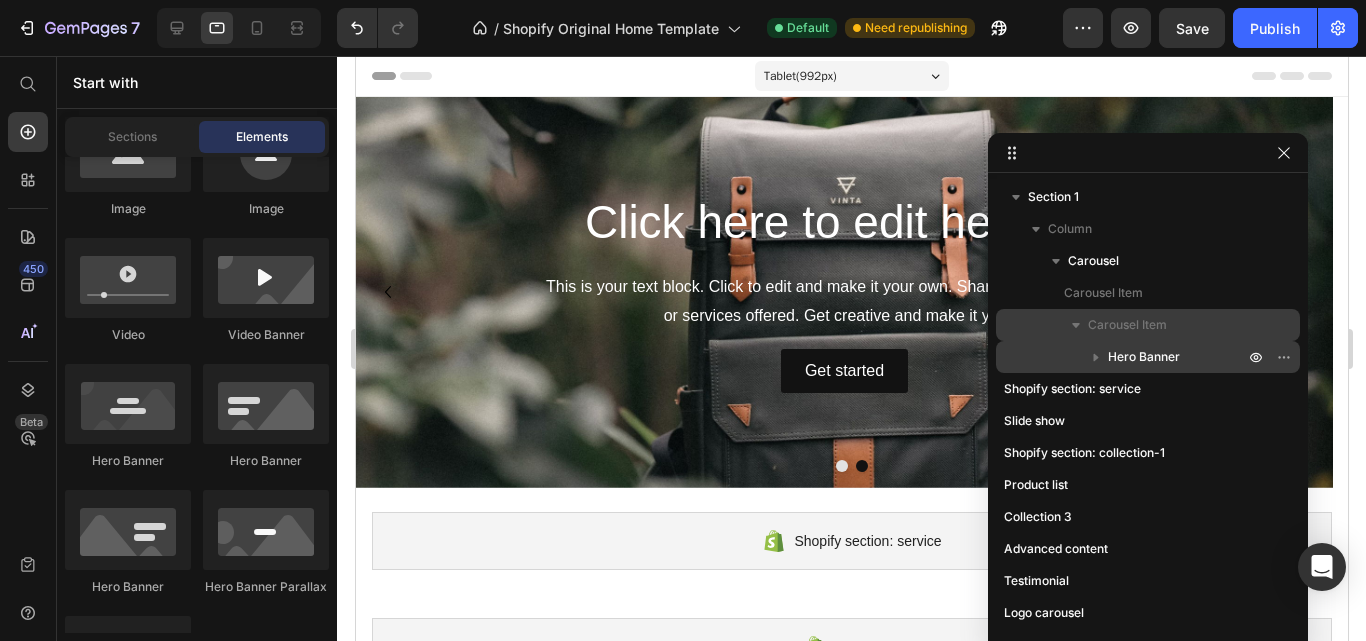 click on "Carousel Item" at bounding box center (1127, 325) 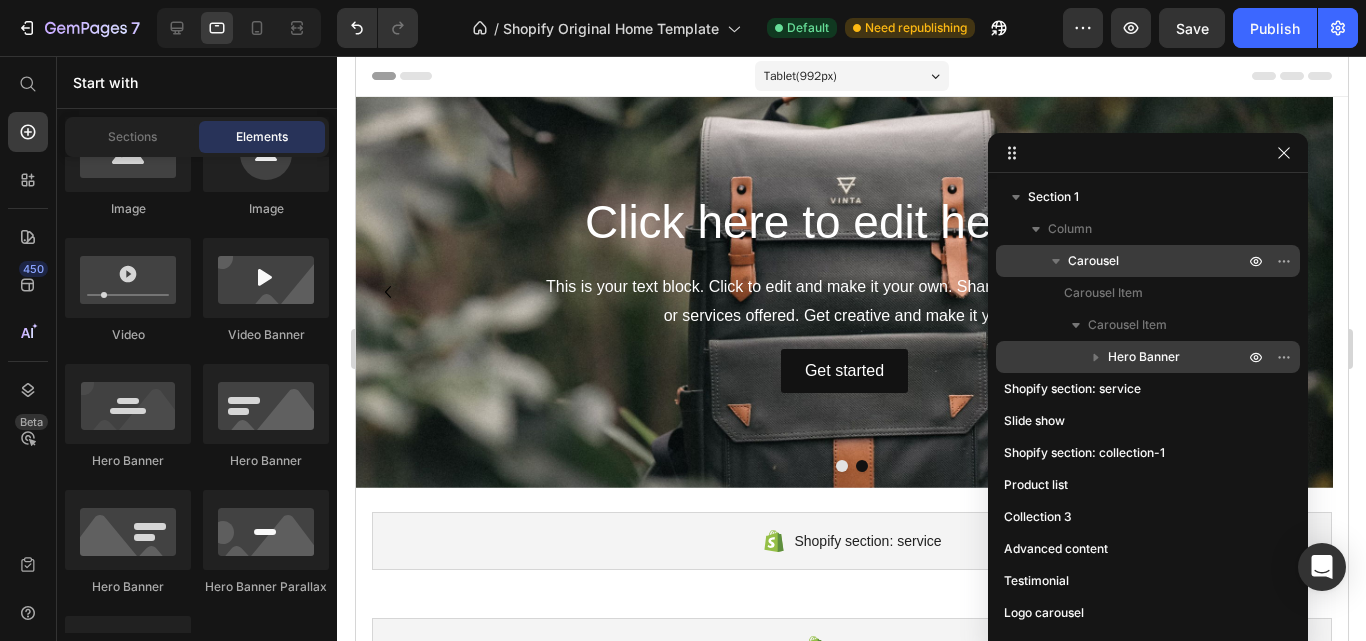 click on "Carousel" at bounding box center [1093, 261] 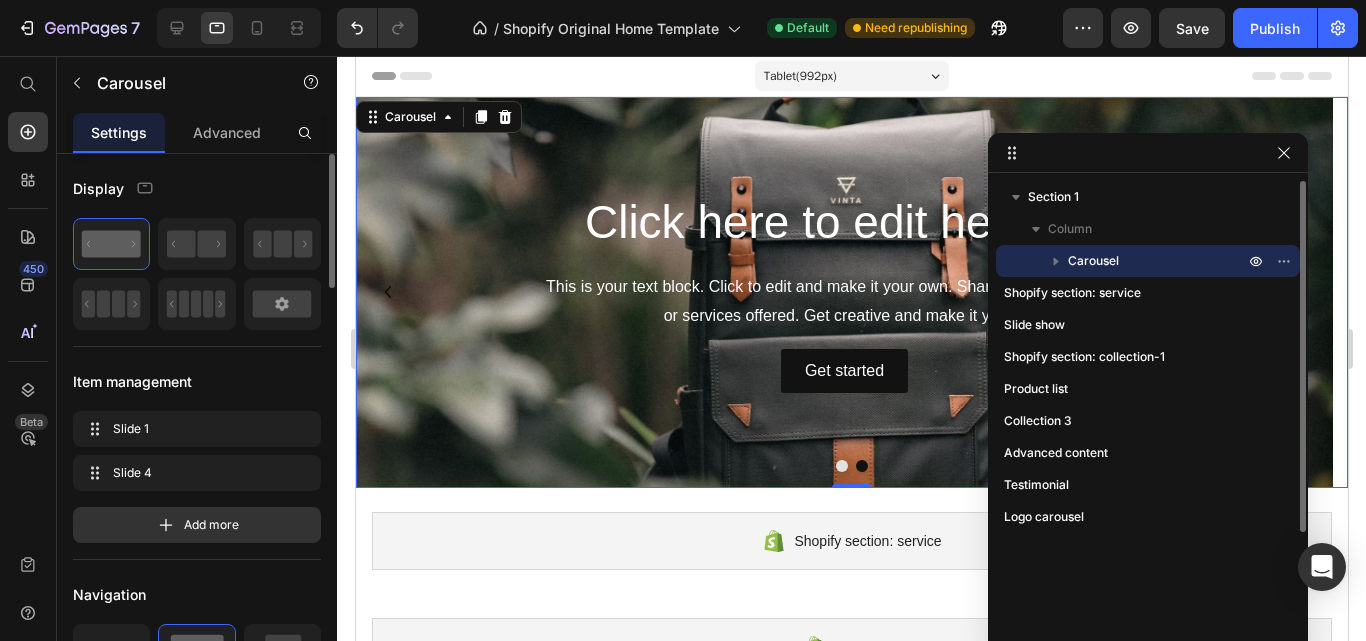 click on "Carousel" at bounding box center [1093, 261] 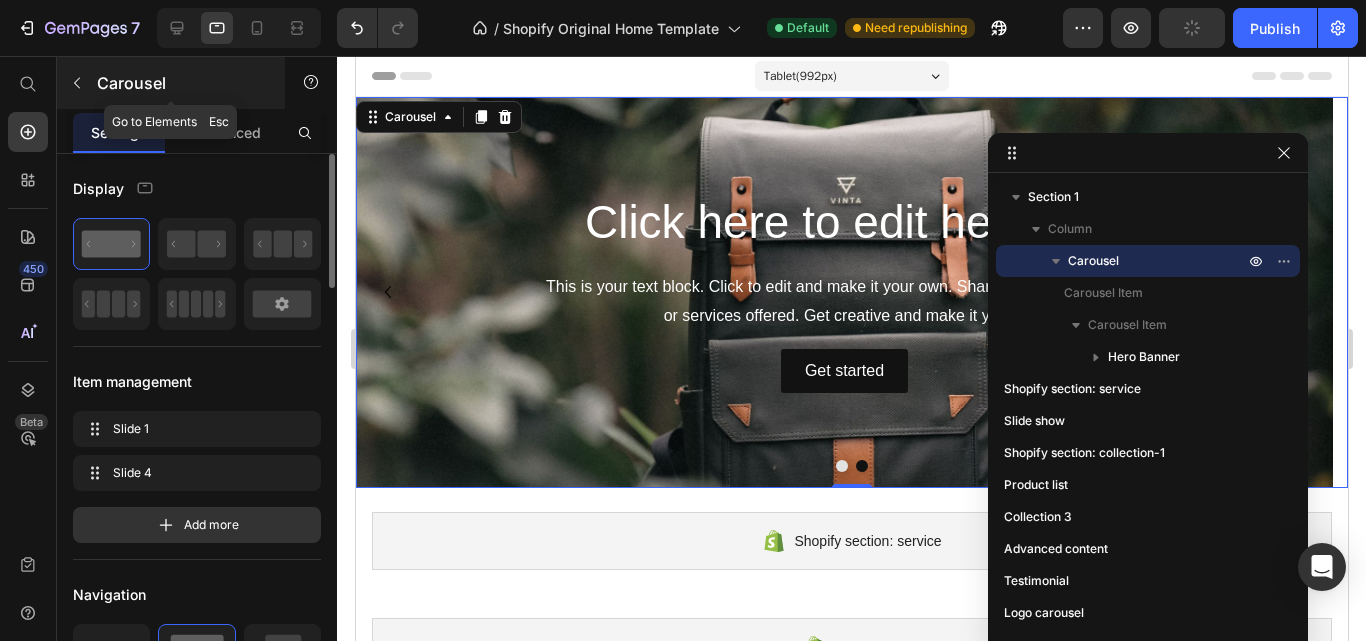 click 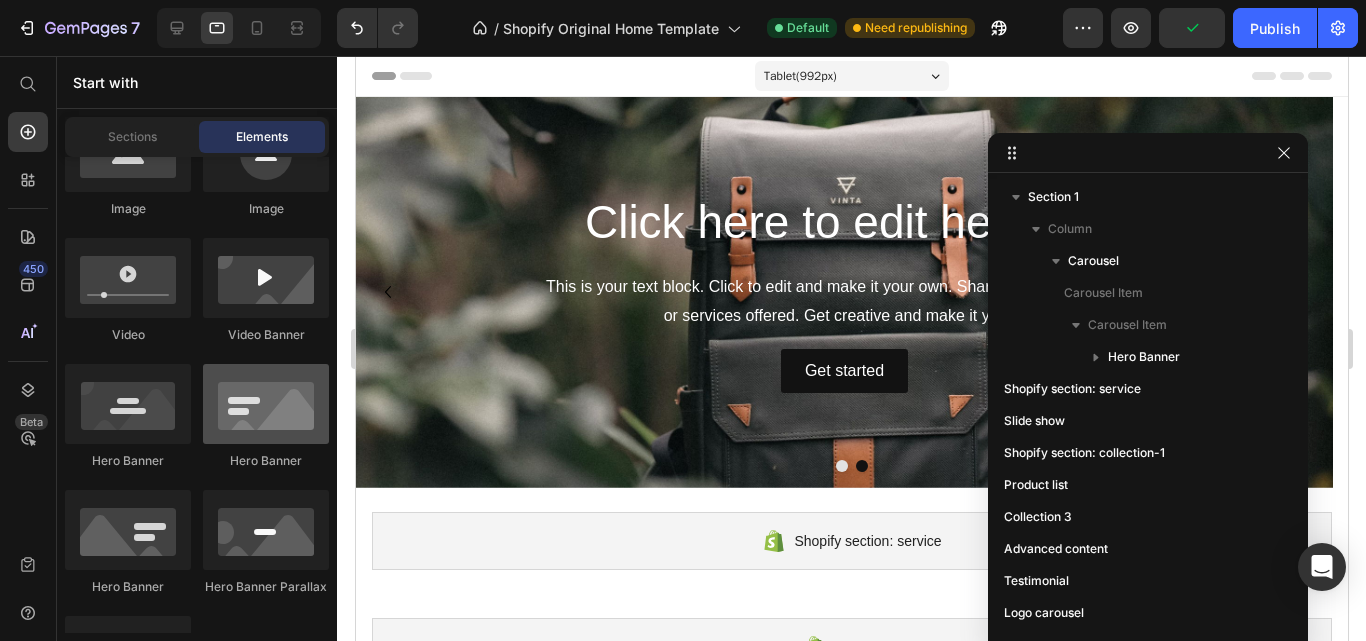 scroll, scrollTop: 0, scrollLeft: 0, axis: both 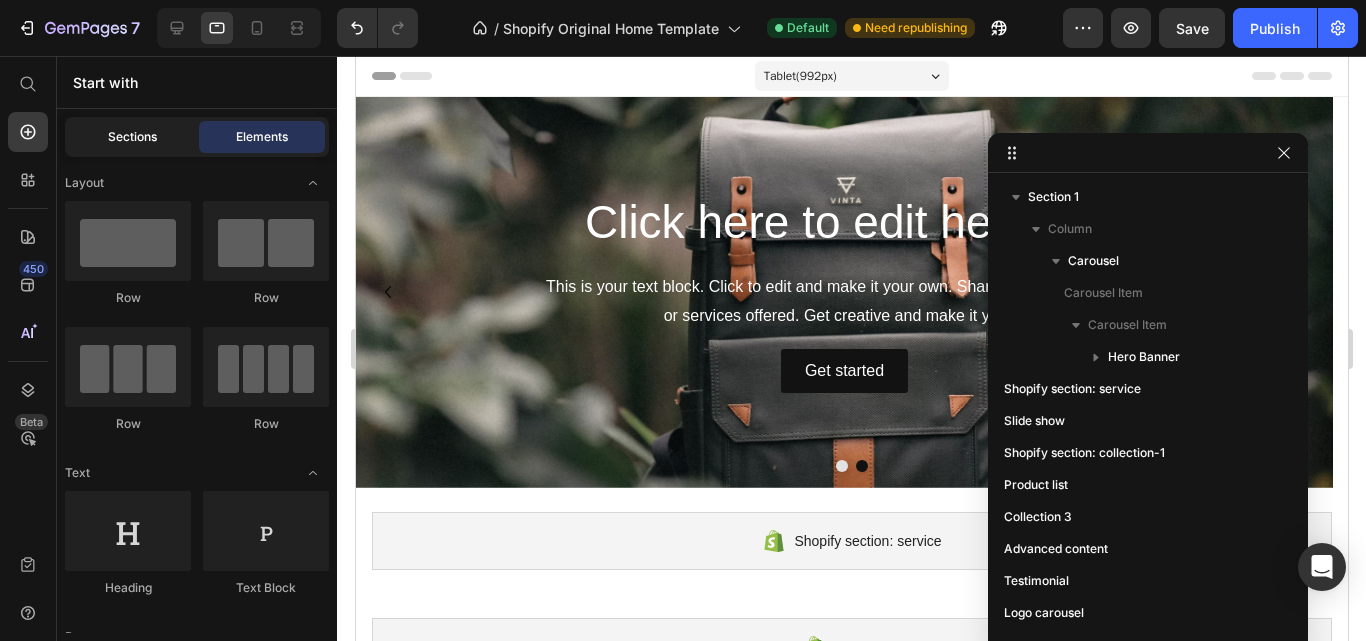 click on "Sections" 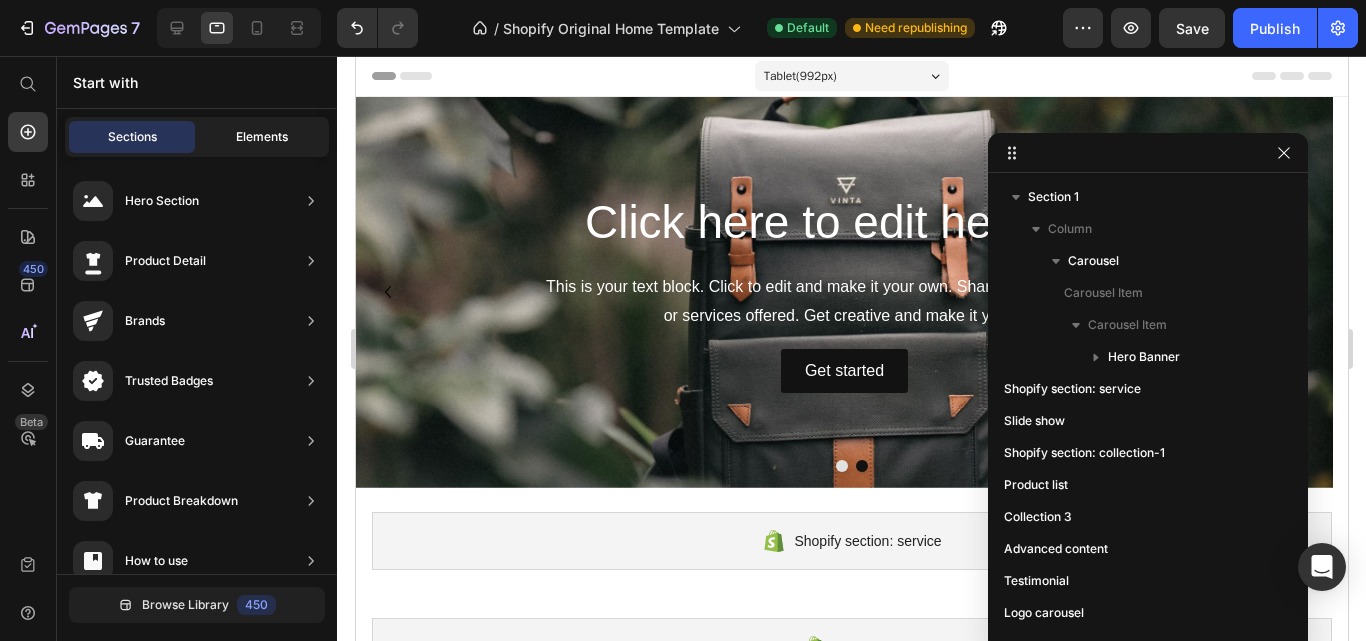 click on "Elements" 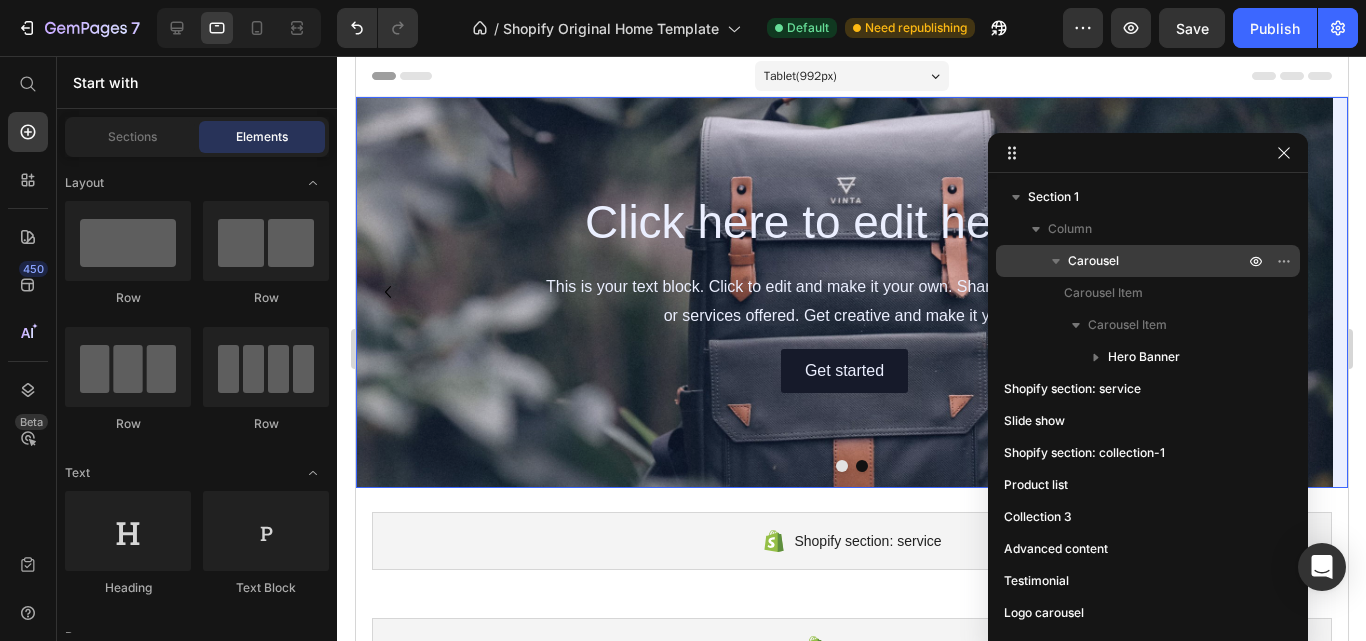 click on "Carousel" at bounding box center [1158, 261] 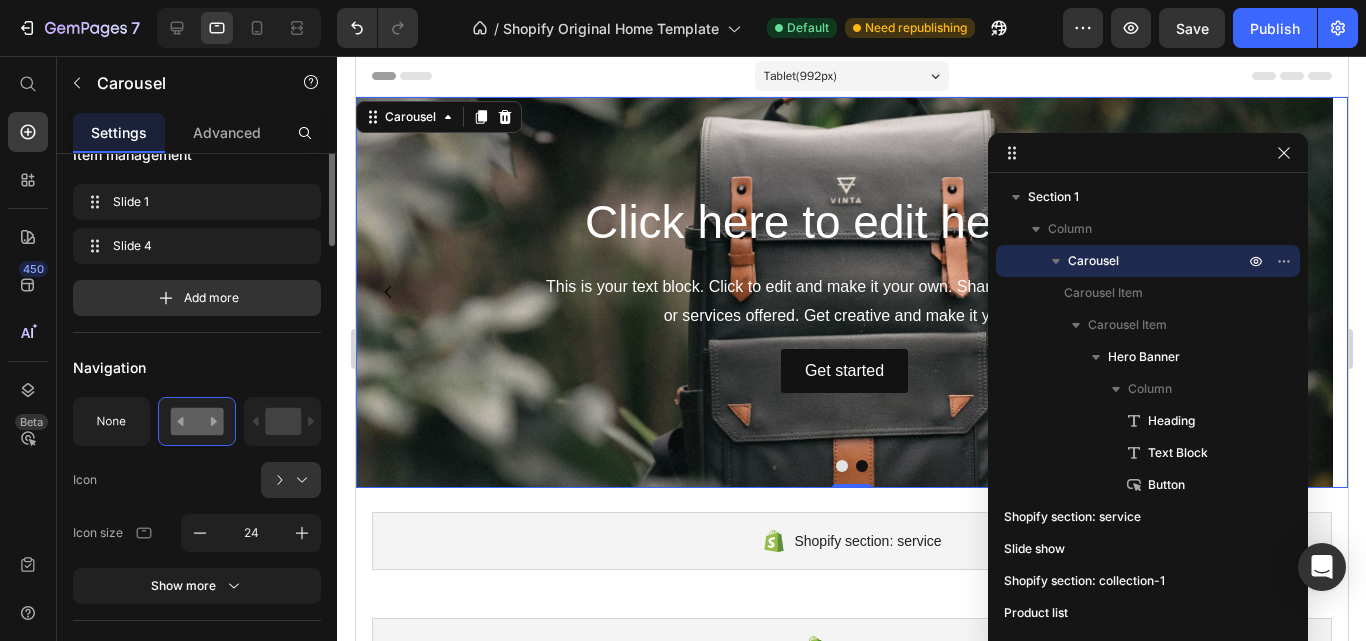 scroll, scrollTop: 0, scrollLeft: 0, axis: both 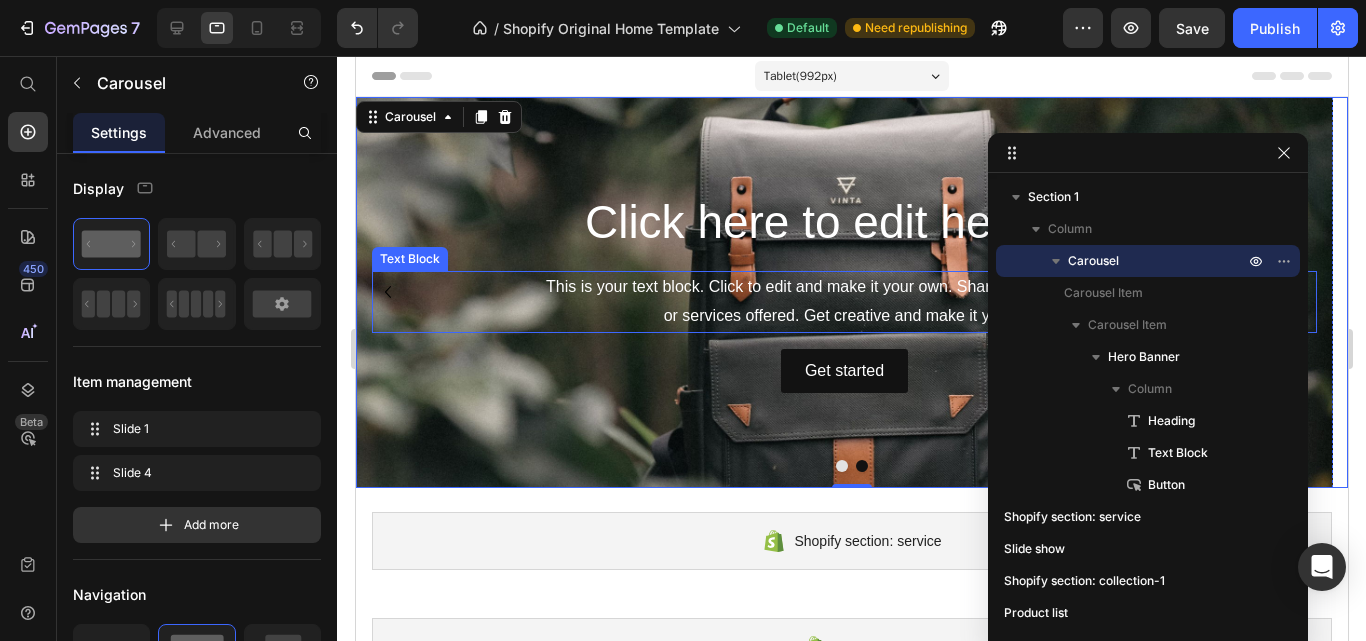 click on "This is your text block. Click to edit and make it your own. Share your product's story                   or services offered. Get creative and make it yours!" at bounding box center [843, 302] 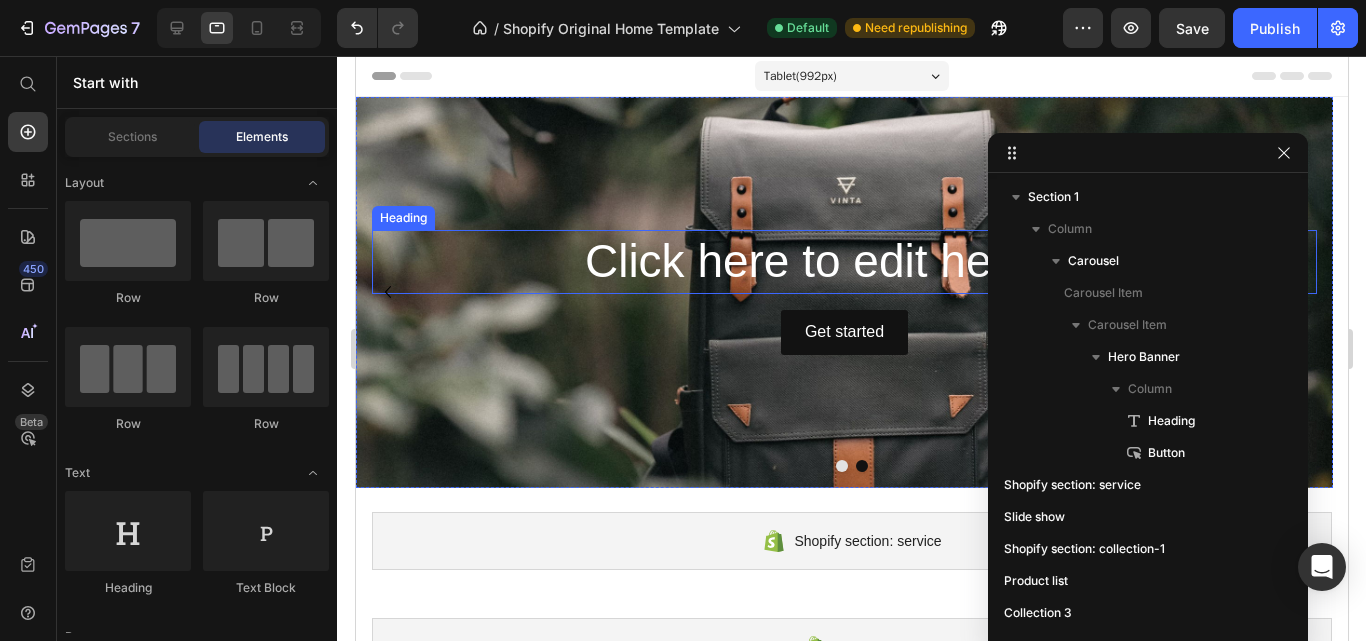 click on "Click here to edit heading" at bounding box center [843, 262] 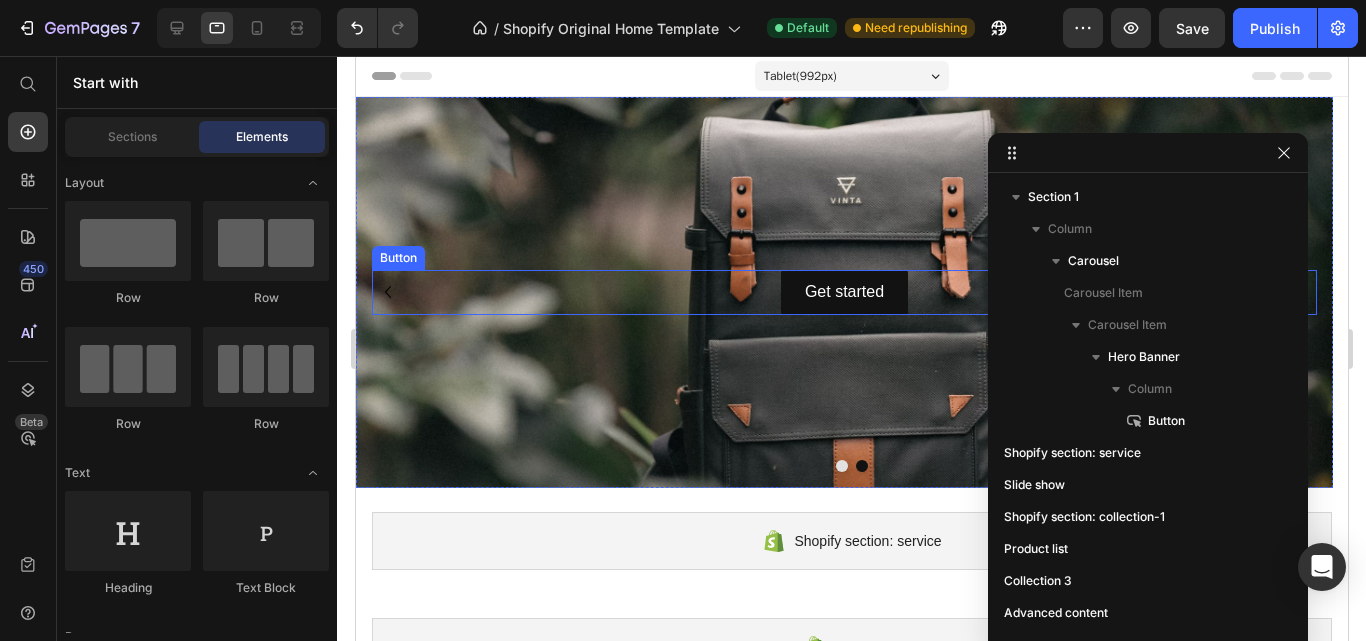 click on "Get started Button" at bounding box center [843, 292] 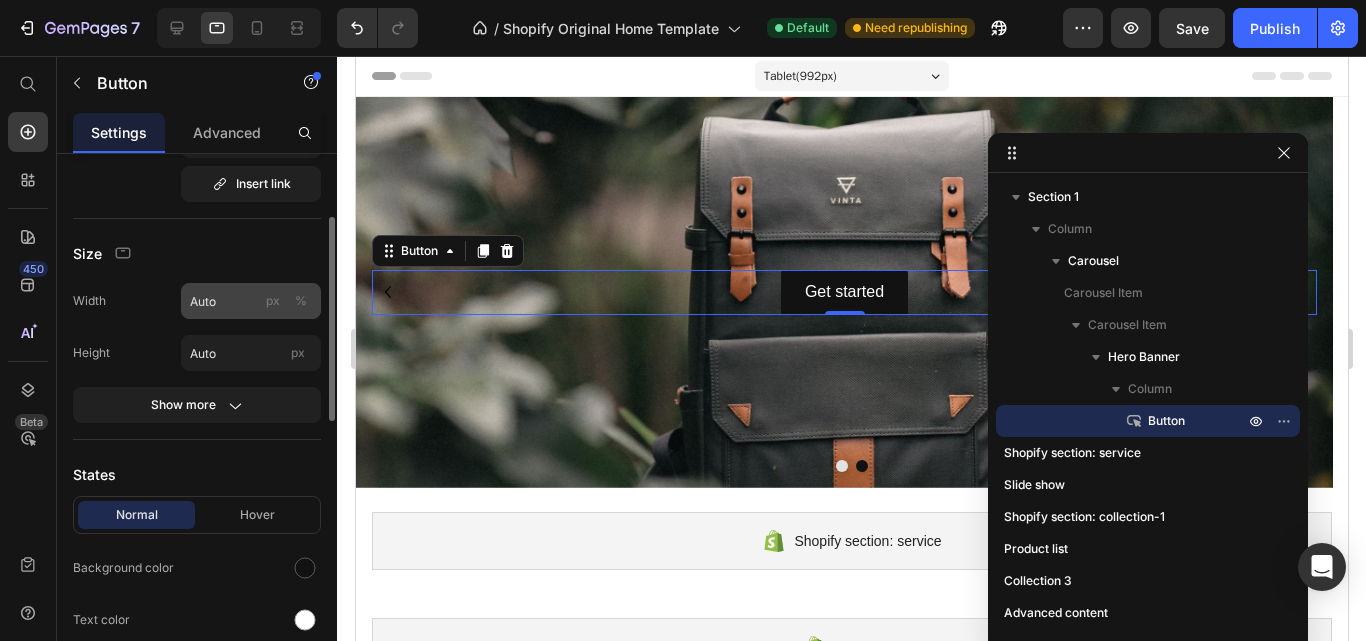 scroll, scrollTop: 163, scrollLeft: 0, axis: vertical 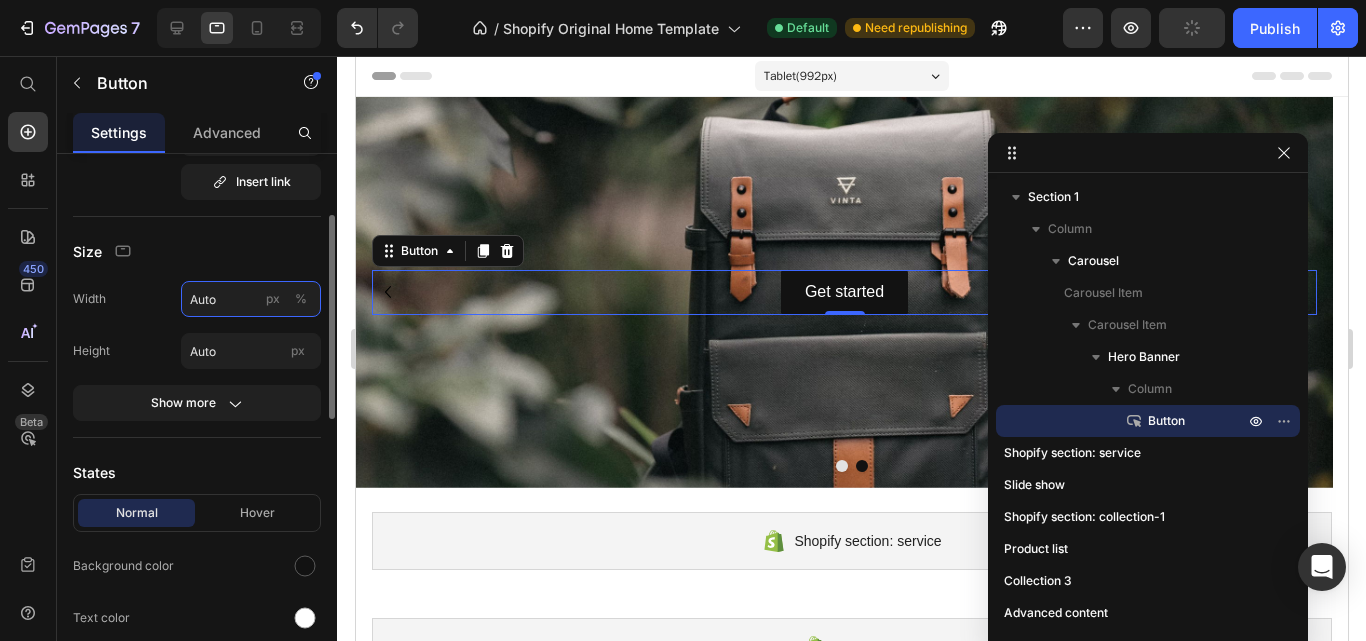 click on "Auto" at bounding box center (251, 299) 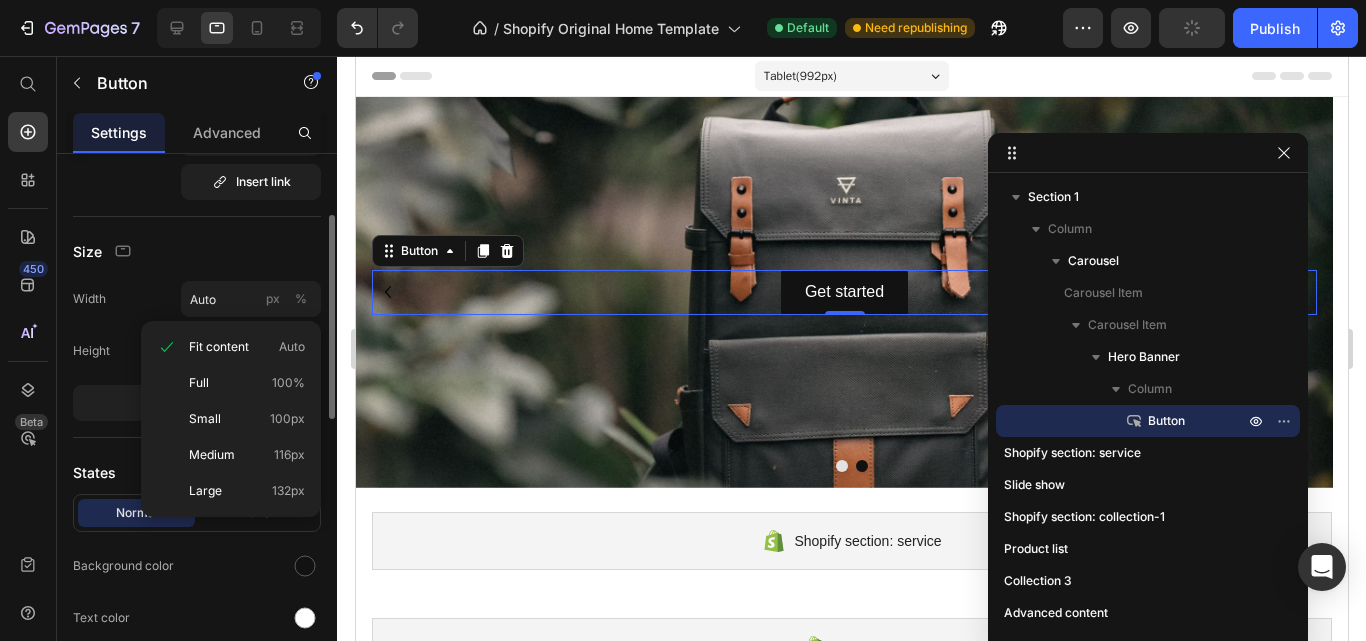 click on "Size" at bounding box center [197, 251] 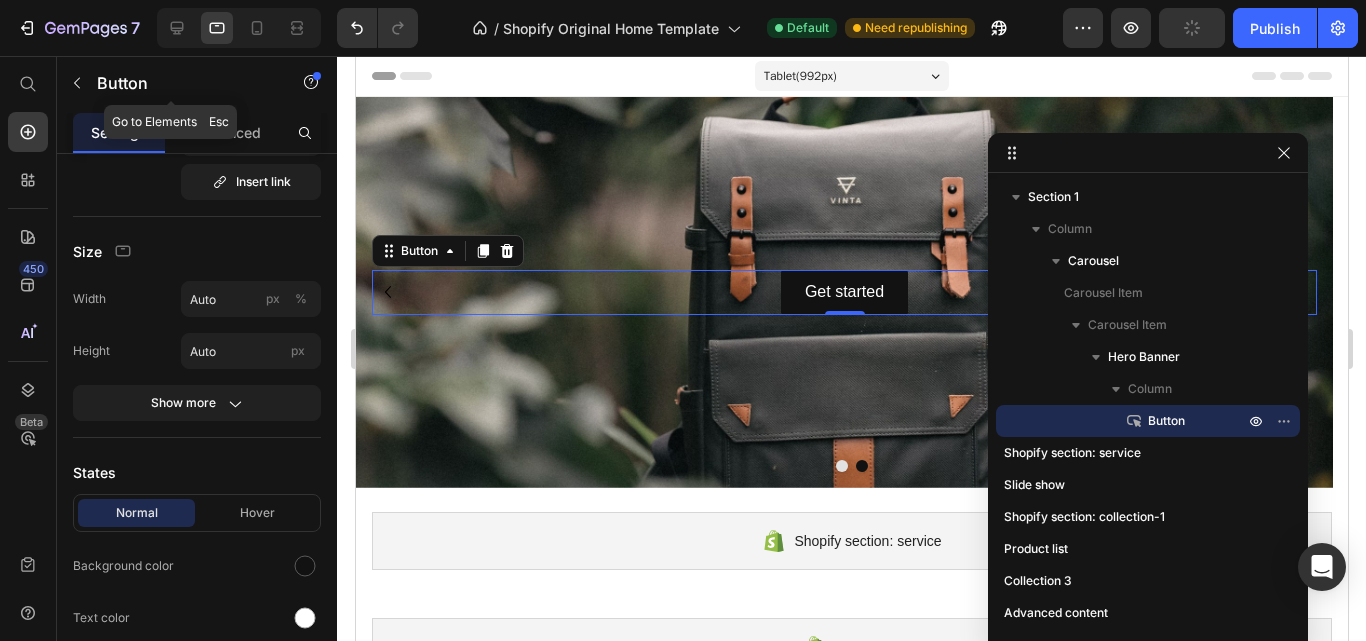 drag, startPoint x: 75, startPoint y: 90, endPoint x: 168, endPoint y: 260, distance: 193.77565 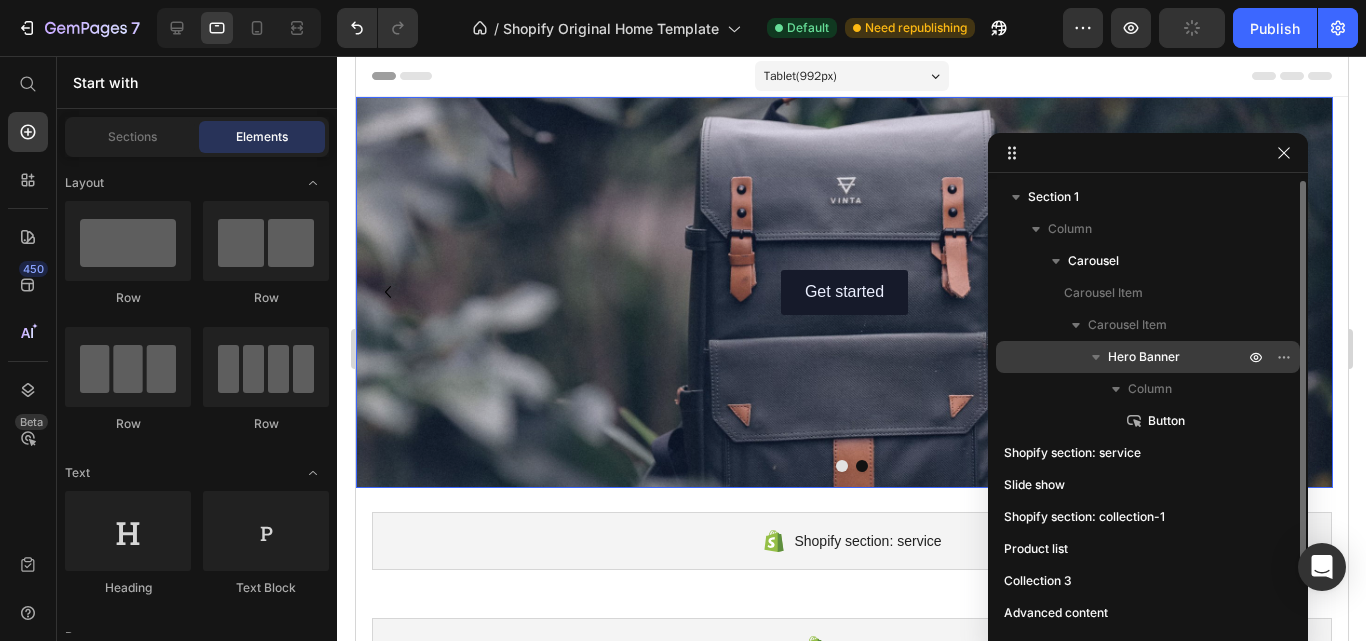 click on "Hero Banner" at bounding box center (1144, 357) 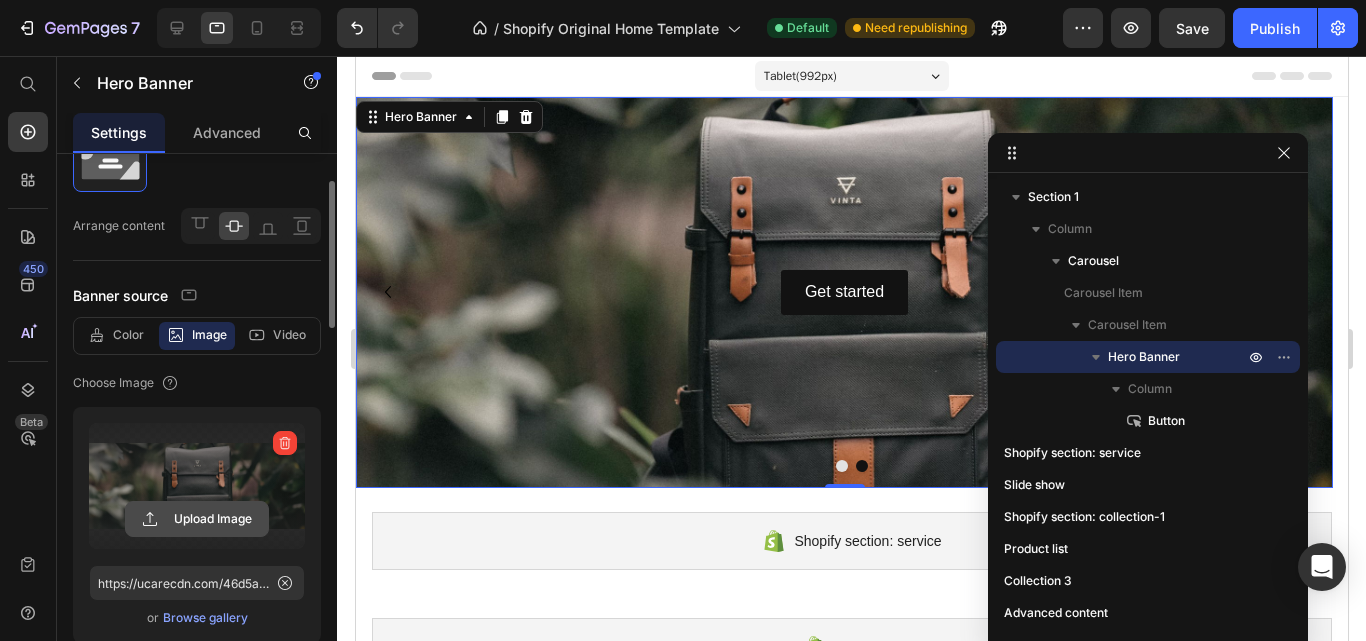 scroll, scrollTop: 88, scrollLeft: 0, axis: vertical 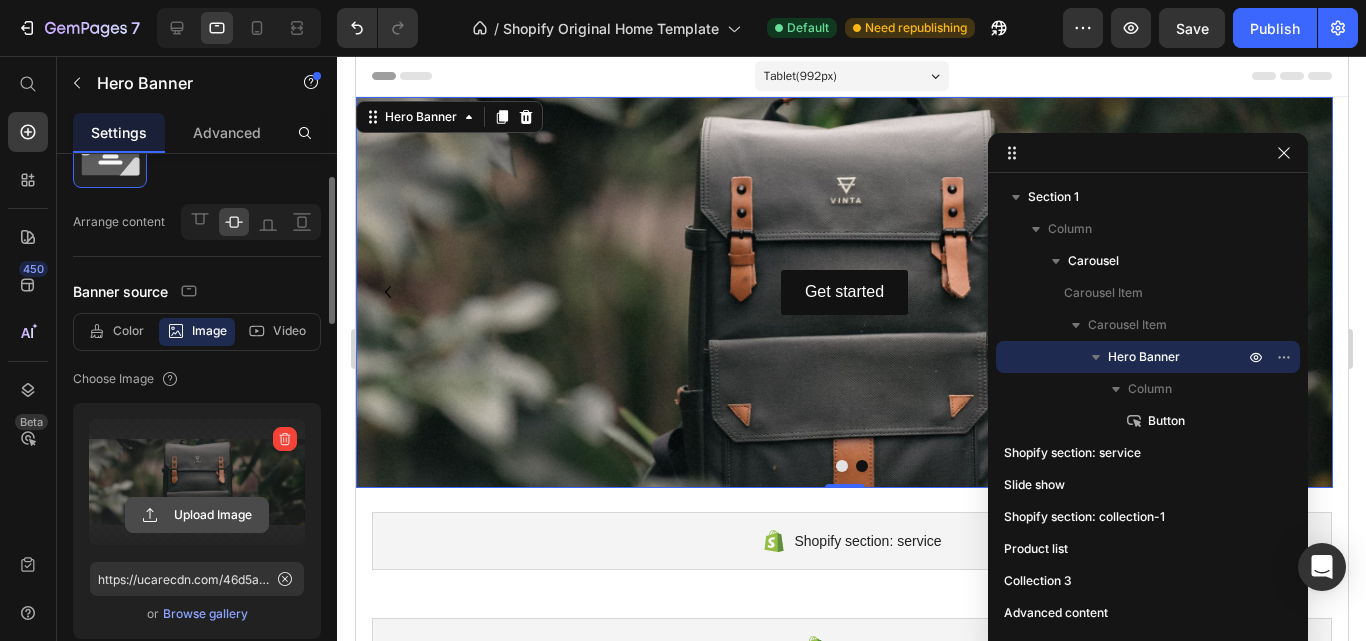 click 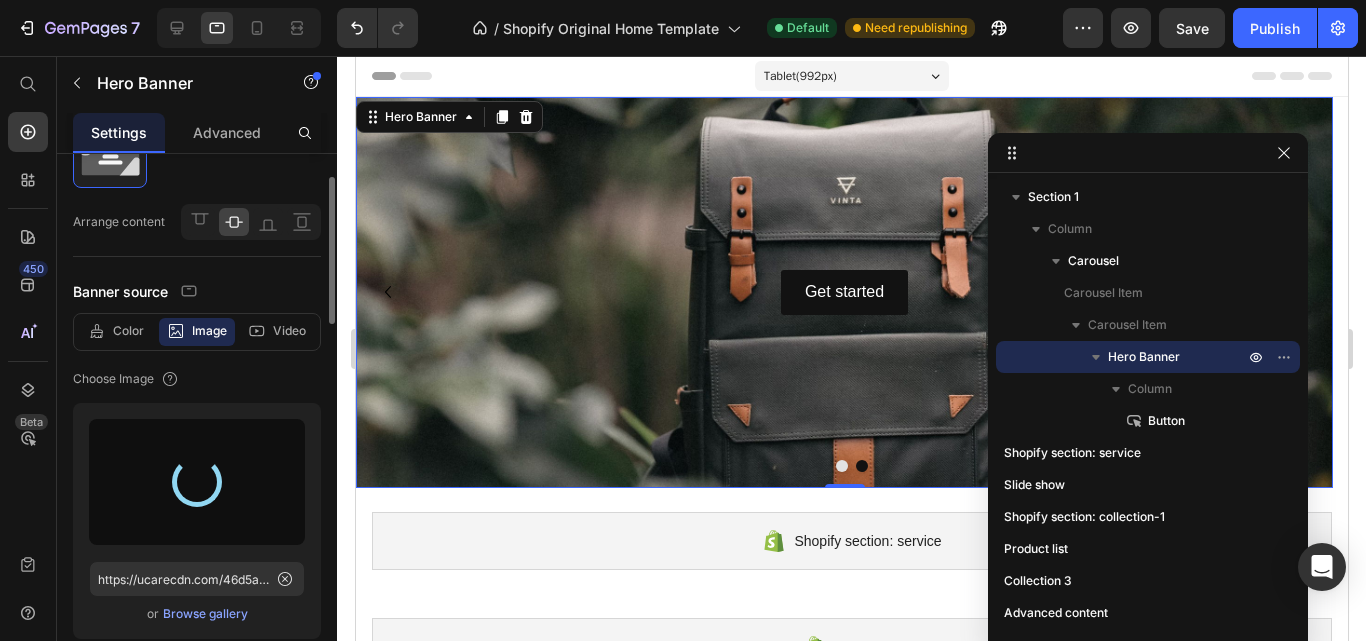 type on "https://cdn.shopify.com/s/files/1/0757/9425/2025/files/gempages_574584452085187696-290dace8-004b-4f14-8243-008800e622ce.jpg" 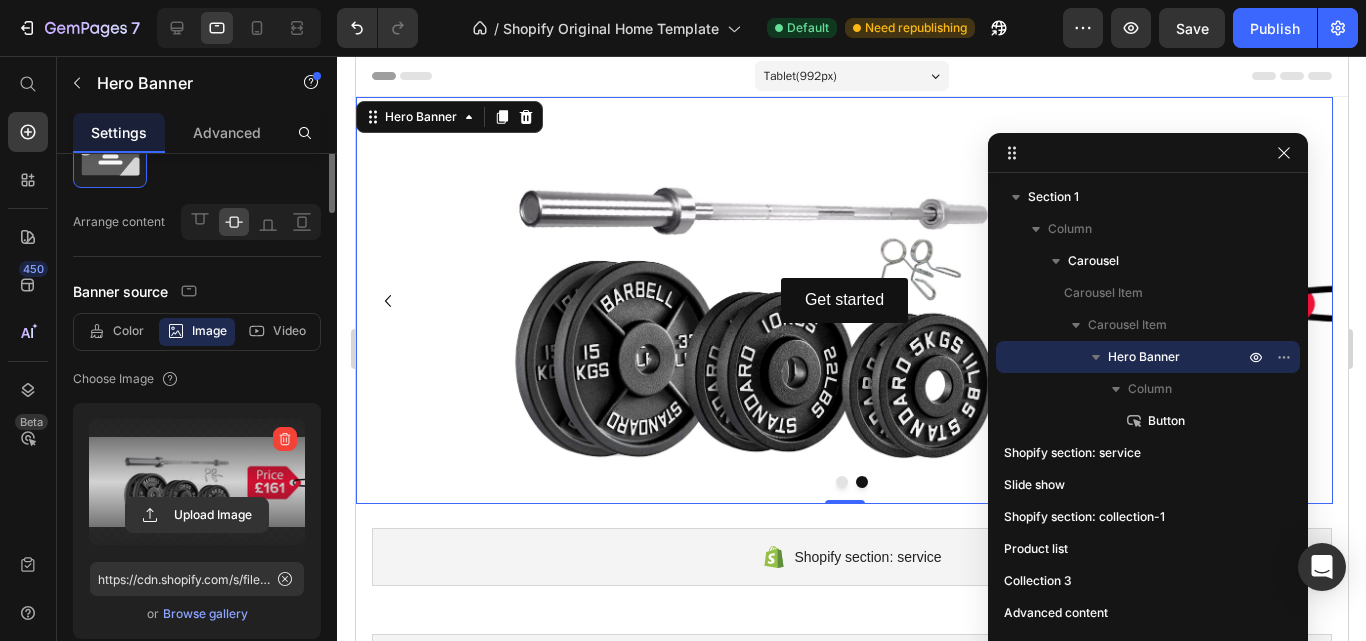 scroll, scrollTop: 0, scrollLeft: 0, axis: both 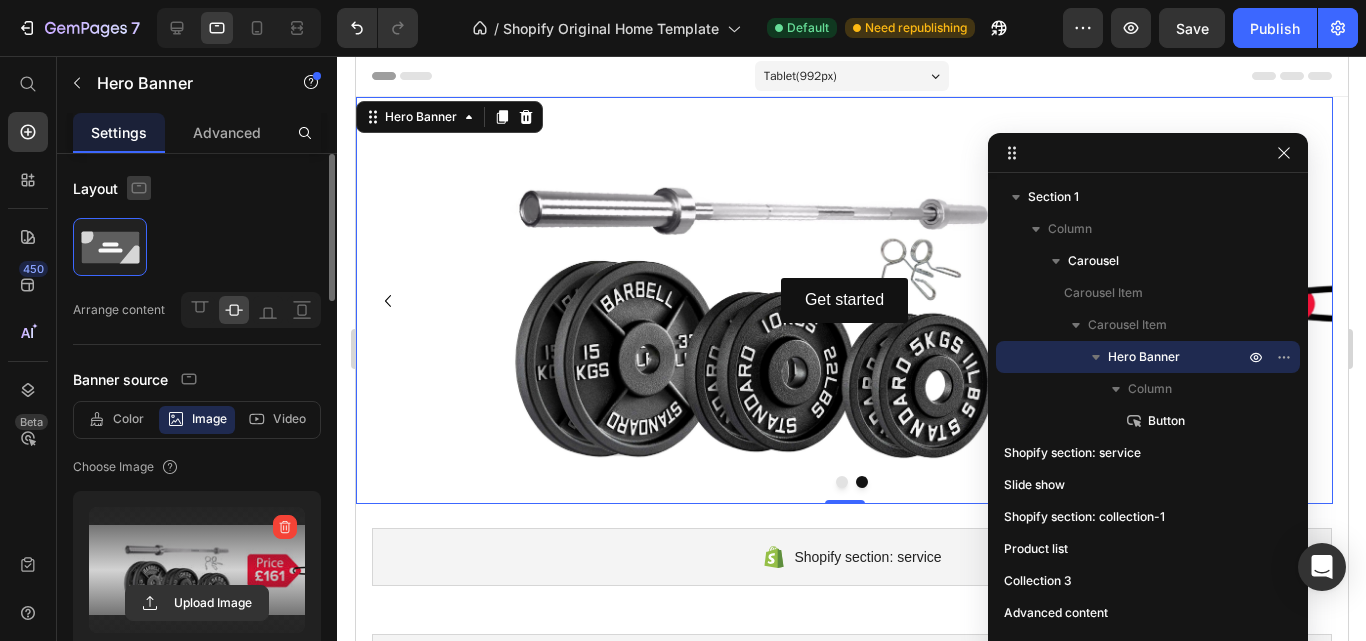 click 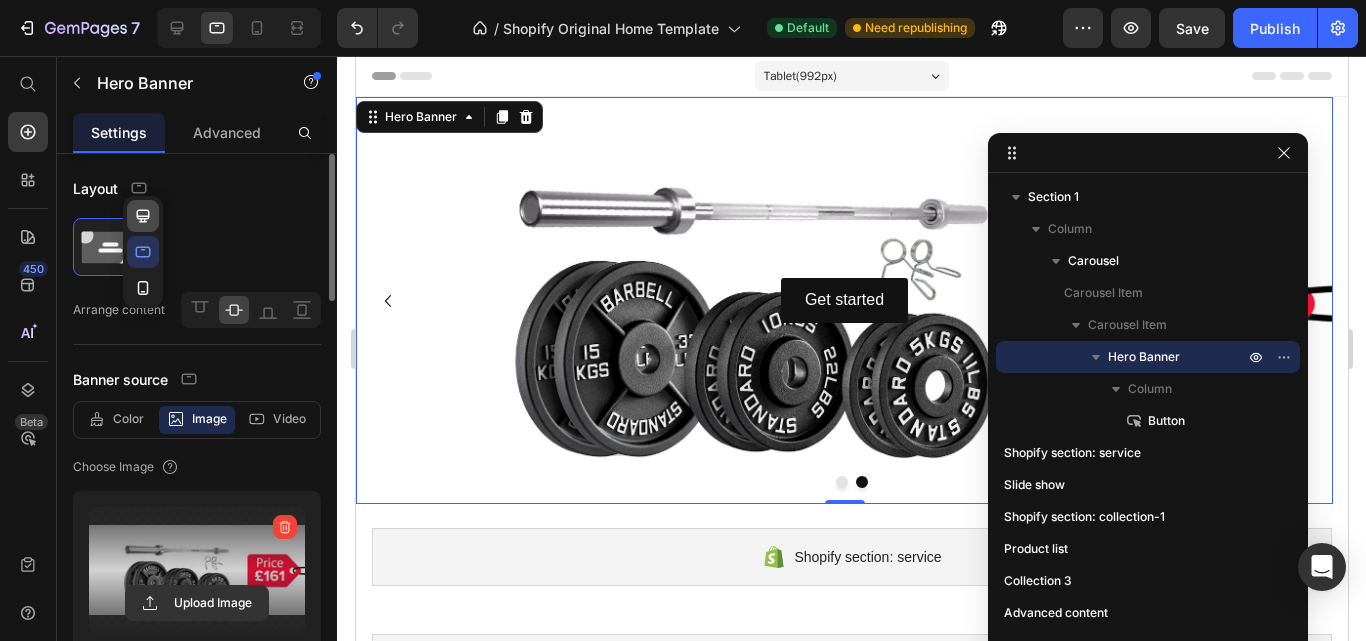 click 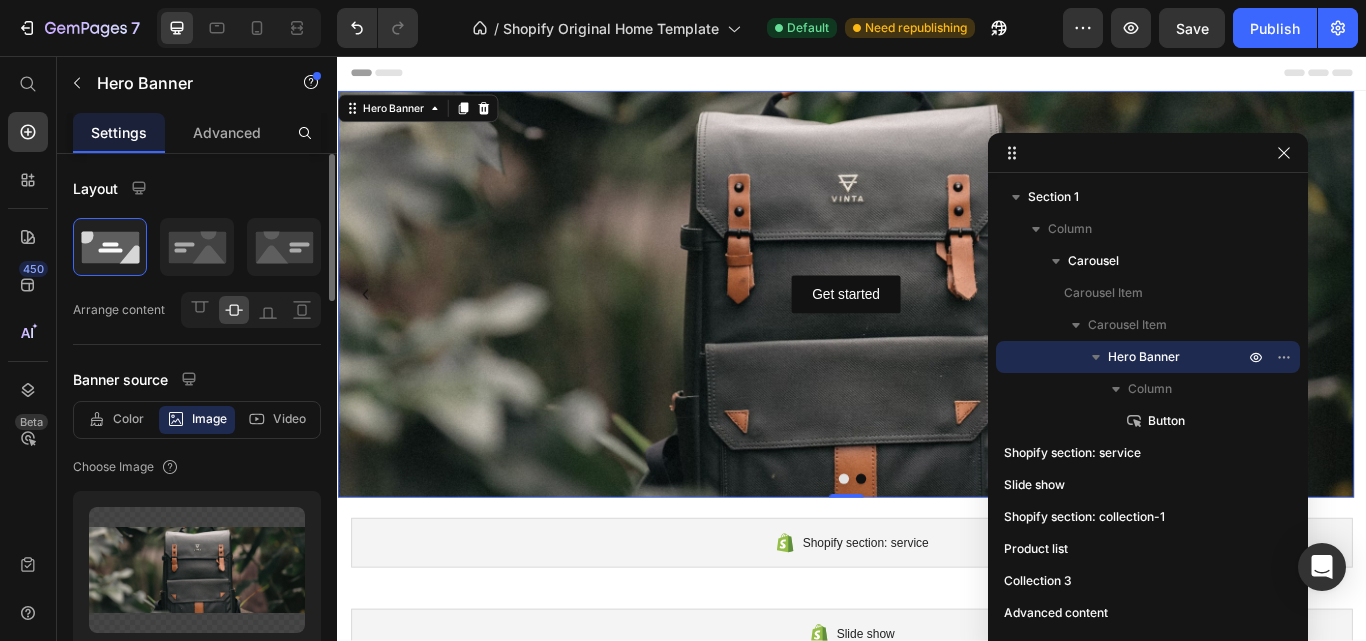 click on "Get started Button" at bounding box center [929, 334] 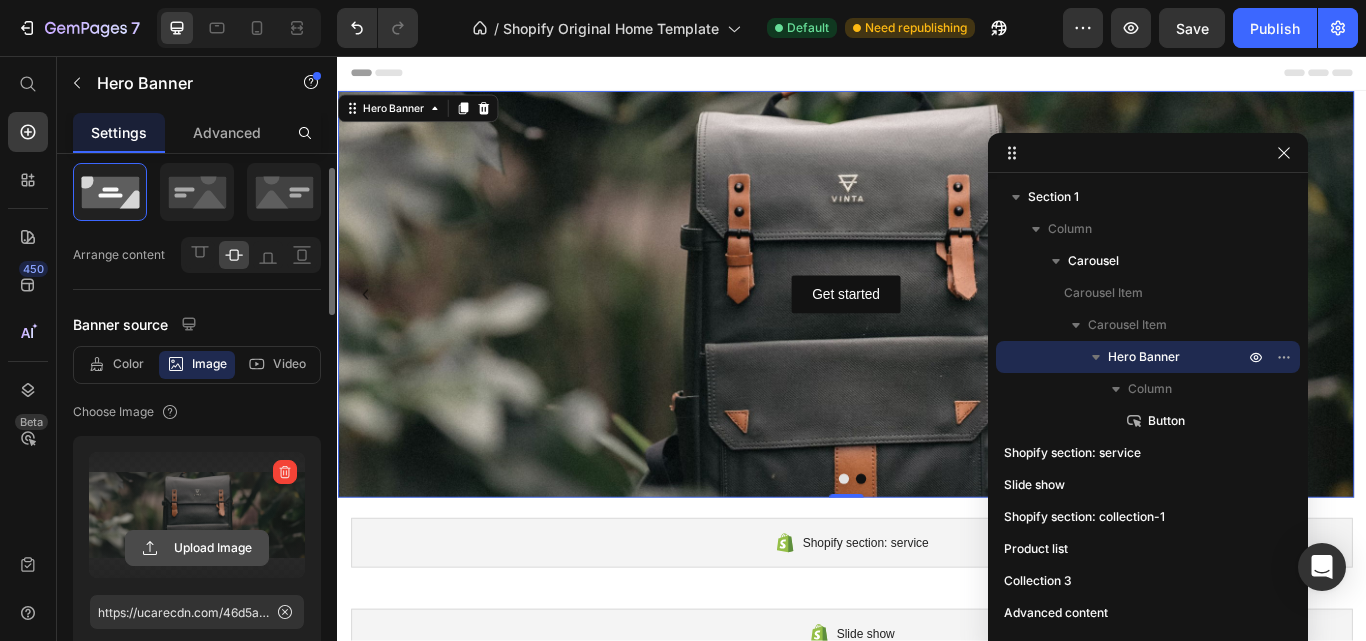 scroll, scrollTop: 56, scrollLeft: 0, axis: vertical 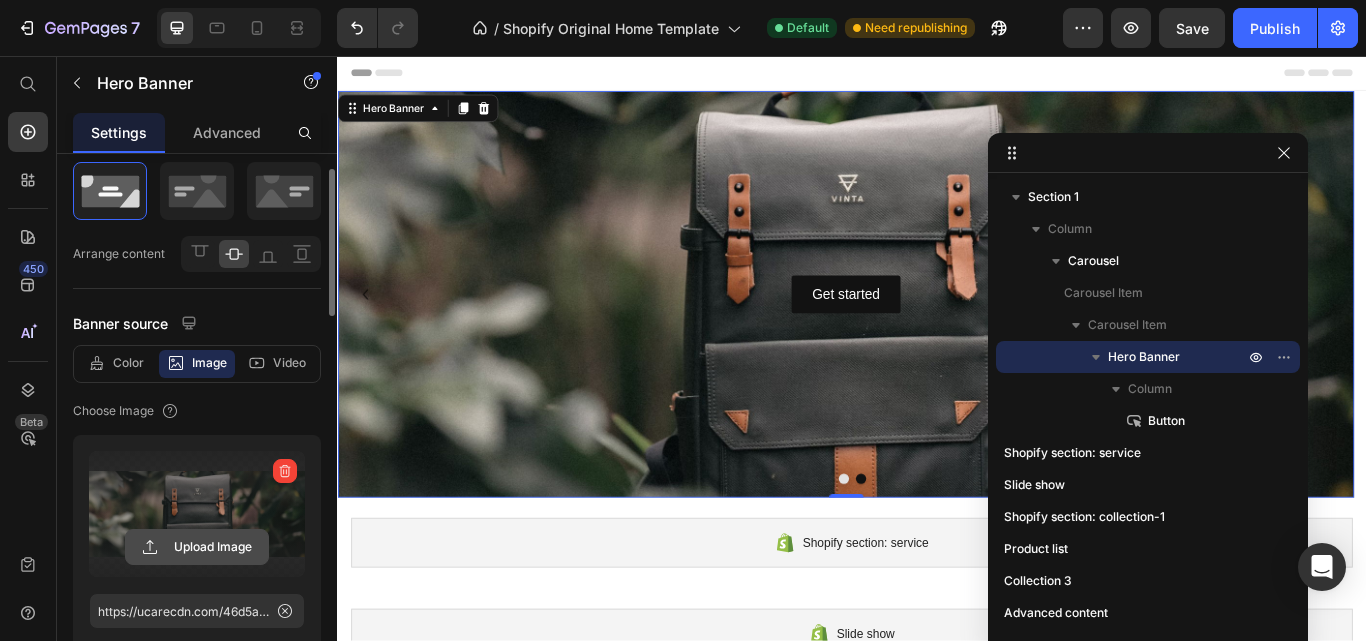 click 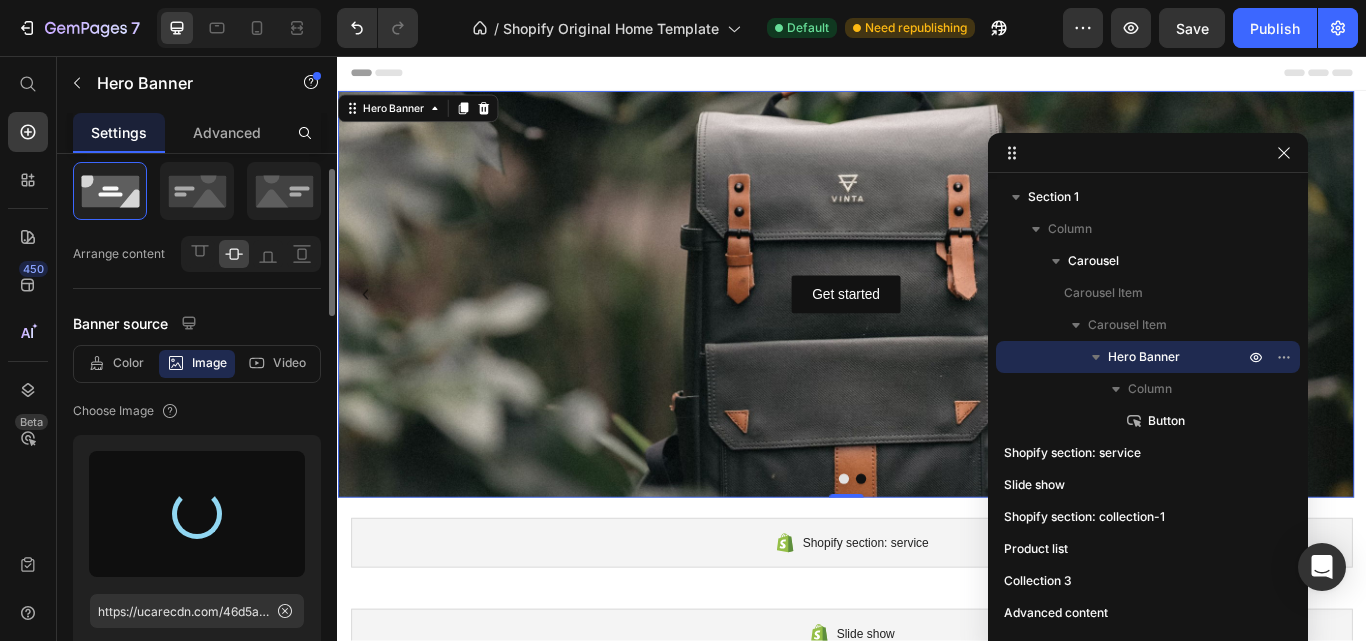 type on "https://cdn.shopify.com/s/files/1/0757/9425/2025/files/gempages_574584452085187696-290dace8-004b-4f14-8243-008800e622ce.jpg" 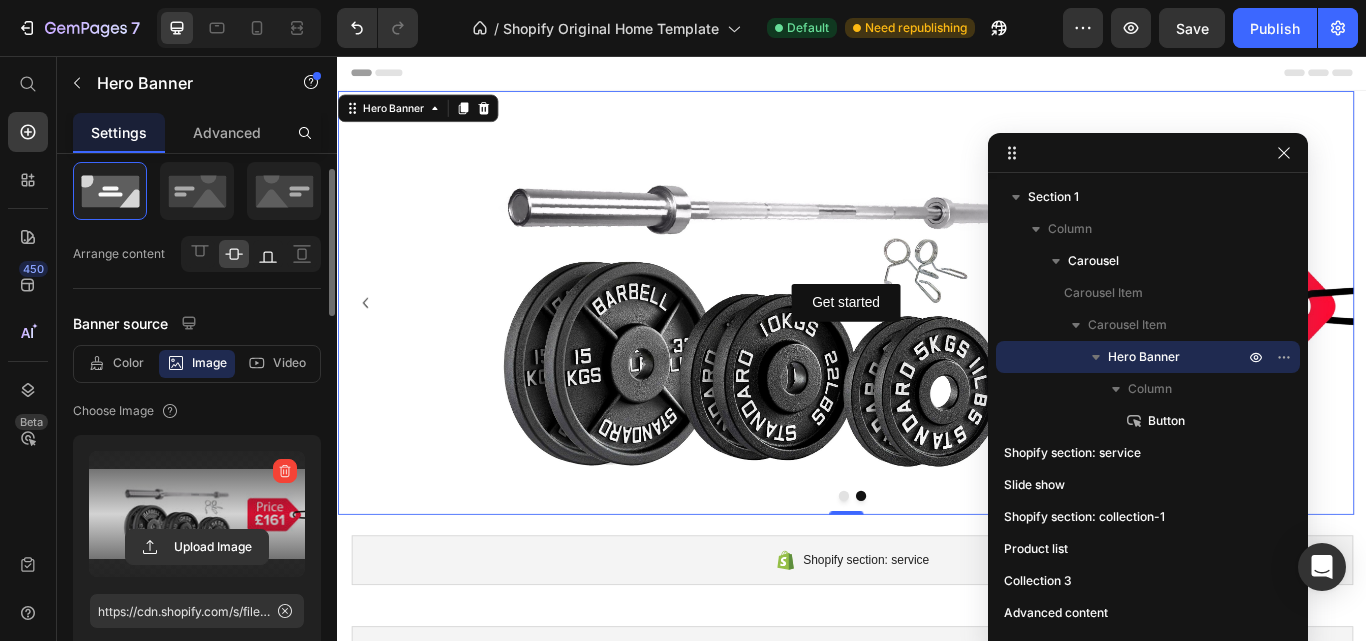 click 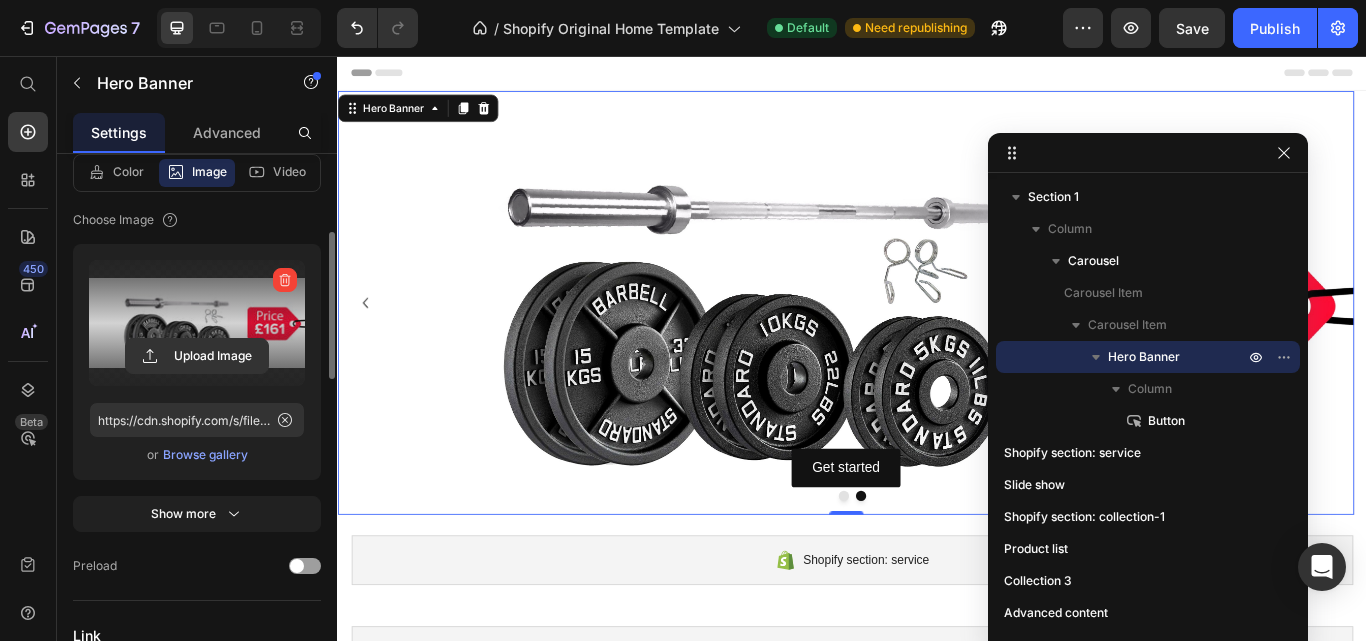 scroll, scrollTop: 256, scrollLeft: 0, axis: vertical 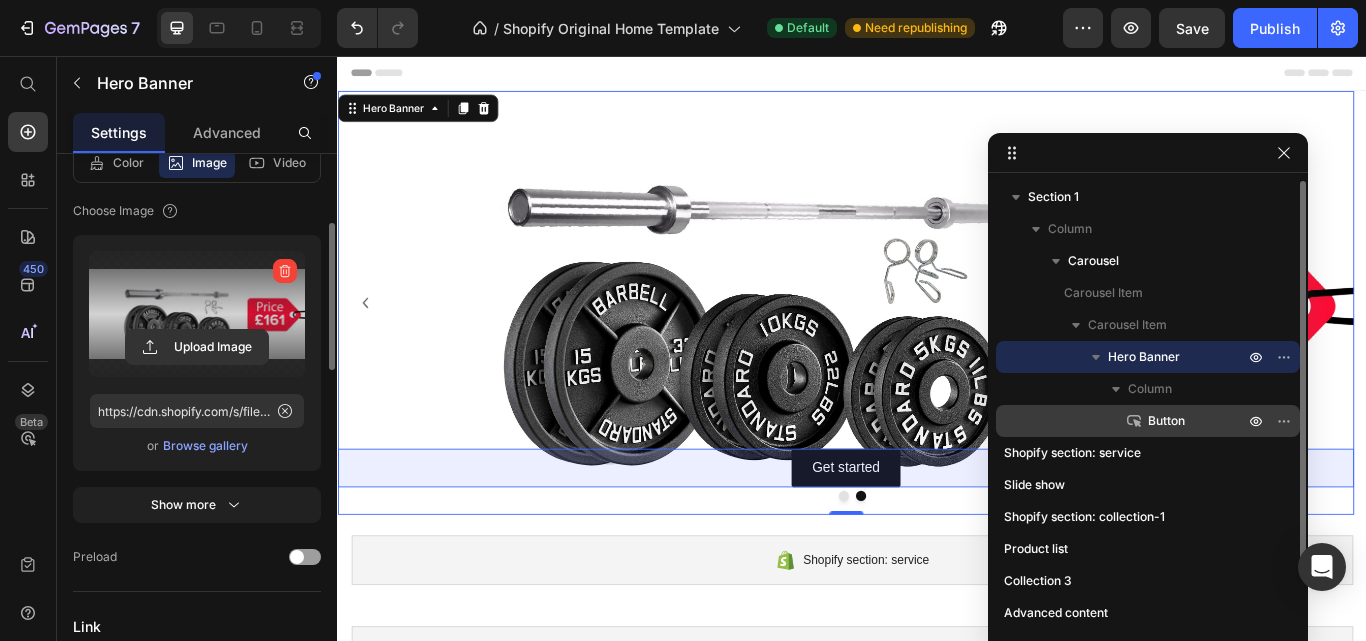 click on "Button" at bounding box center [1174, 421] 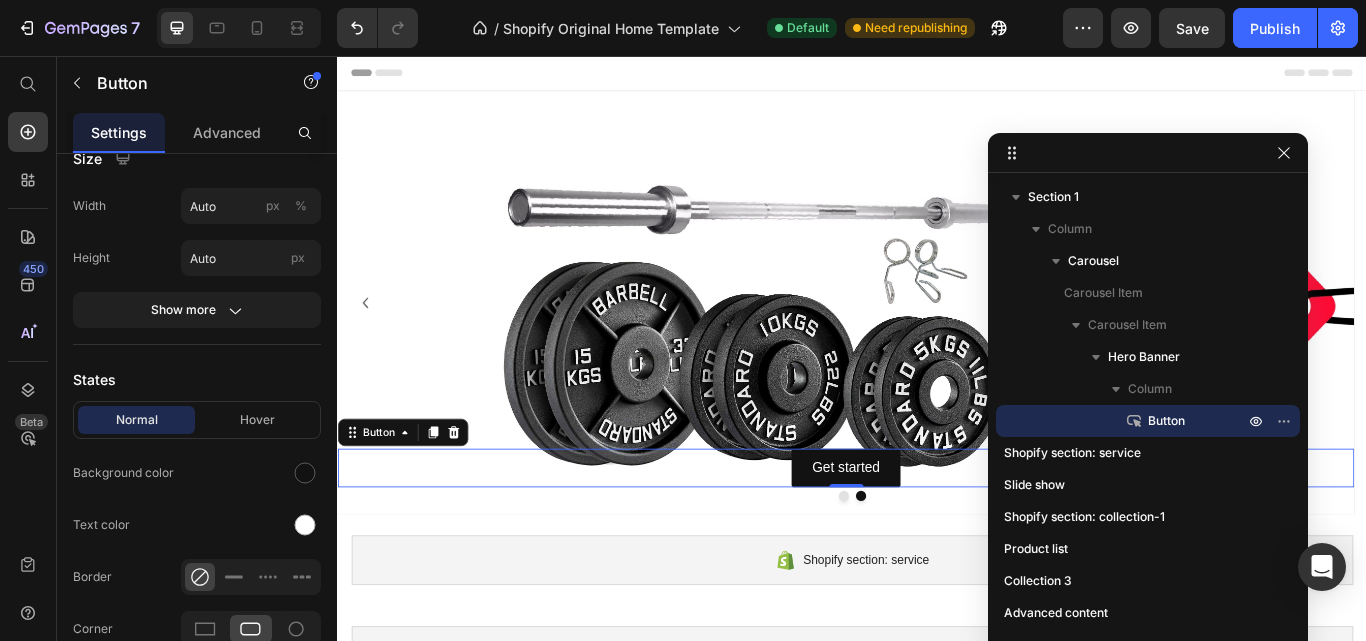 scroll, scrollTop: 0, scrollLeft: 0, axis: both 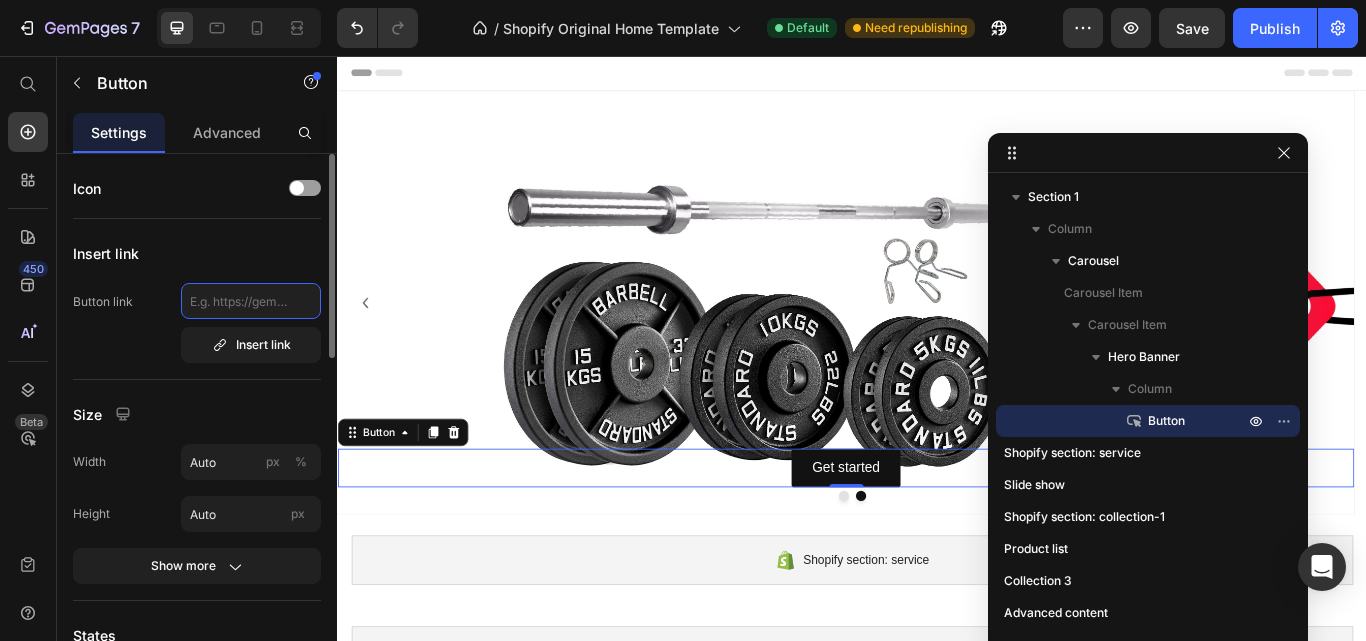 click 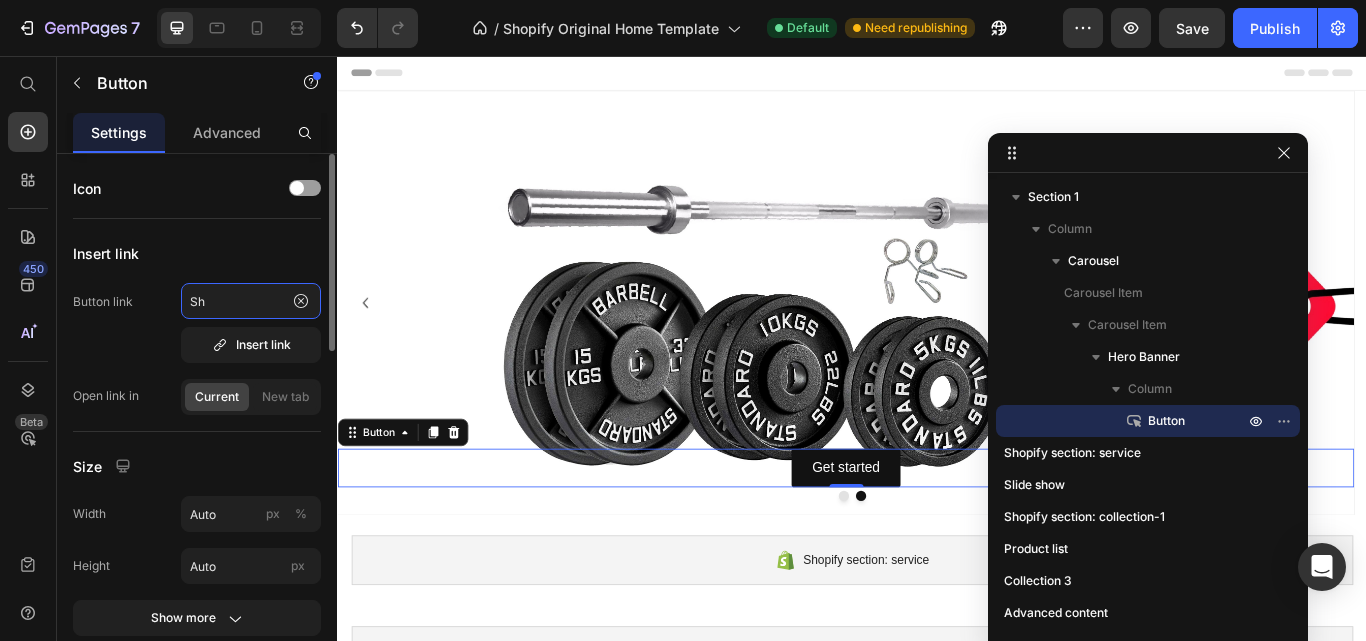 type on "S" 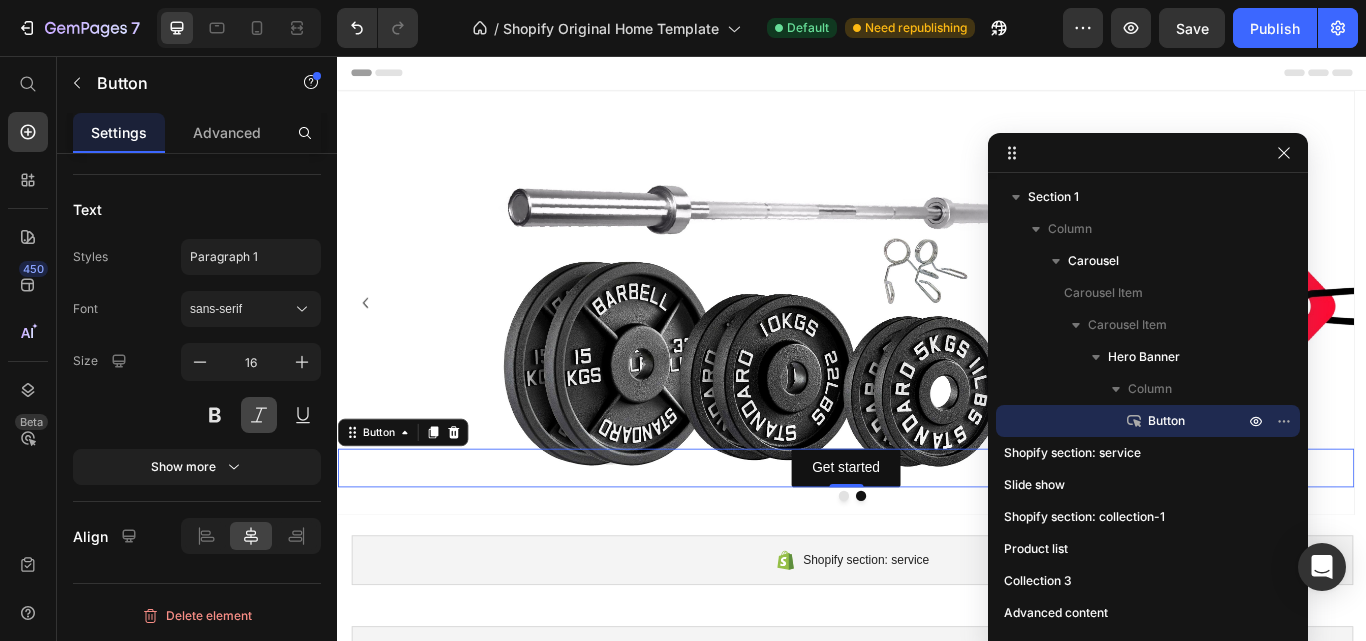 scroll, scrollTop: 0, scrollLeft: 0, axis: both 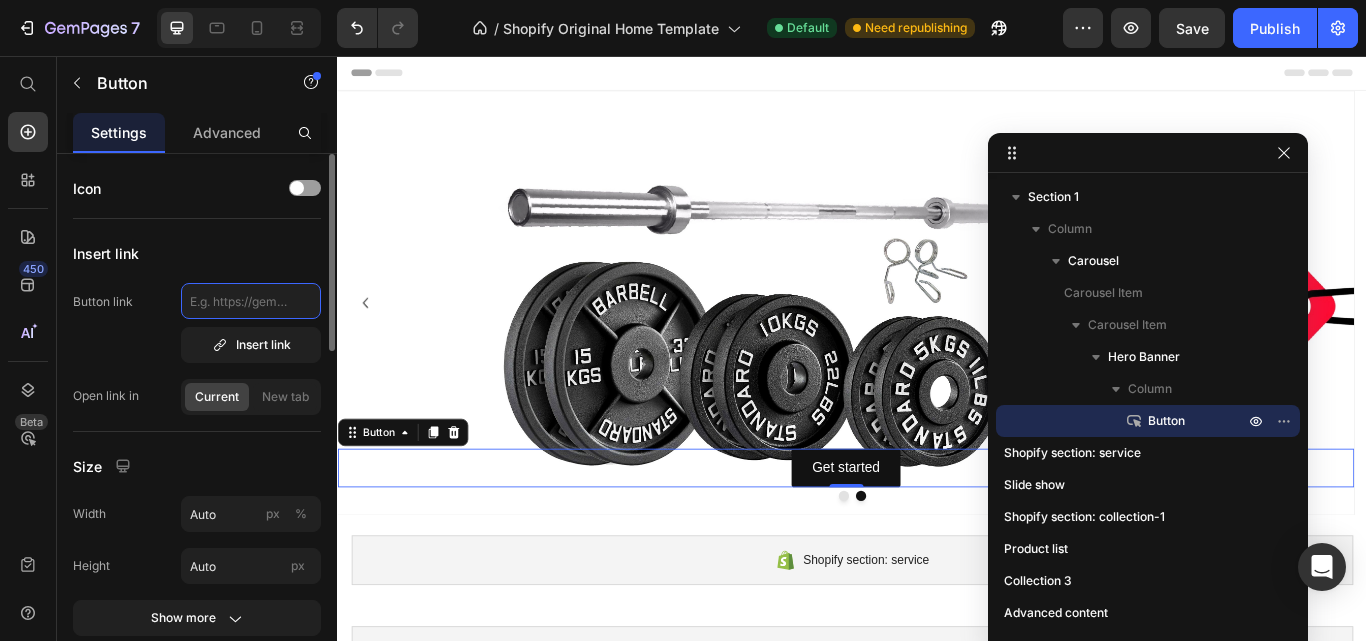 click 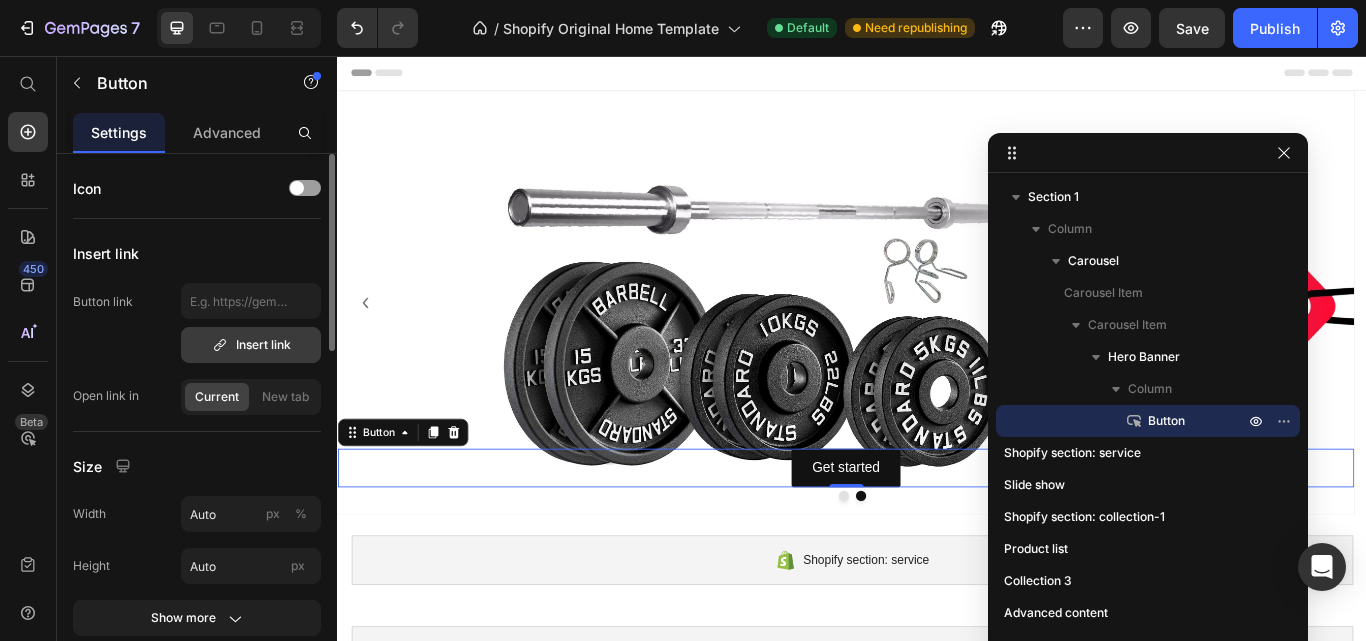 click on "Insert link" at bounding box center (251, 345) 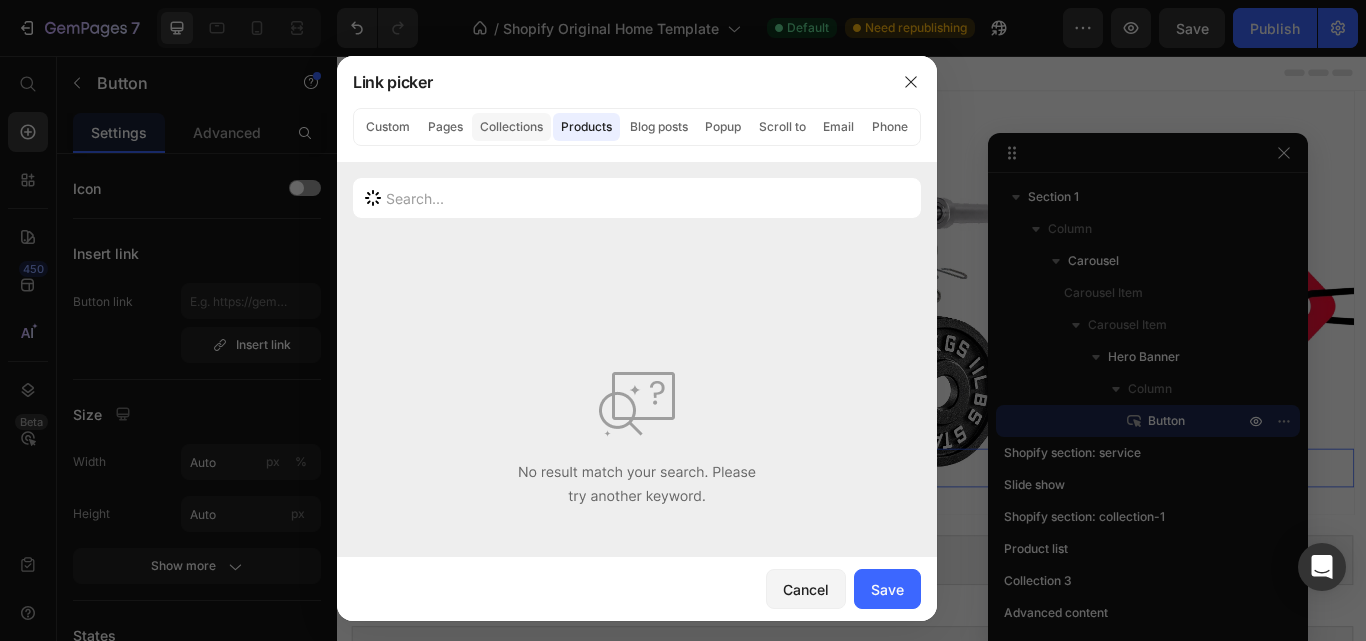 click on "Collections" 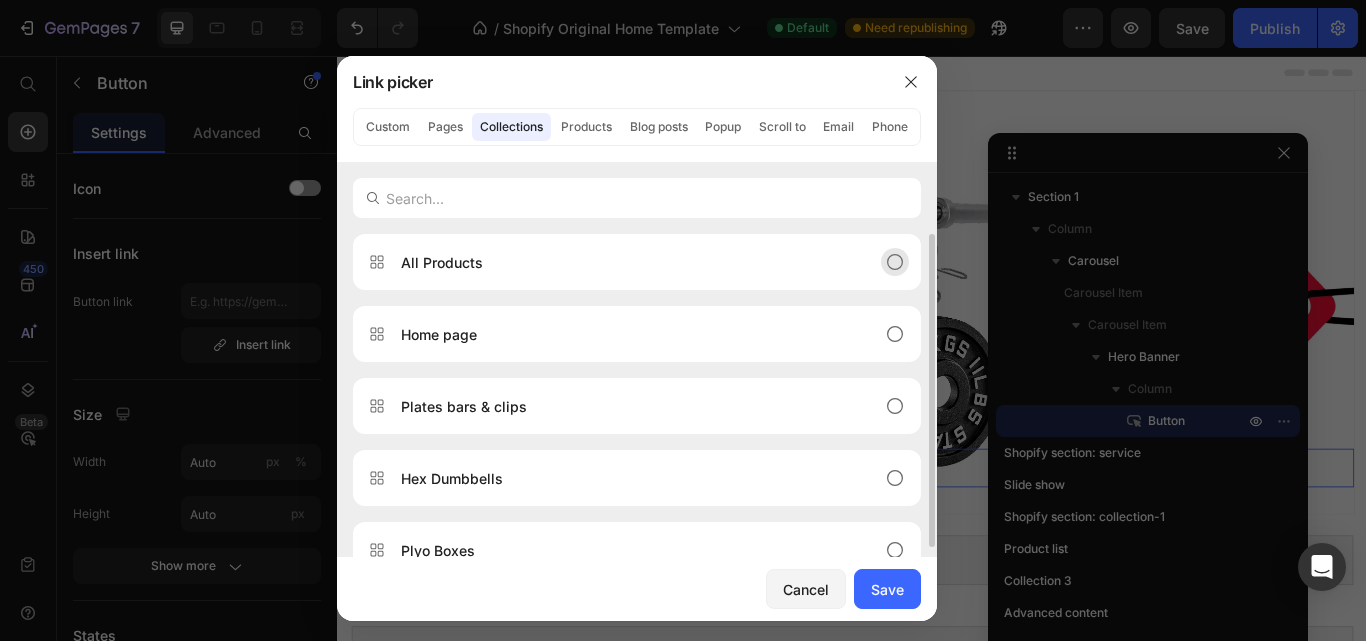 click on "All Products" at bounding box center [621, 262] 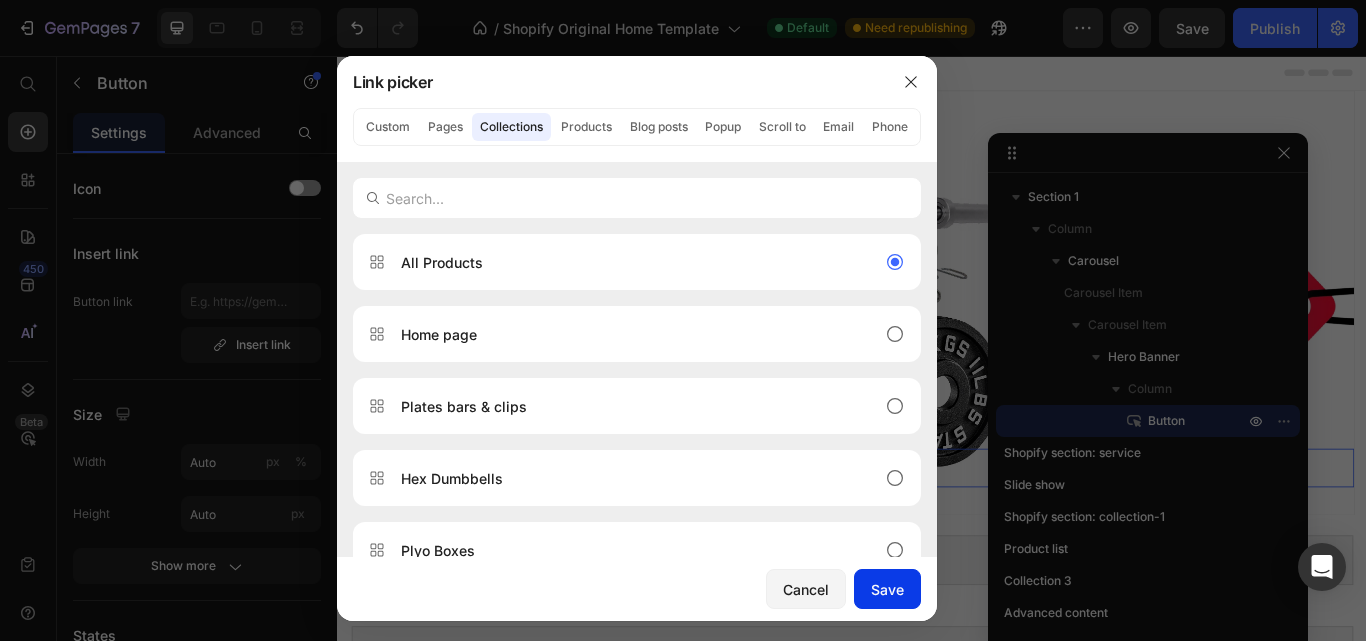 click on "Save" at bounding box center [887, 589] 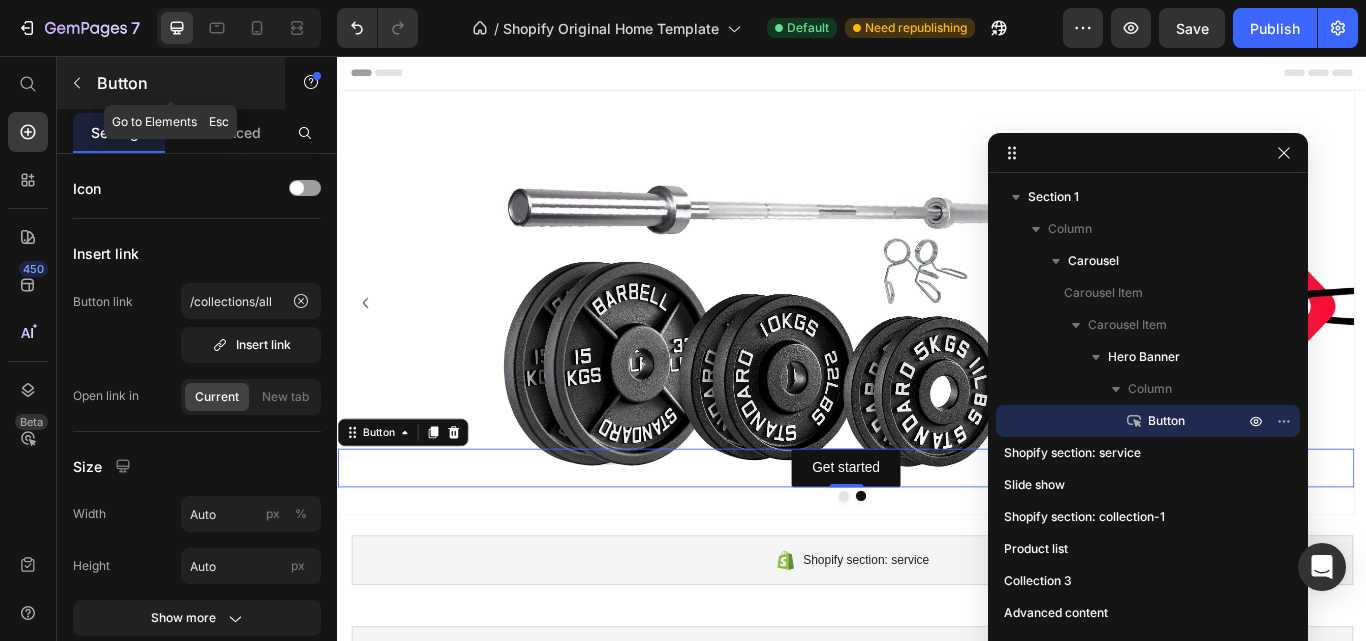 click at bounding box center [77, 83] 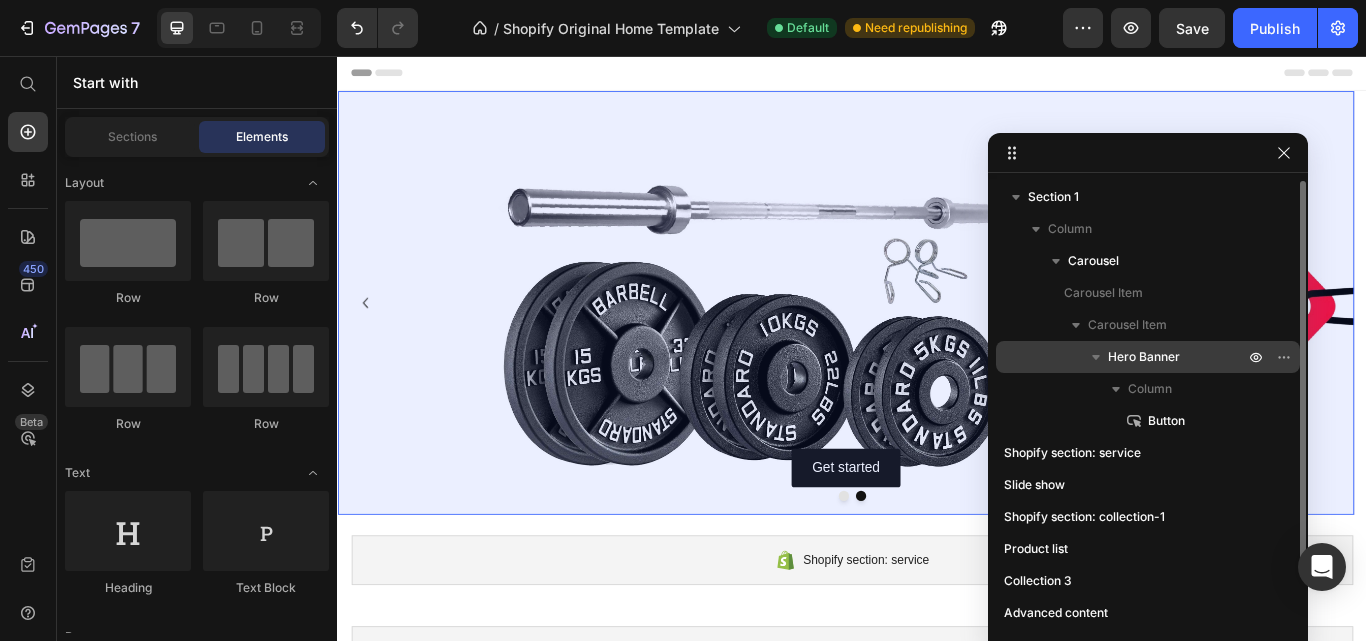 click 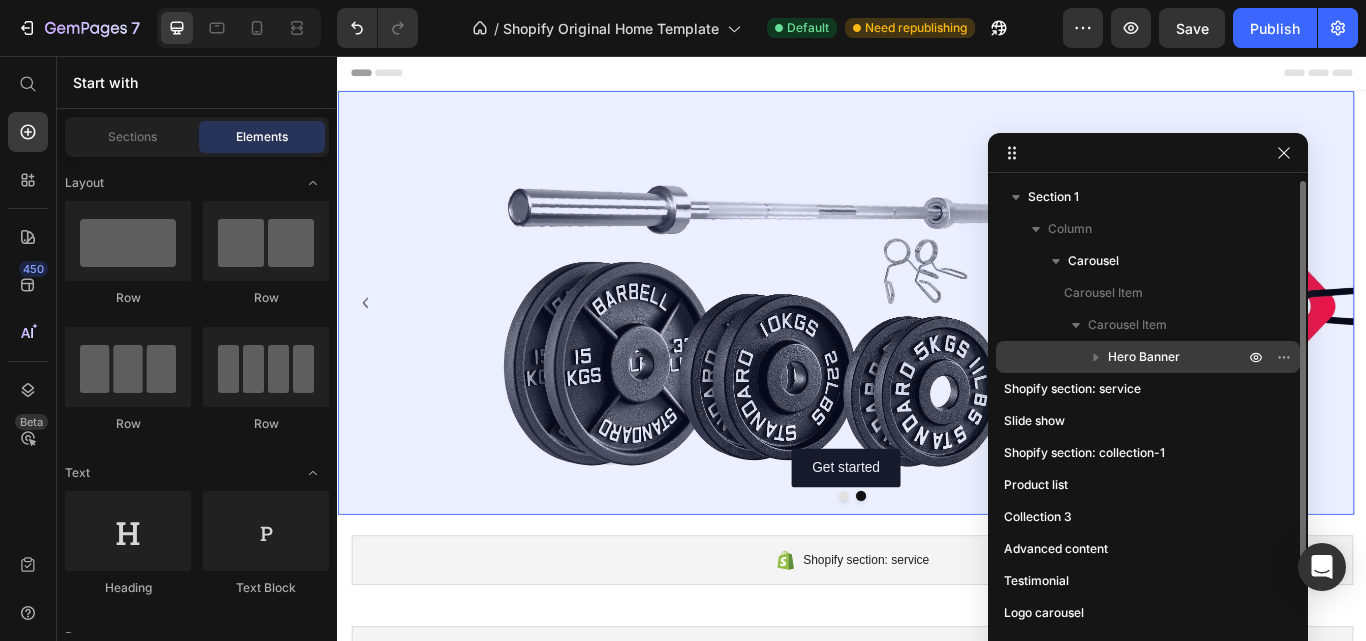 click 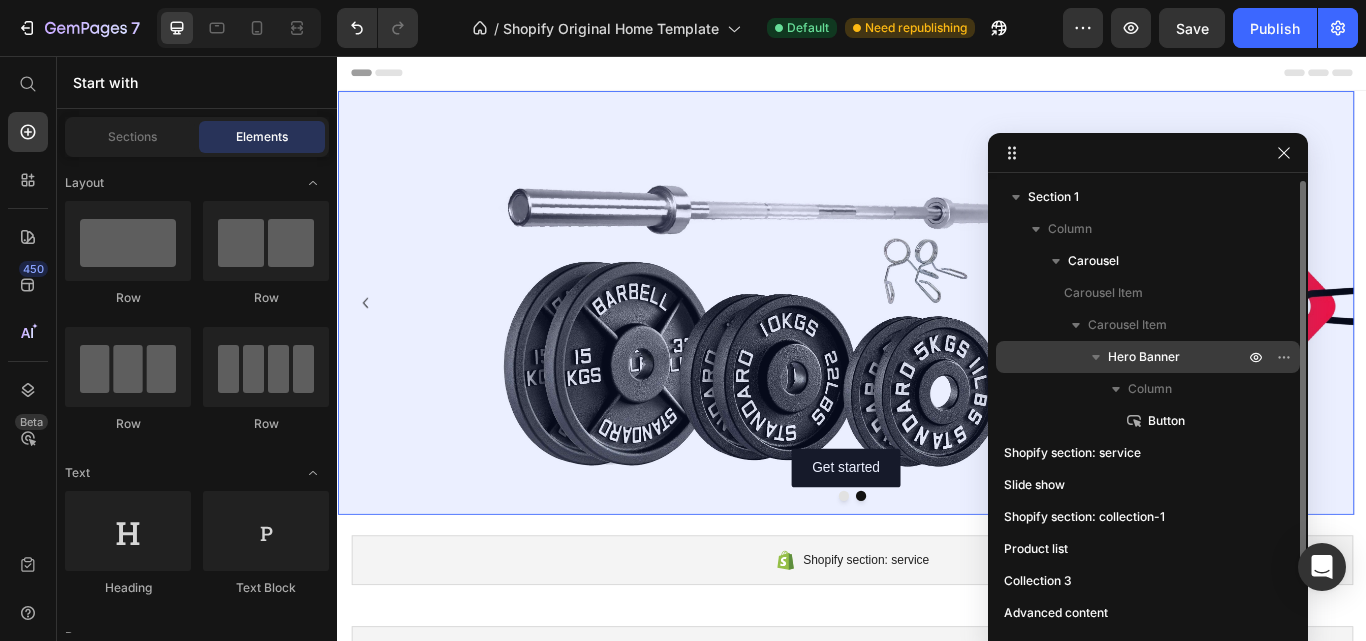 click on "Hero Banner" at bounding box center (1144, 357) 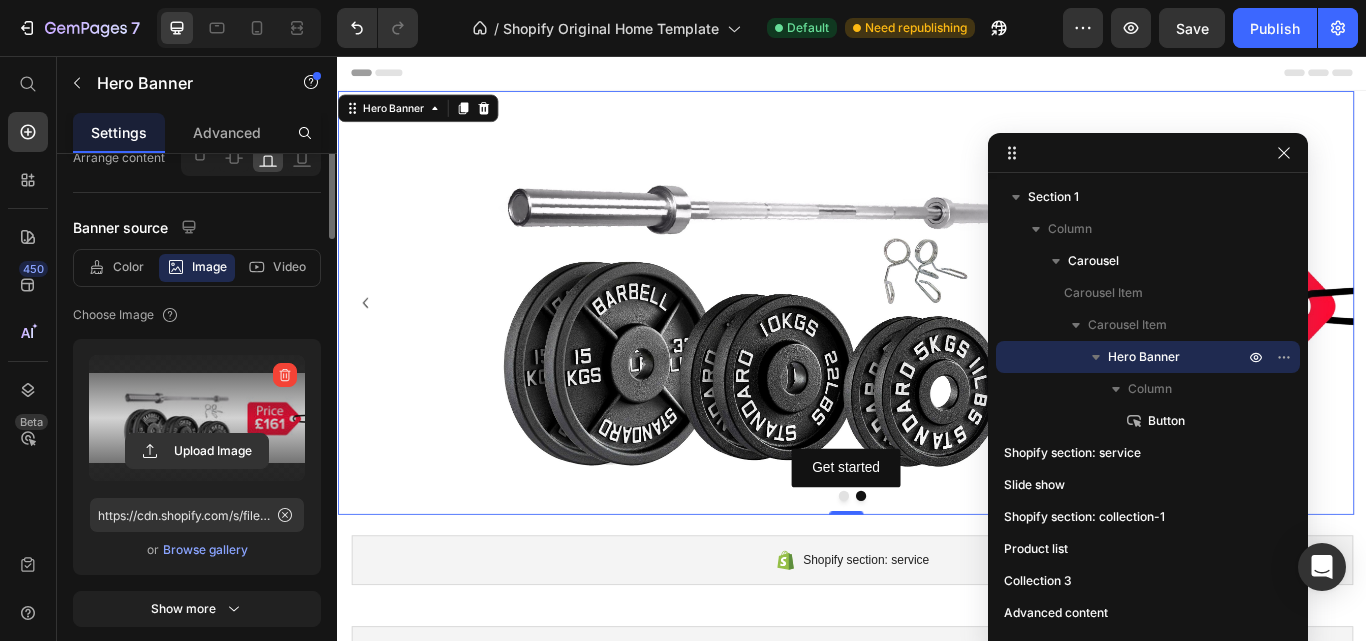 scroll, scrollTop: 70, scrollLeft: 0, axis: vertical 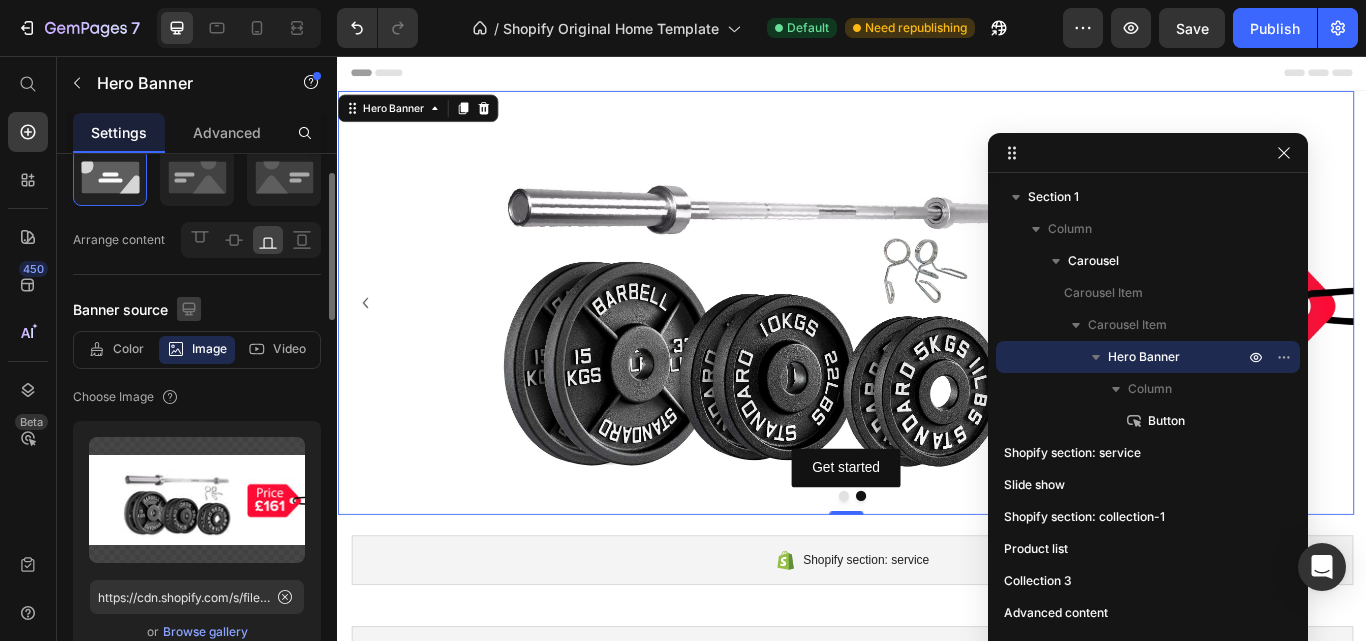 click 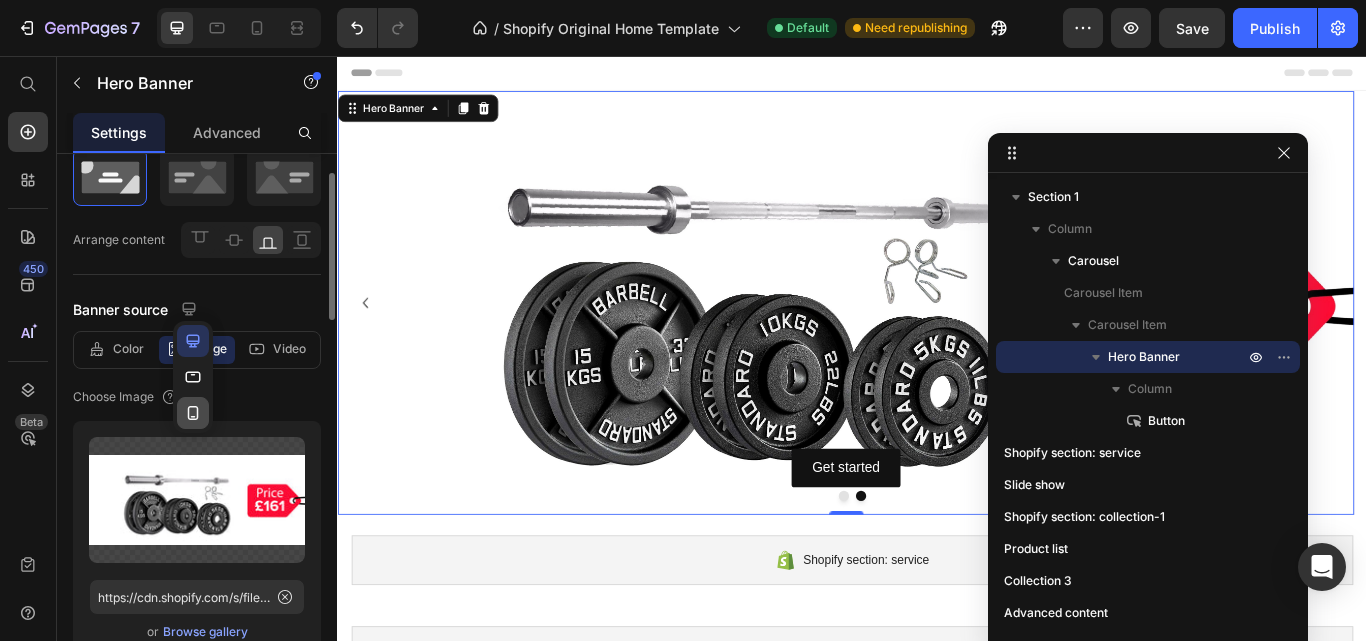 click 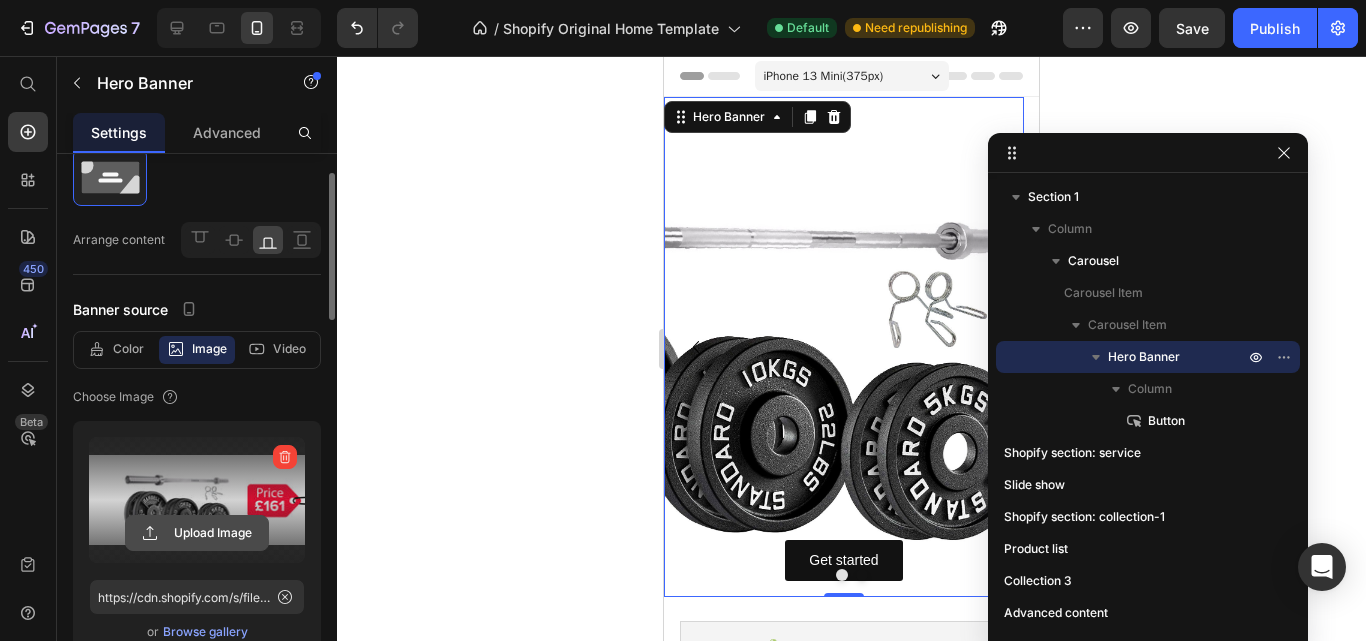 click 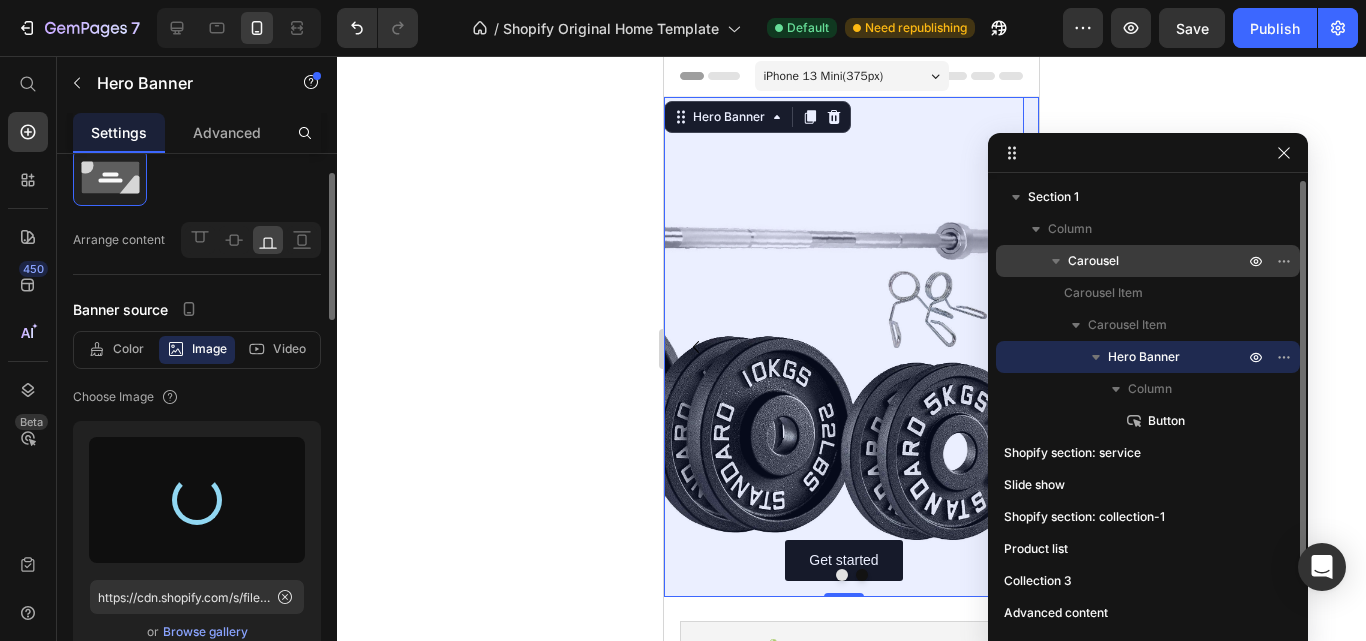 drag, startPoint x: 1146, startPoint y: 277, endPoint x: 1144, endPoint y: 254, distance: 23.086792 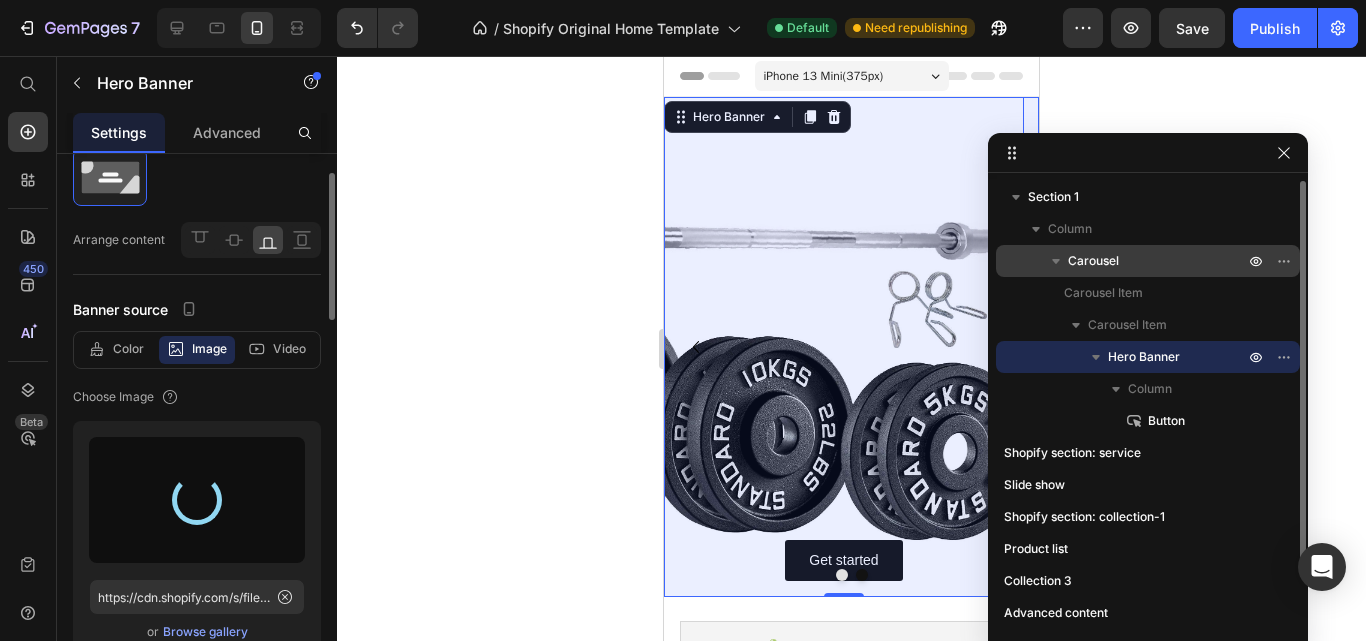 click on "Carousel Carousel Item Carousel Item Hero Banner Column  Button" at bounding box center [1148, 373] 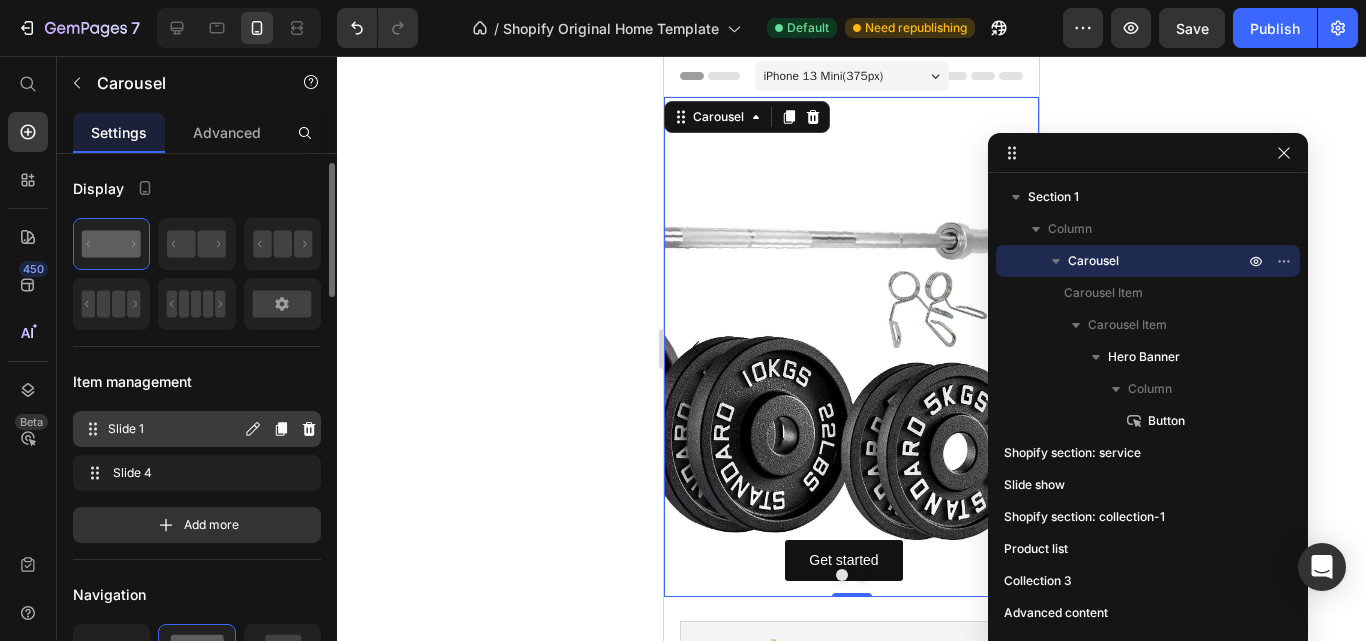 scroll, scrollTop: 10, scrollLeft: 0, axis: vertical 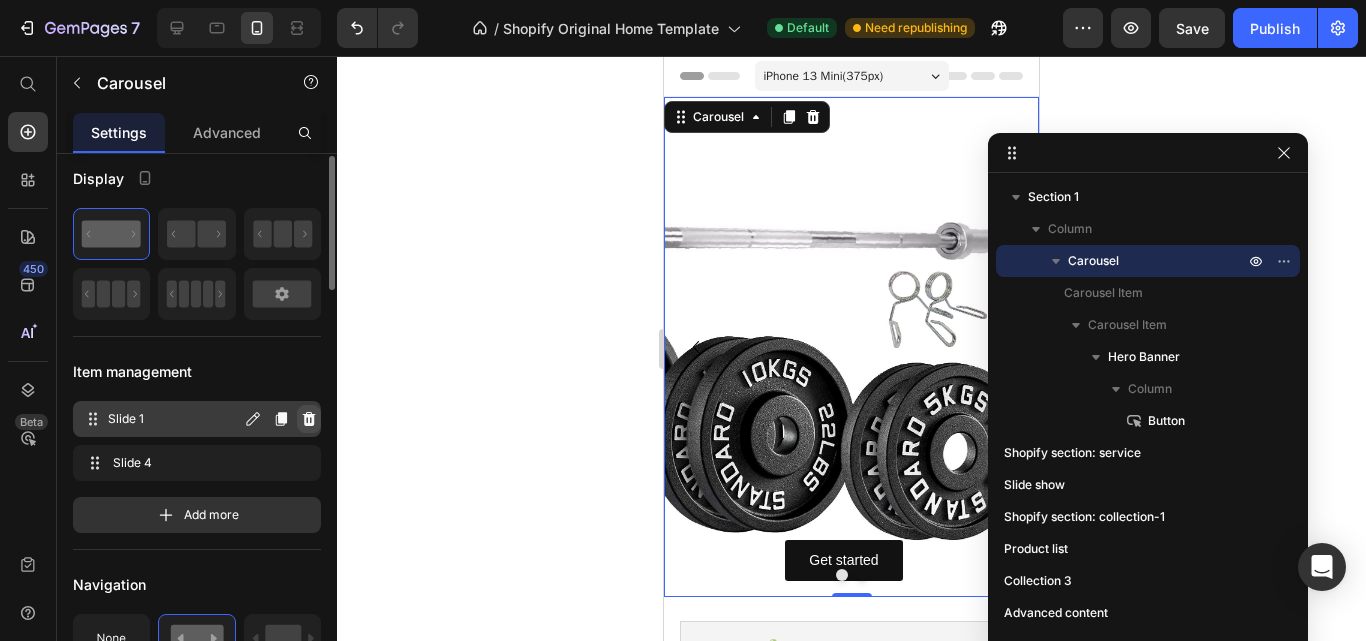 click 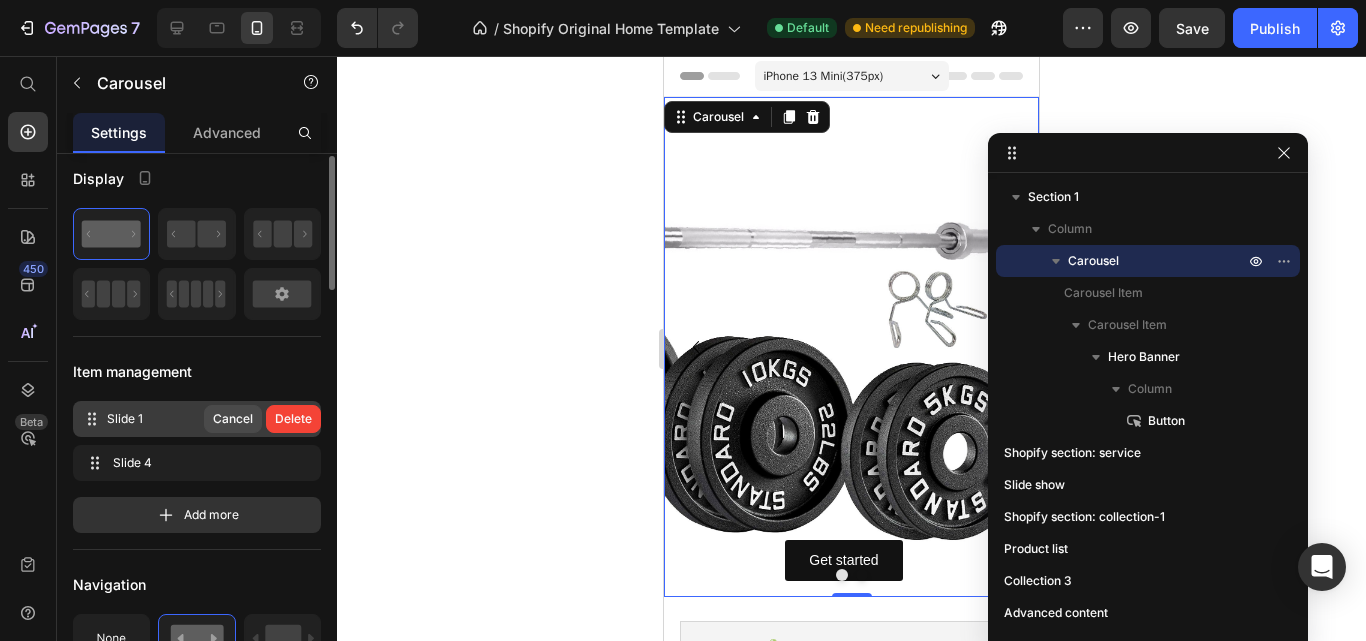 click on "Cancel" at bounding box center [233, 419] 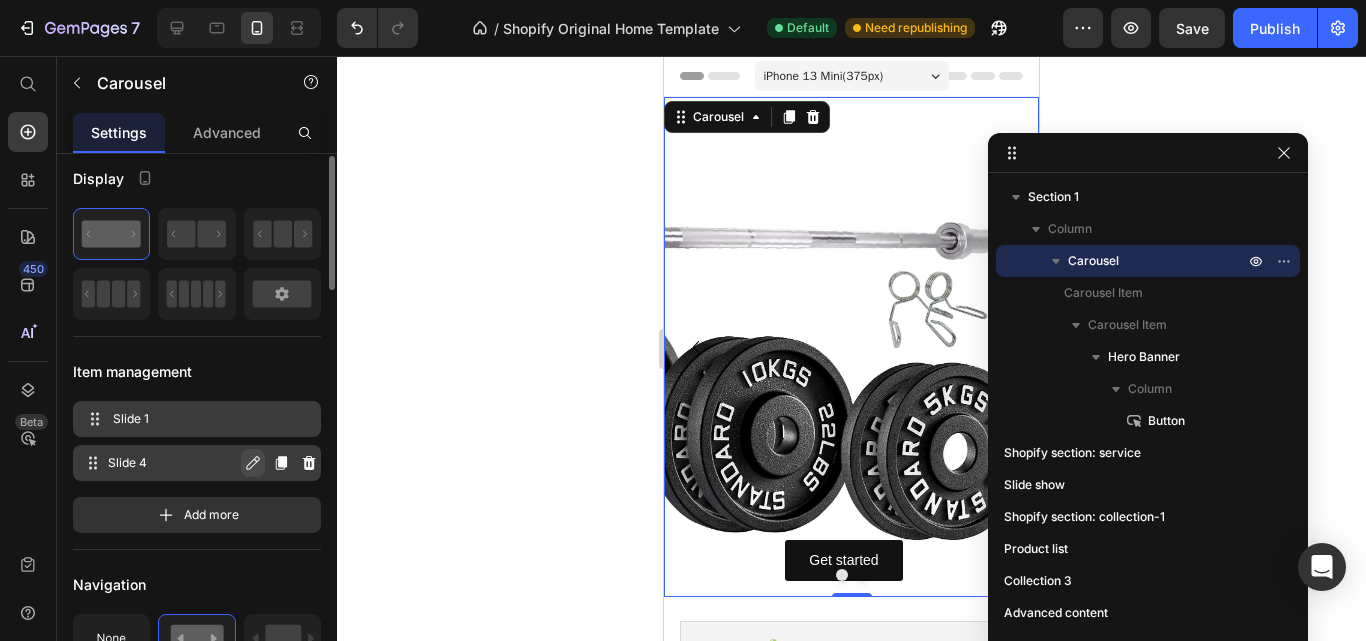 click 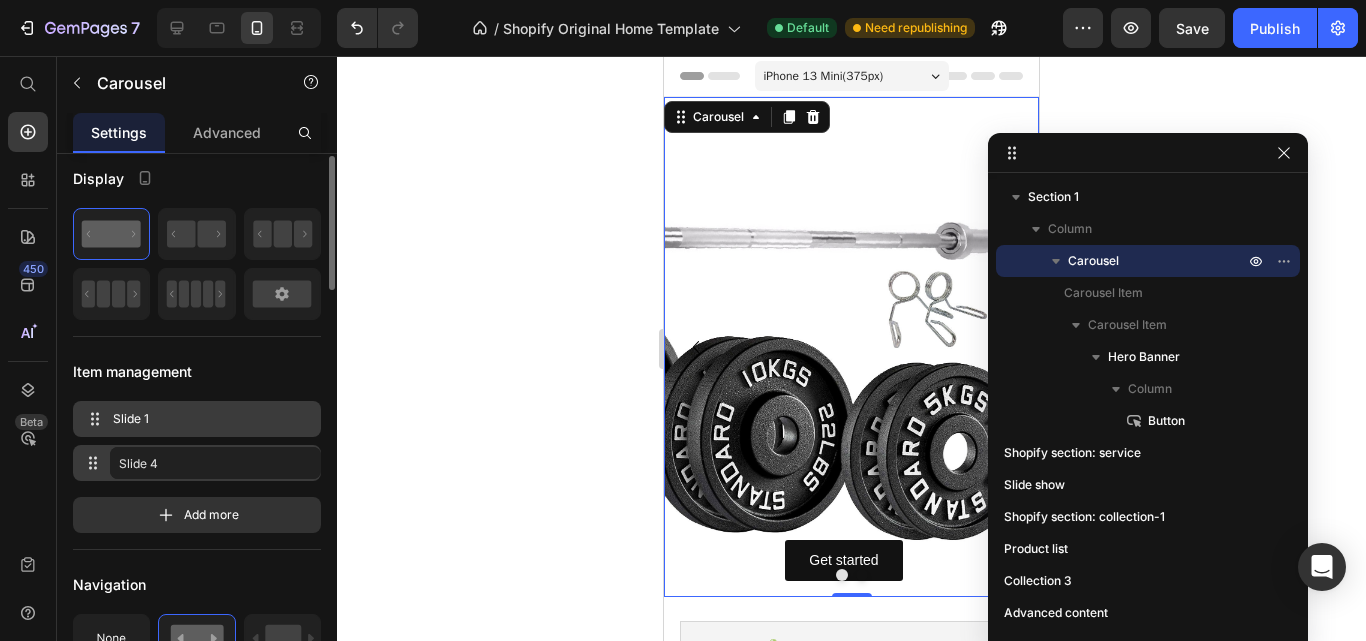 click on "Item management" at bounding box center [197, 371] 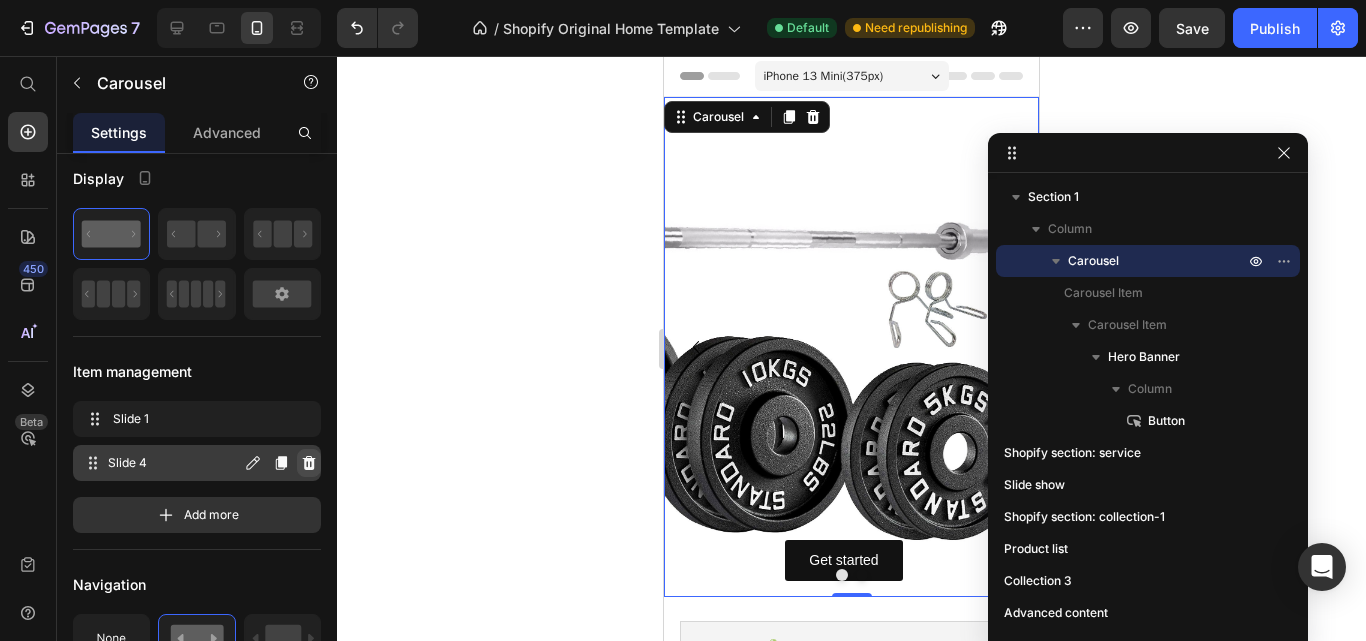 click 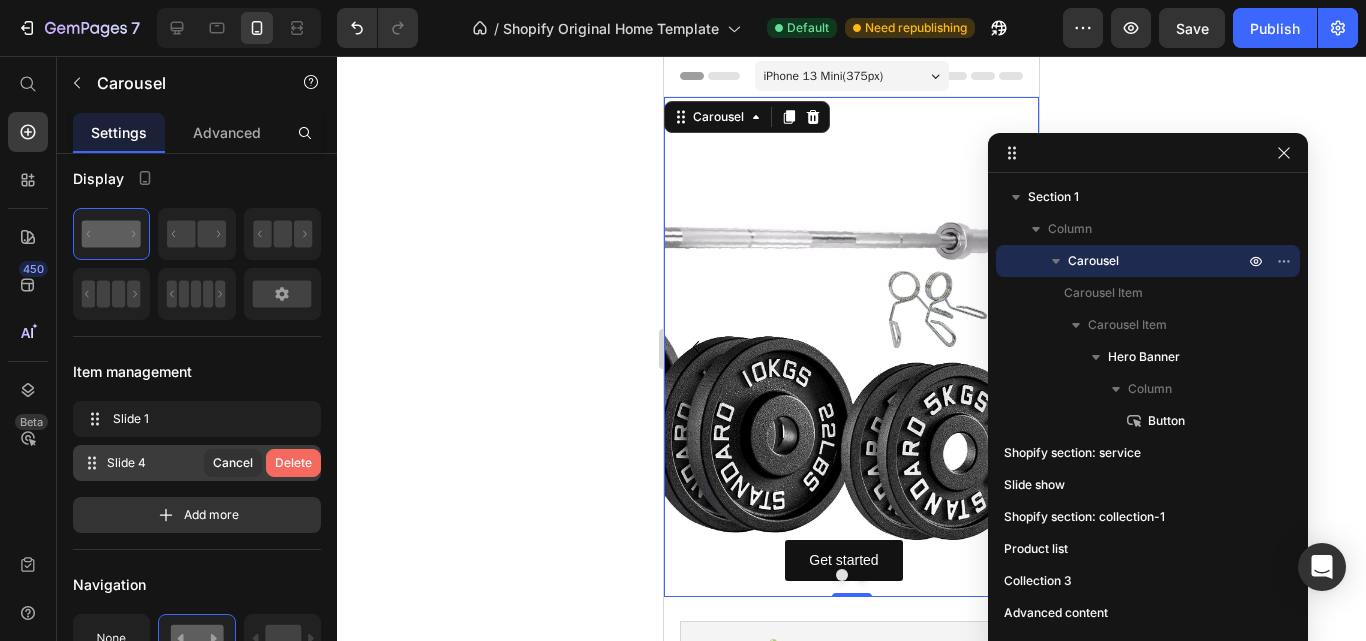 click on "Delete" at bounding box center [293, 463] 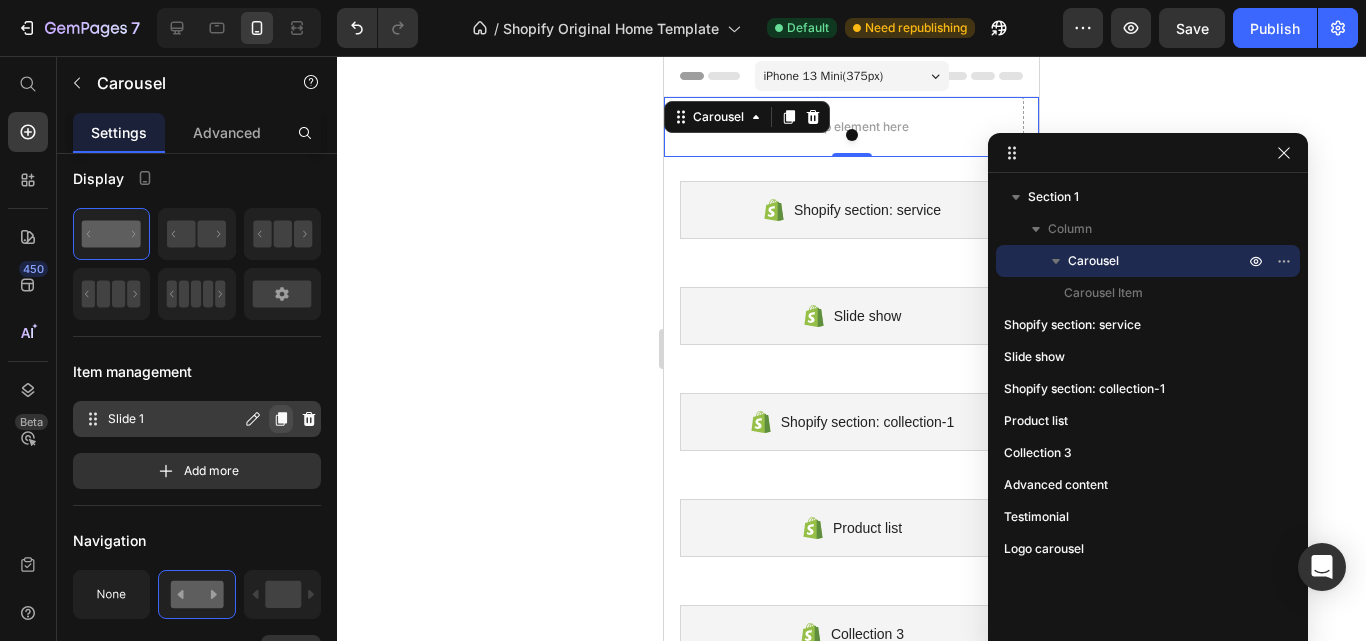click 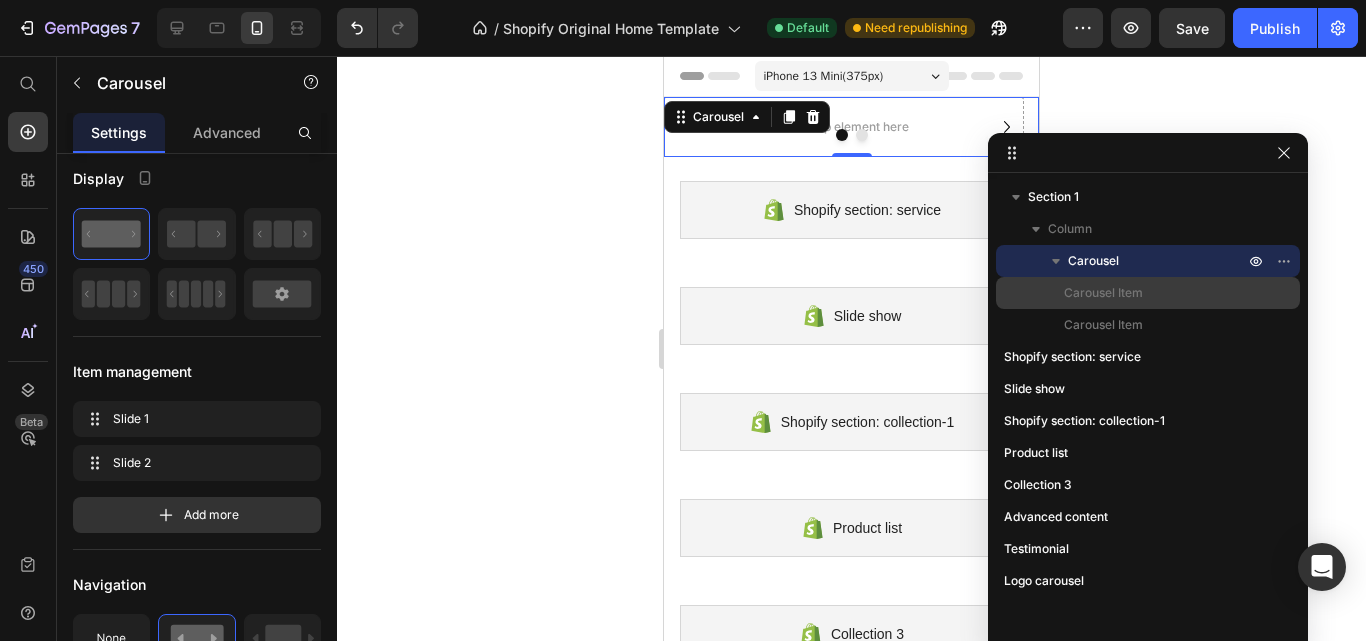 click on "Carousel Item" at bounding box center [1103, 293] 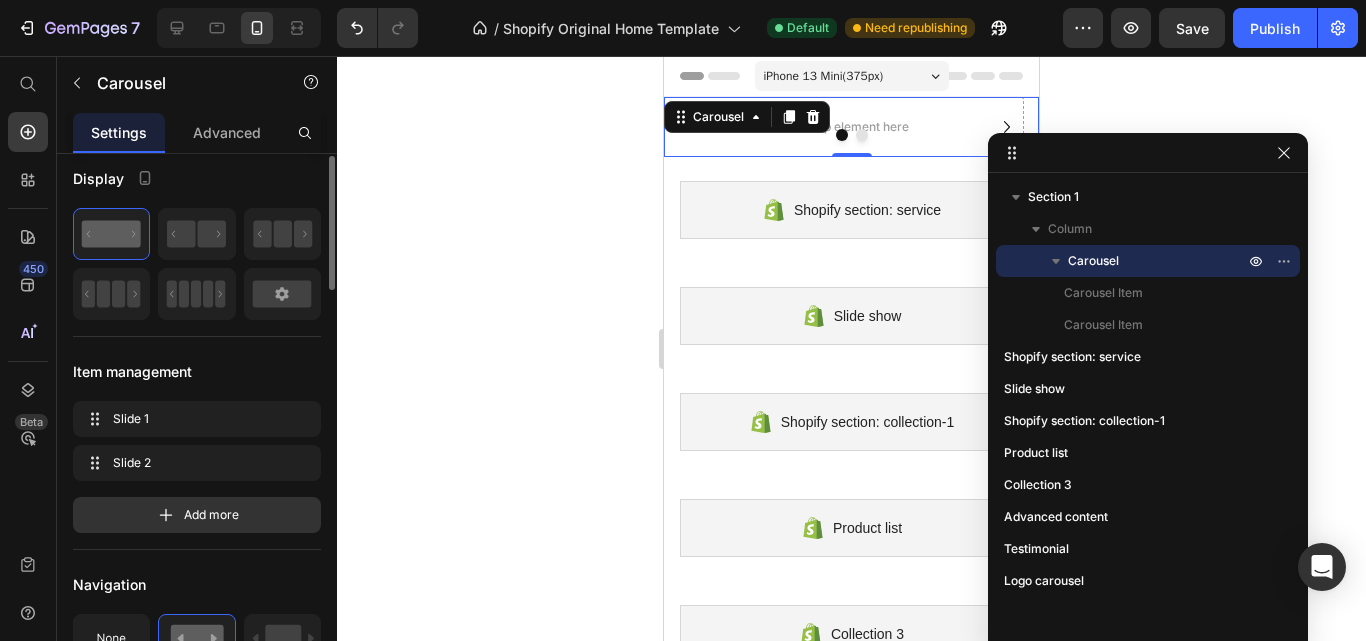 click on "Item management" at bounding box center (197, 371) 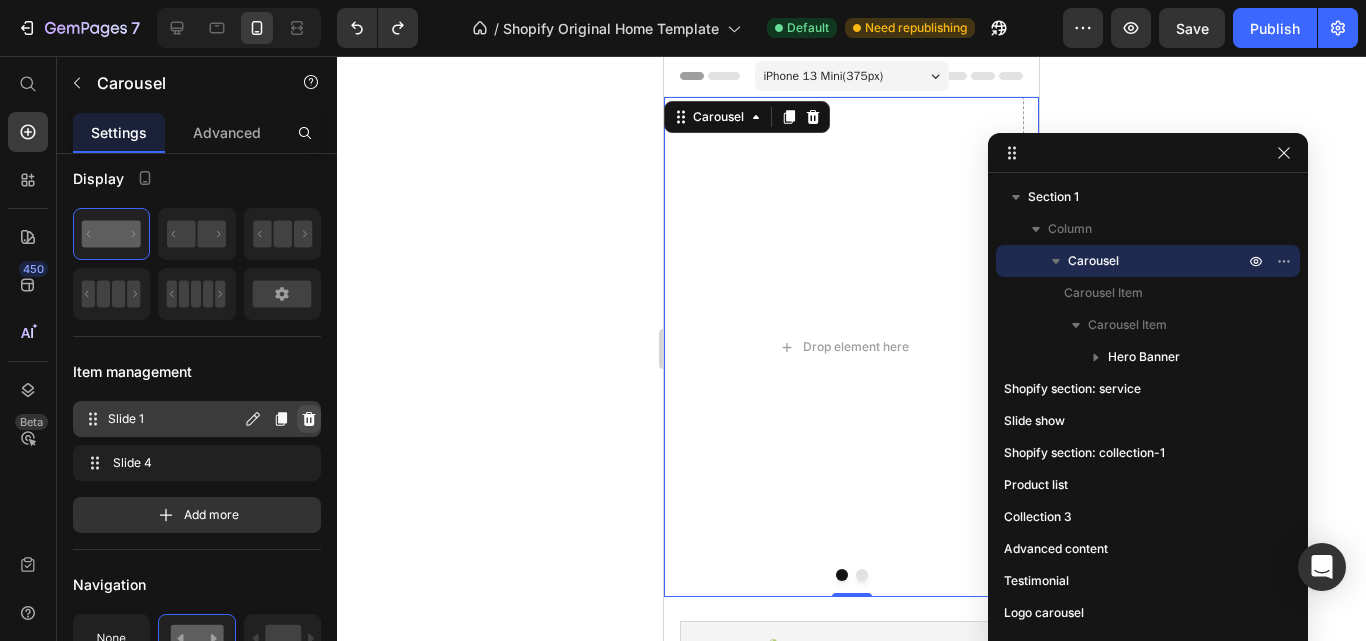 click 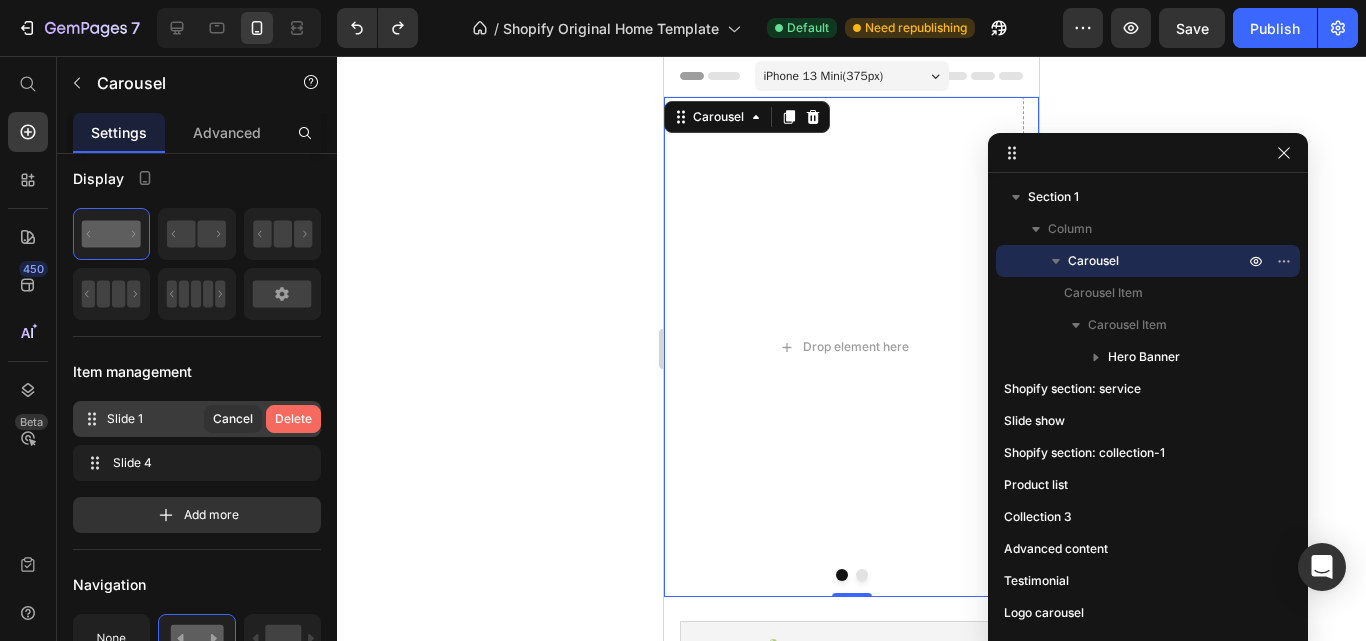 click on "Delete" at bounding box center [293, 419] 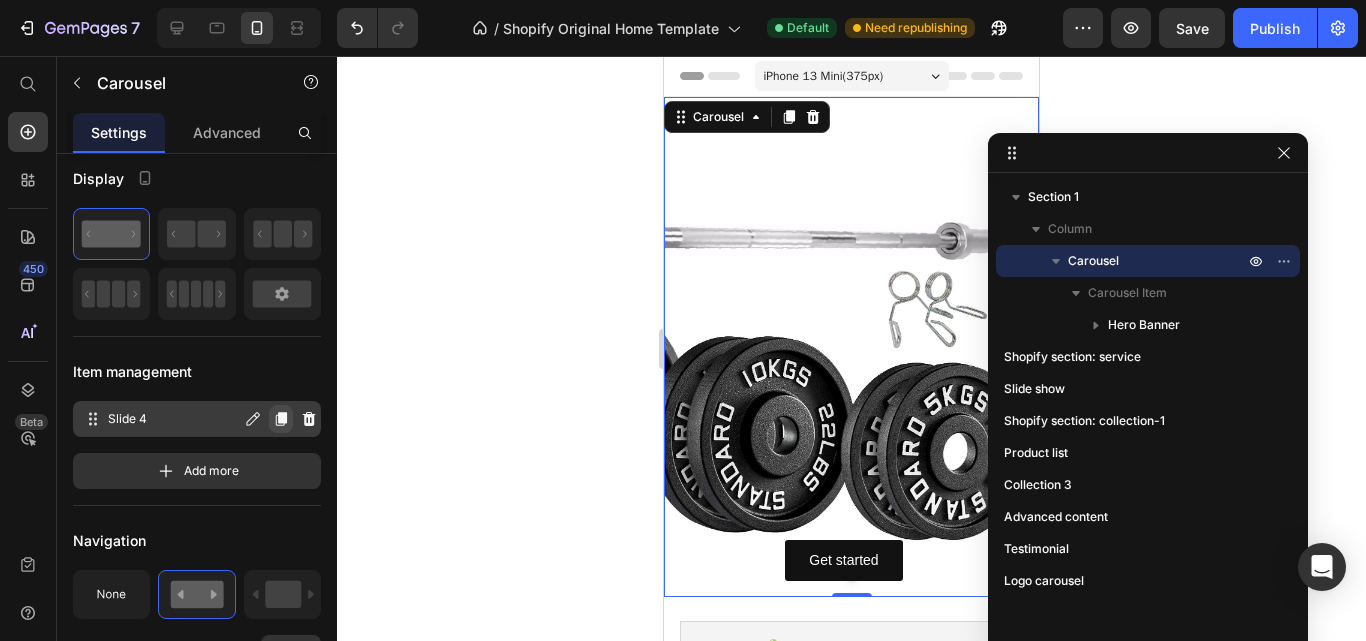 click 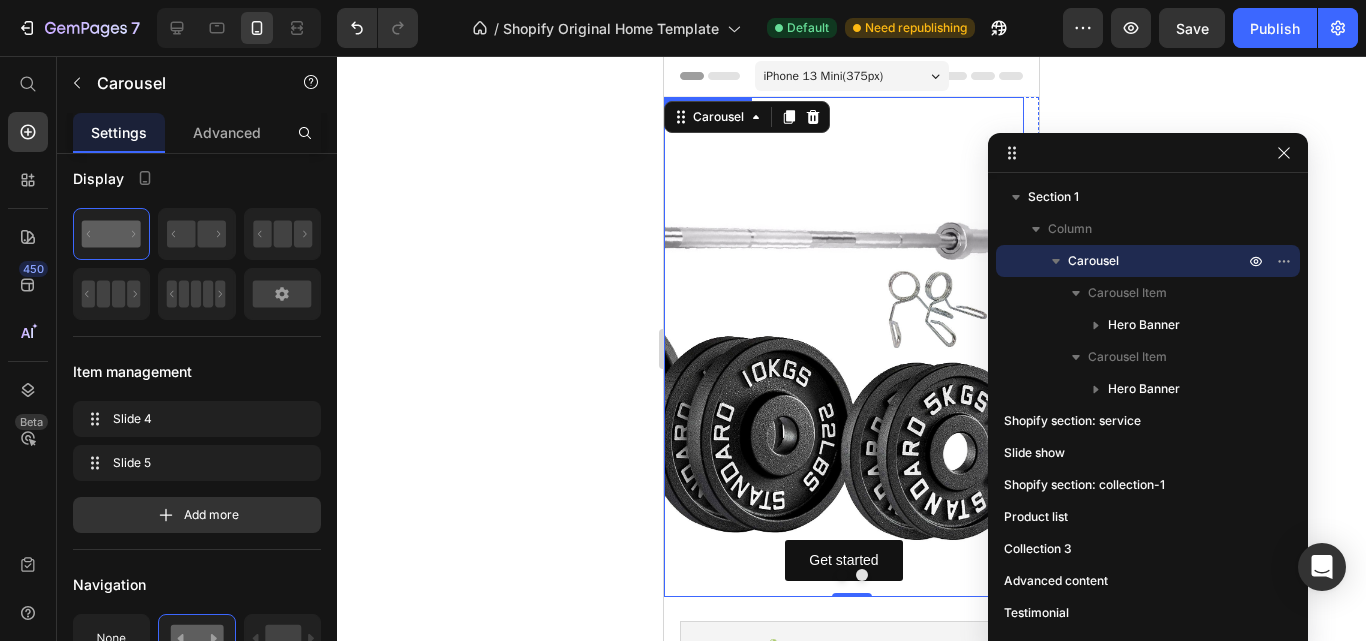 click at bounding box center [844, 347] 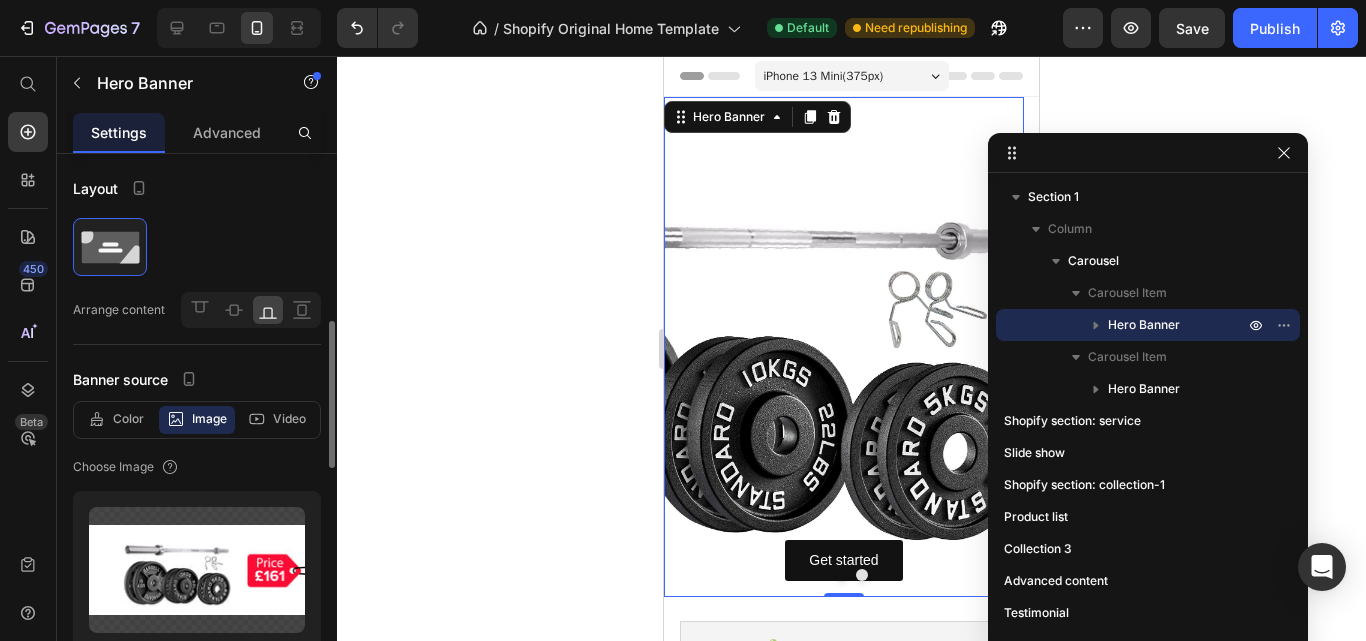scroll, scrollTop: 132, scrollLeft: 0, axis: vertical 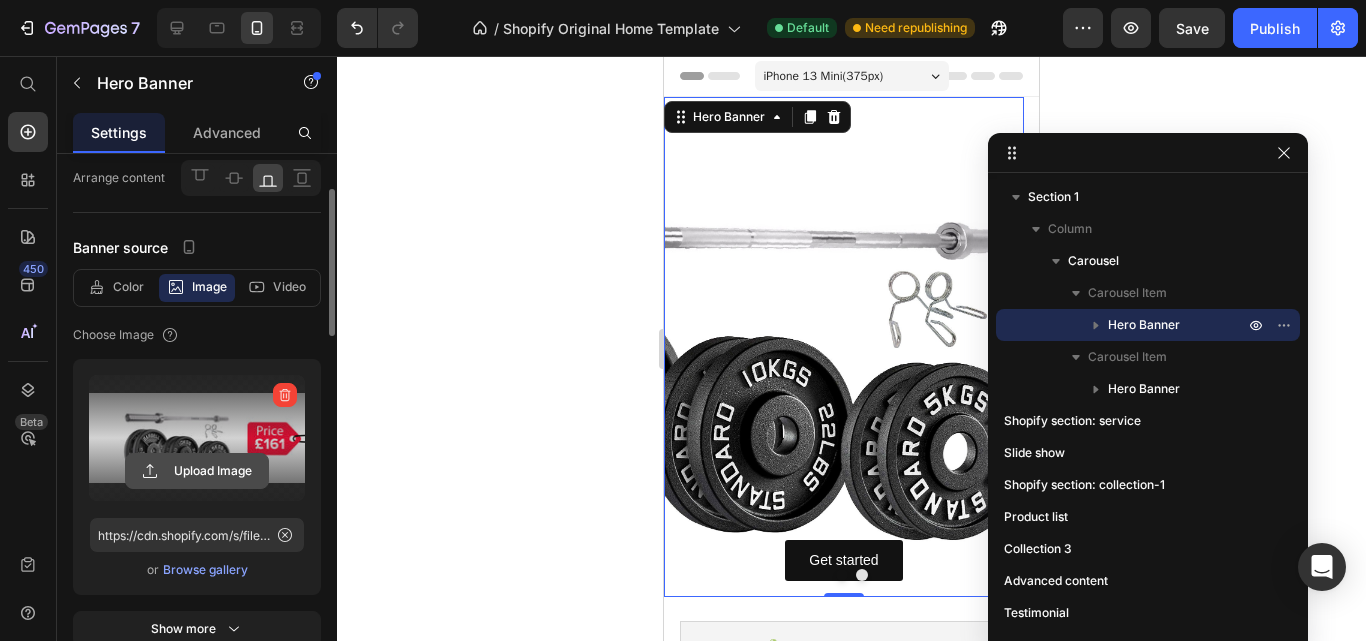 click 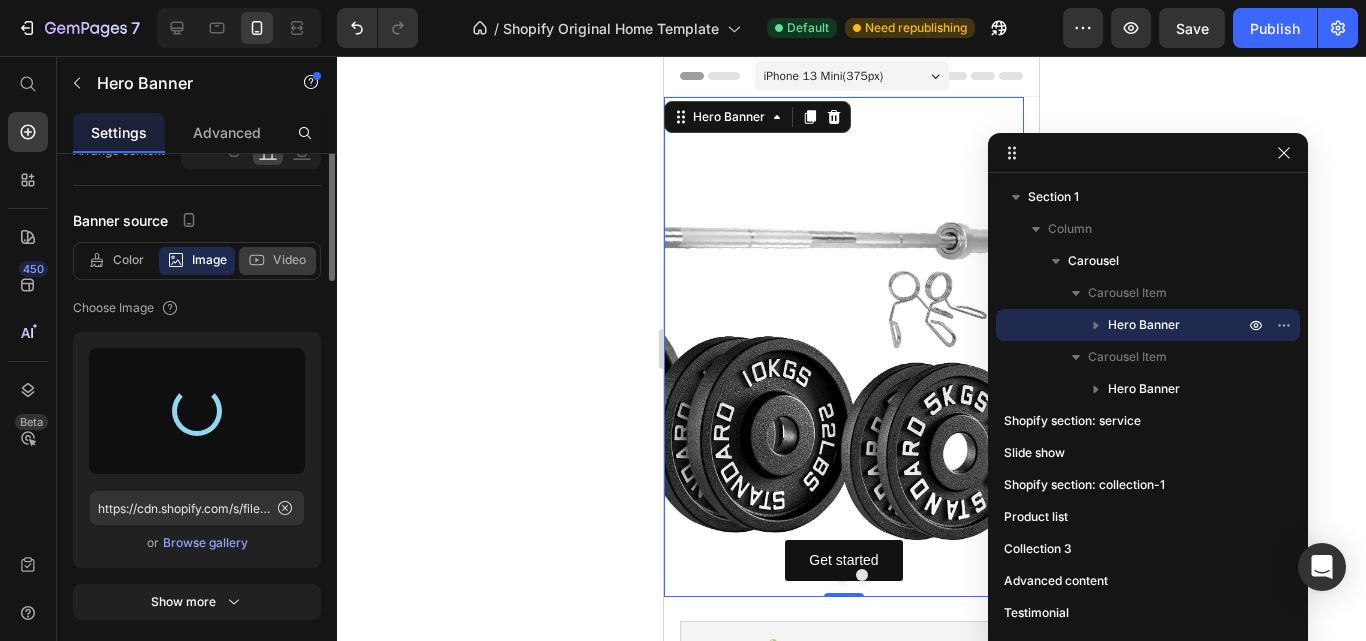 scroll, scrollTop: 104, scrollLeft: 0, axis: vertical 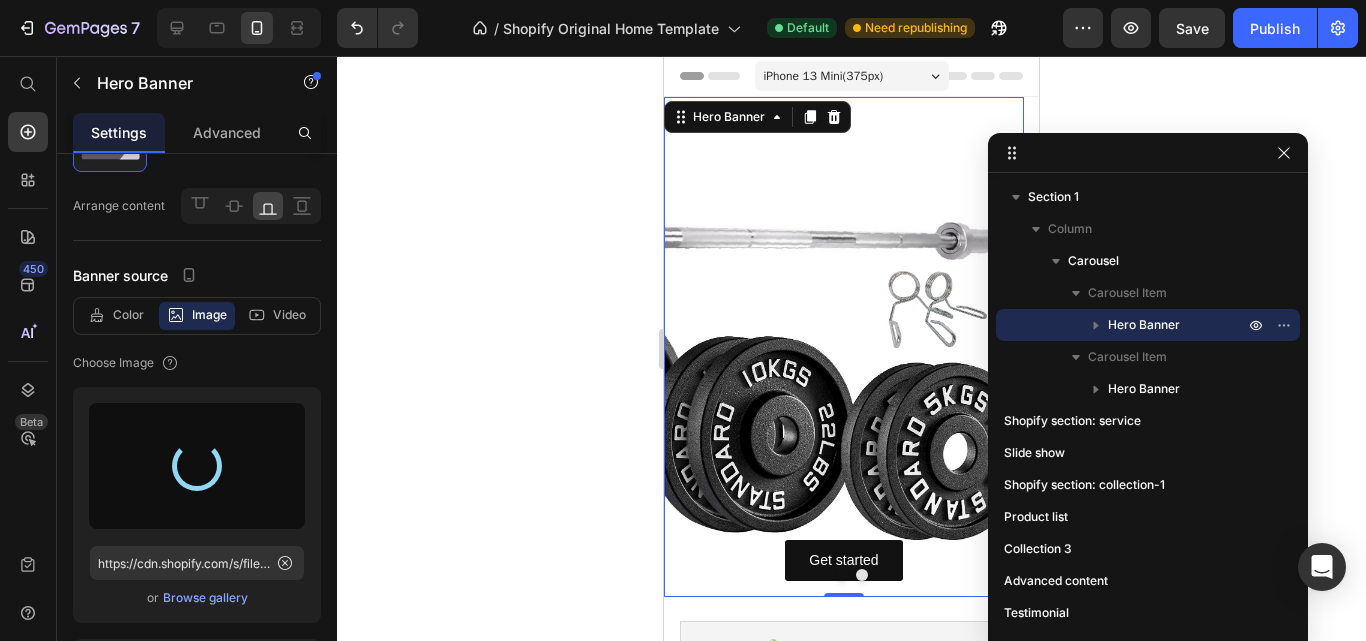 type on "https://cdn.shopify.com/s/files/1/0757/9425/2025/files/gempages_574584452085187696-7c93e52a-04a1-4583-8844-9035678624f2.jpg" 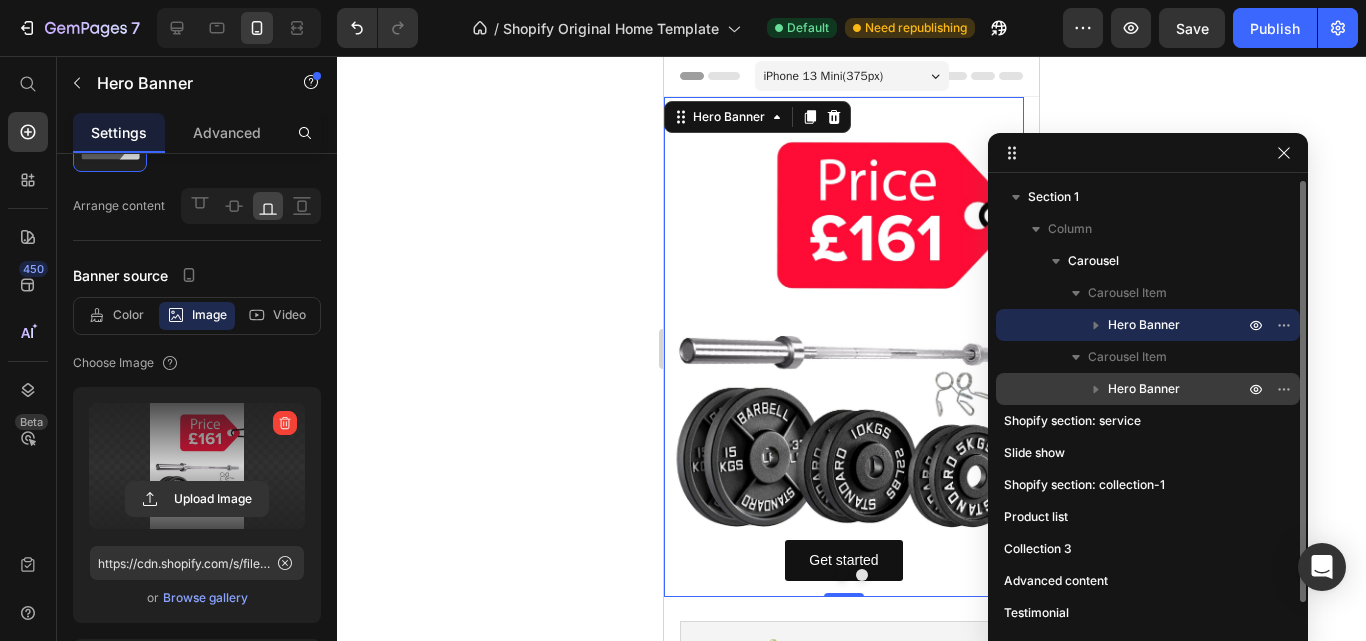 click on "Hero Banner" at bounding box center [1144, 389] 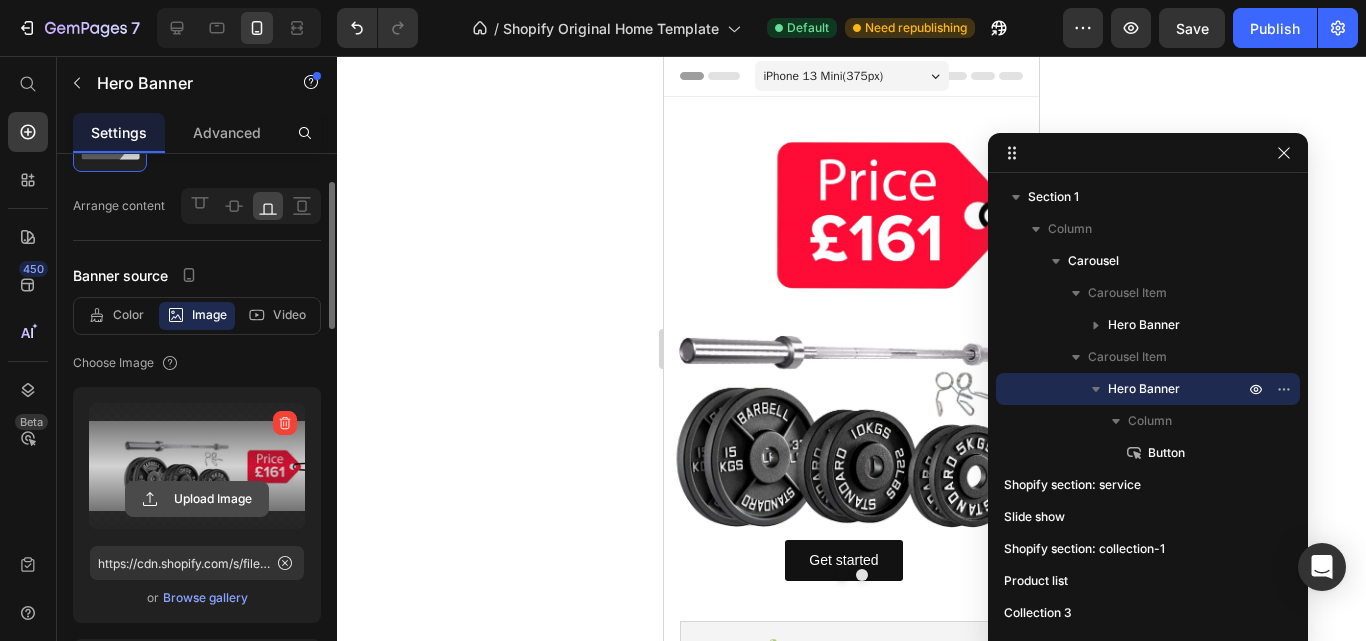 click 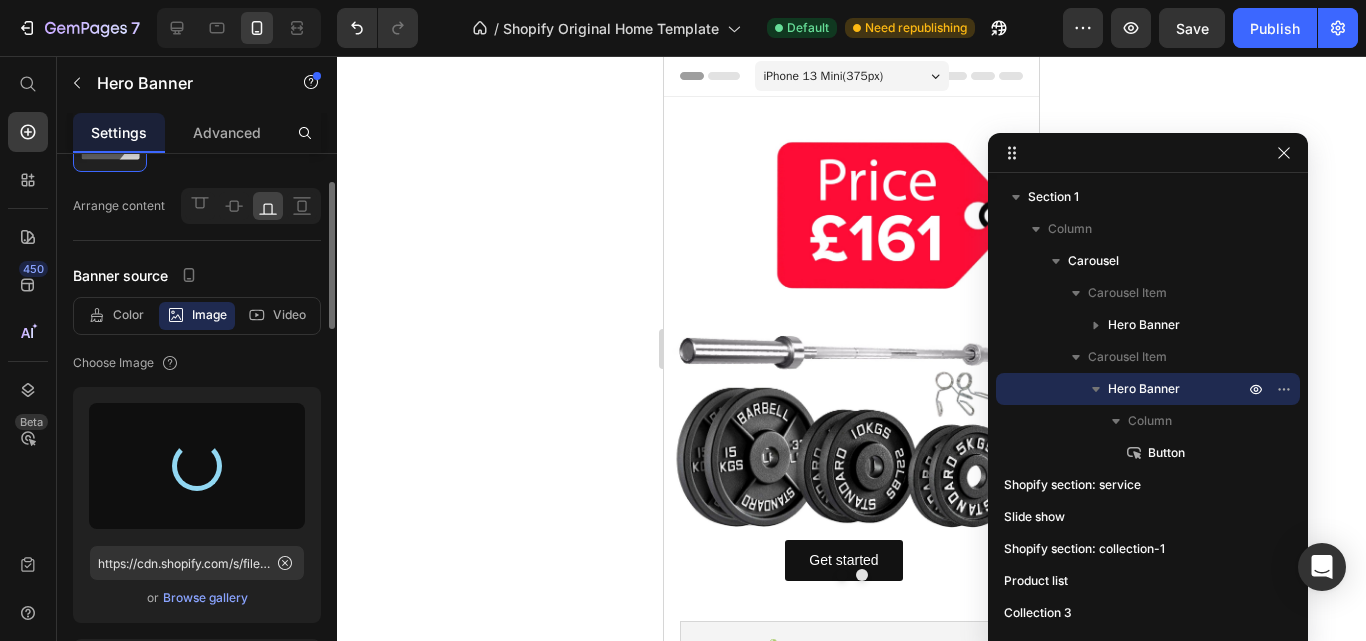type on "https://cdn.shopify.com/s/files/1/0757/9425/2025/files/gempages_574584452085187696-8423dc83-1b24-4fa7-baff-00d01409c84e.jpg" 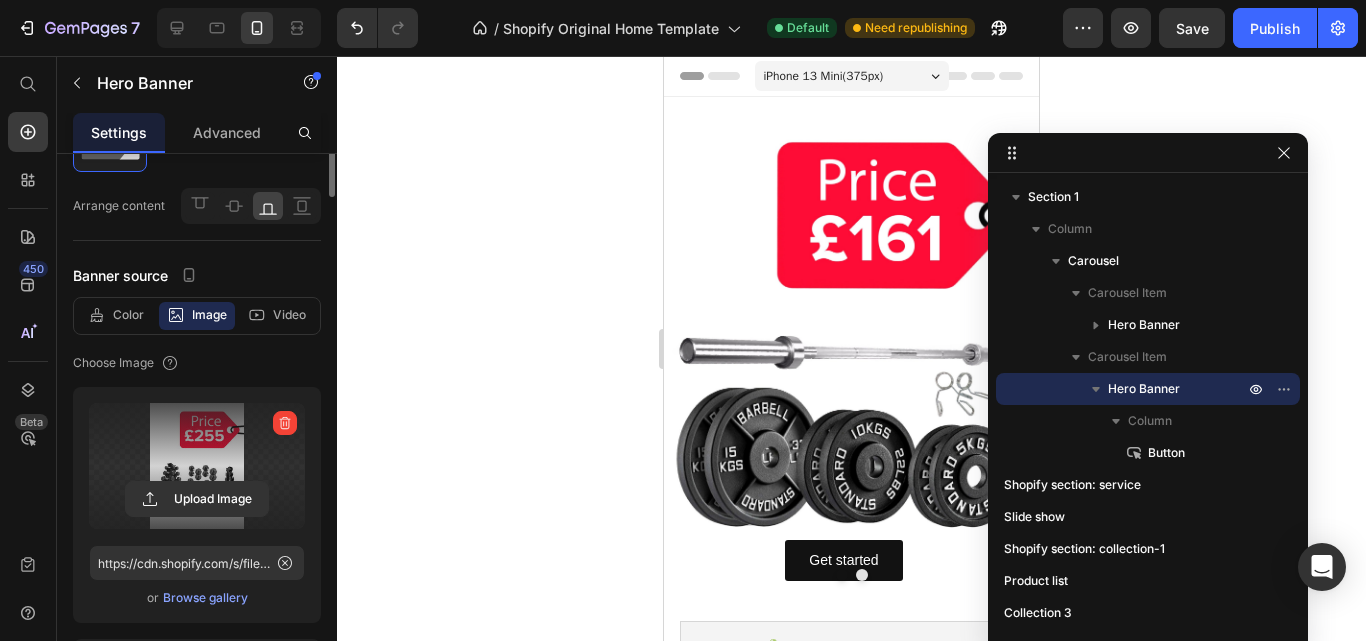 scroll, scrollTop: 0, scrollLeft: 0, axis: both 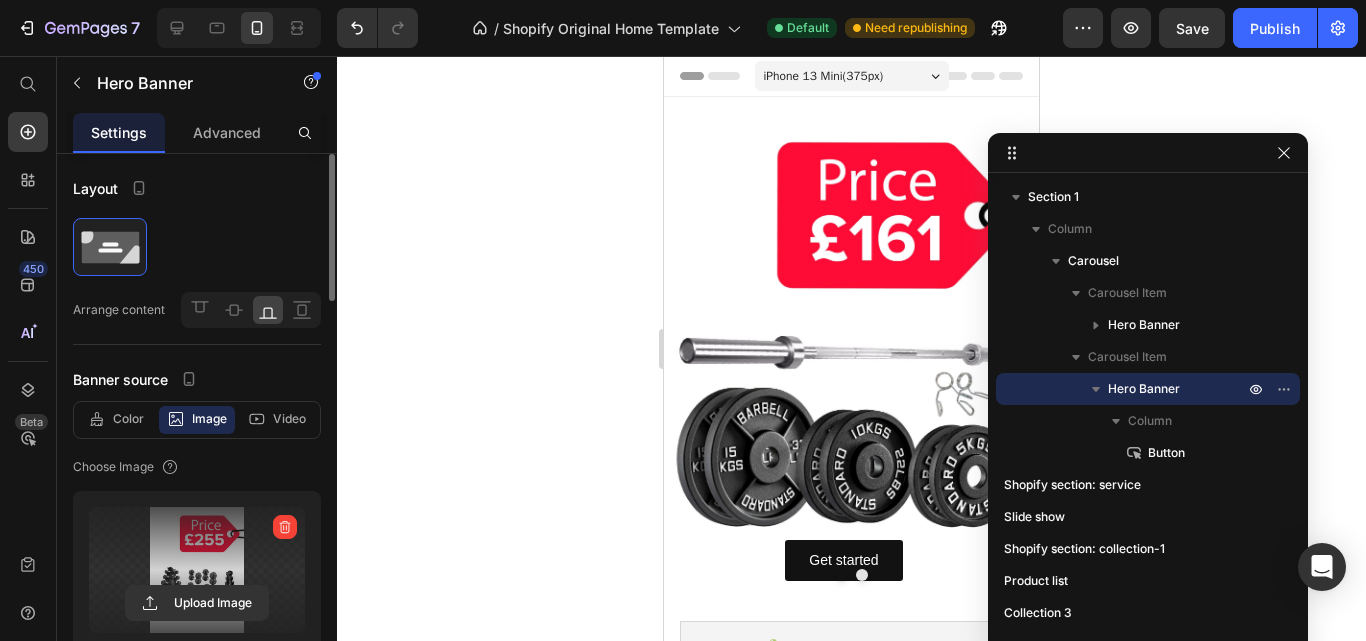 click on "Layout" at bounding box center (197, 188) 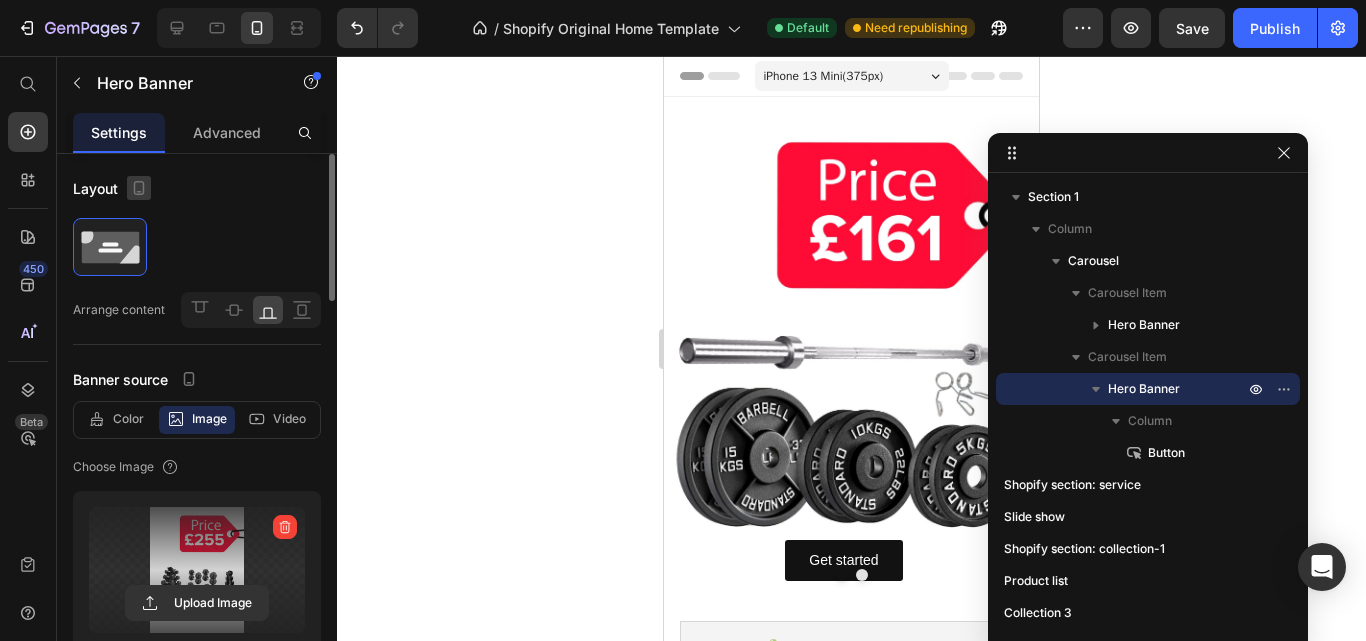 click 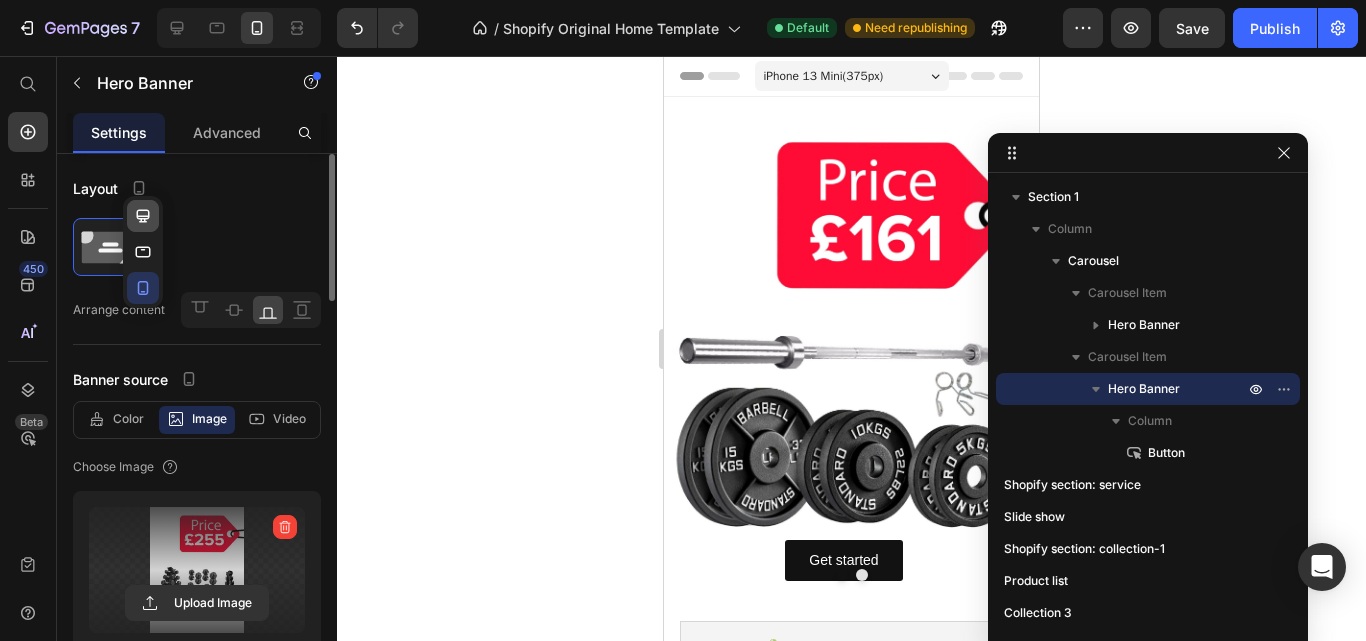 click 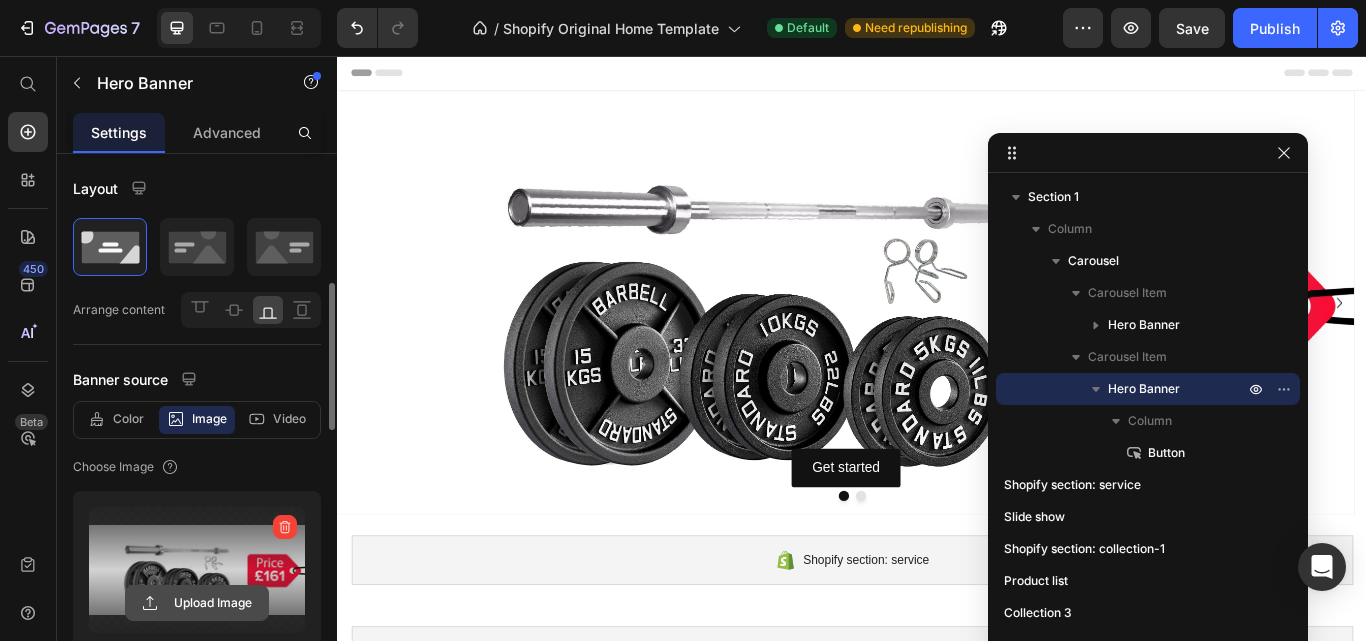 scroll, scrollTop: 102, scrollLeft: 0, axis: vertical 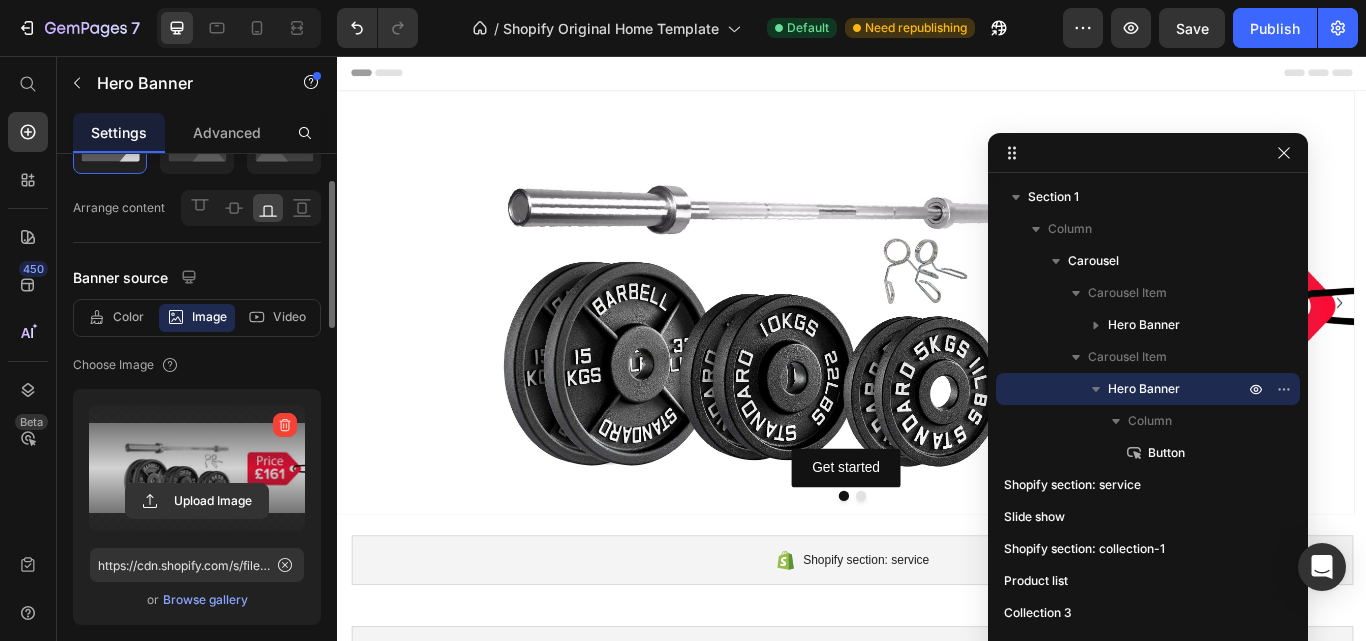 click at bounding box center (197, 468) 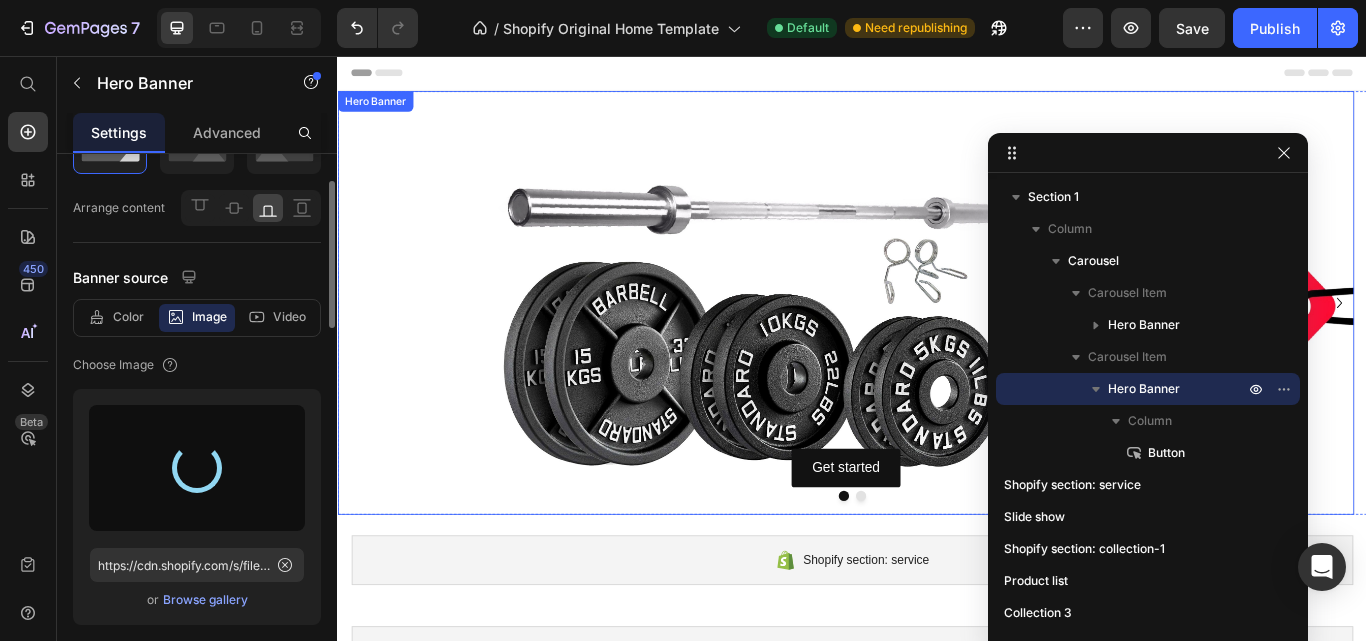 type on "https://cdn.shopify.com/s/files/1/0757/9425/2025/files/gempages_574584452085187696-e5d712a4-0c53-406f-bed3-f7e7190b9208.jpg" 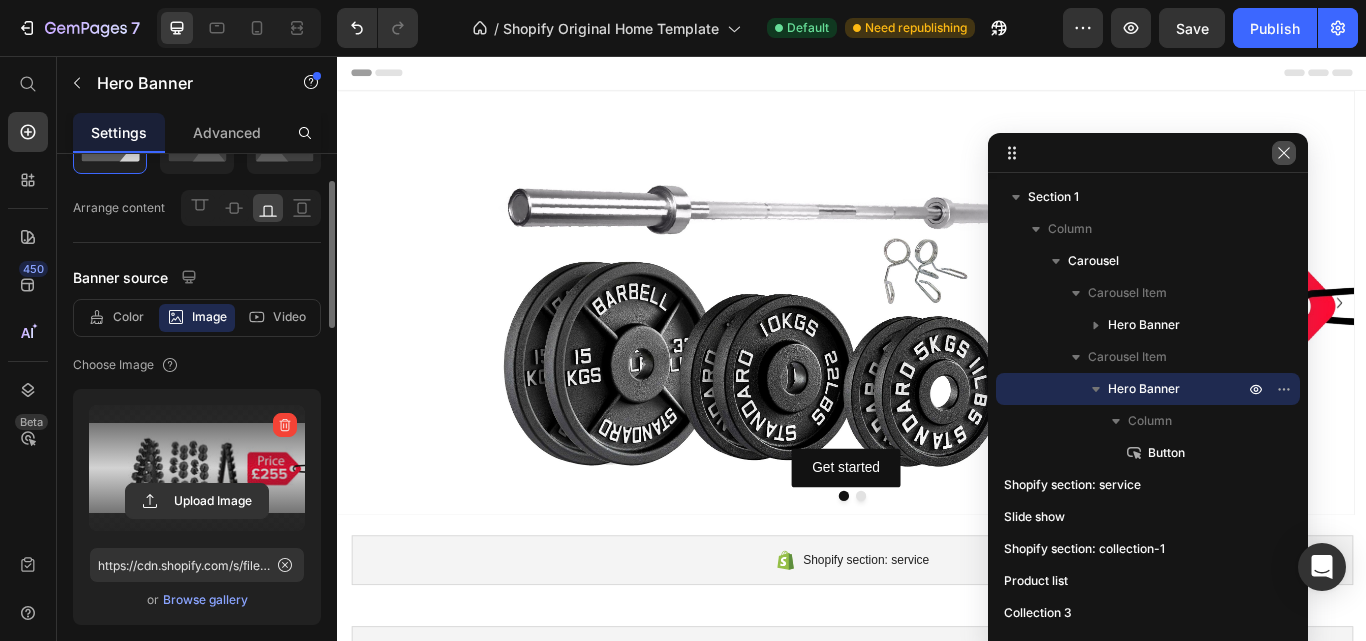 click 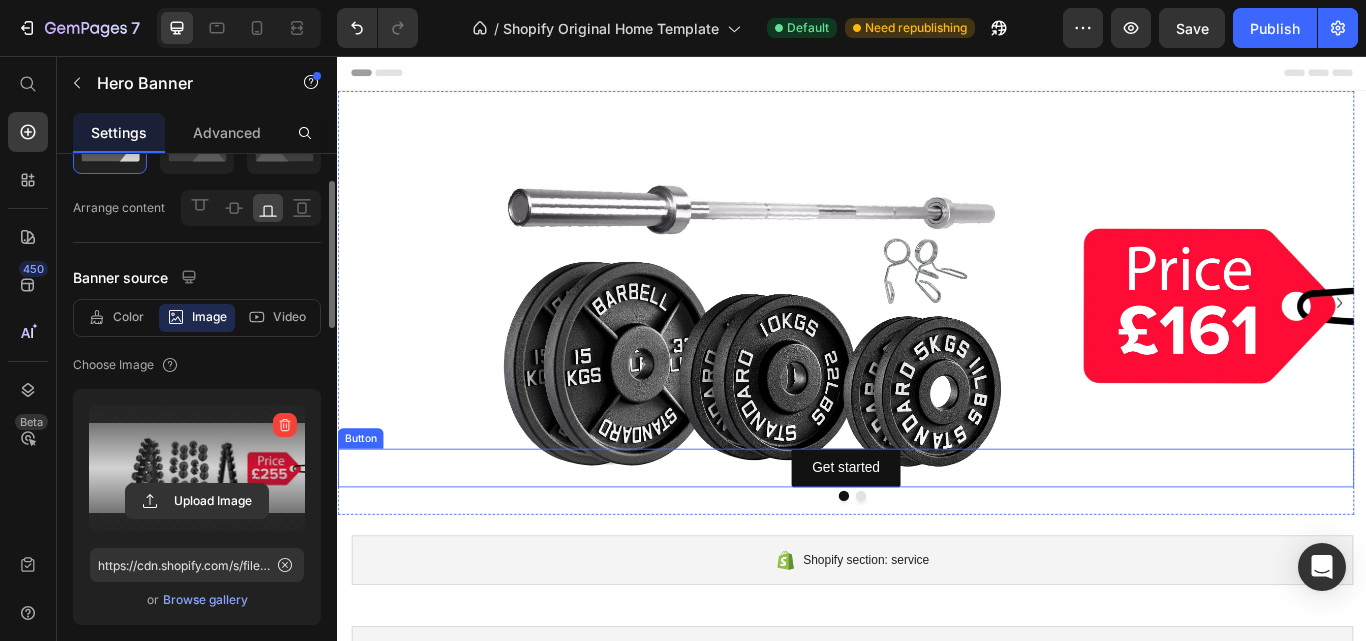 click on "Get started Button" at bounding box center [929, 536] 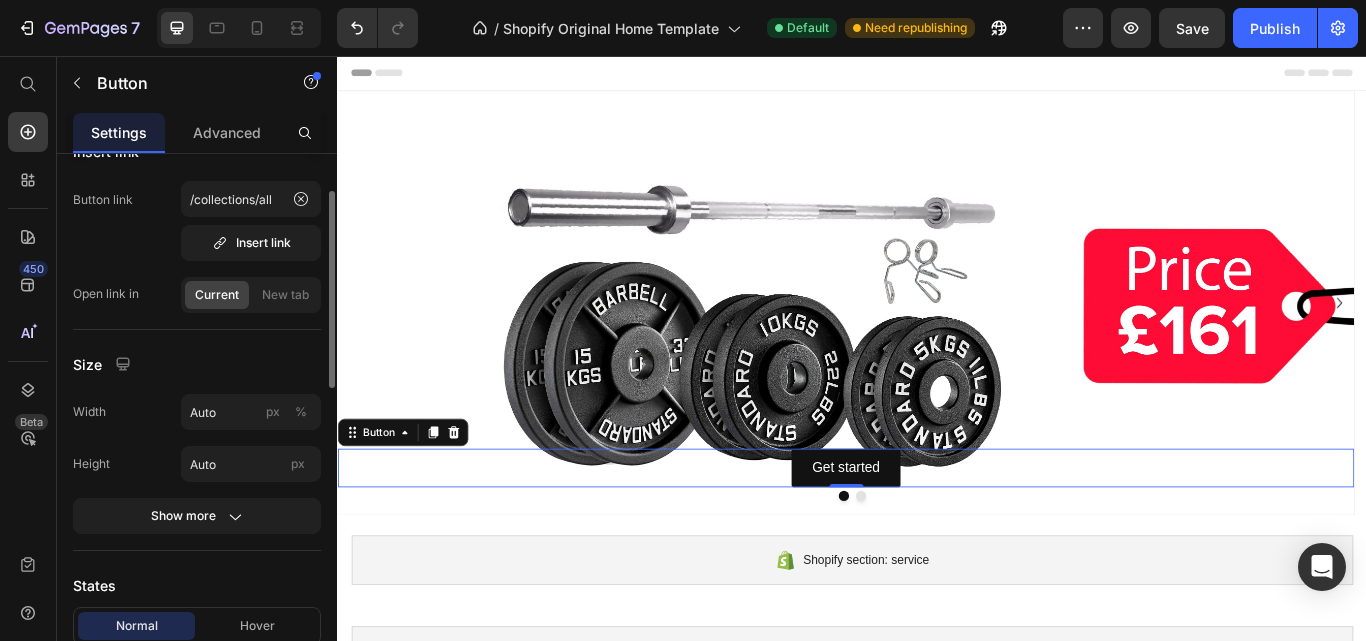 scroll, scrollTop: 0, scrollLeft: 0, axis: both 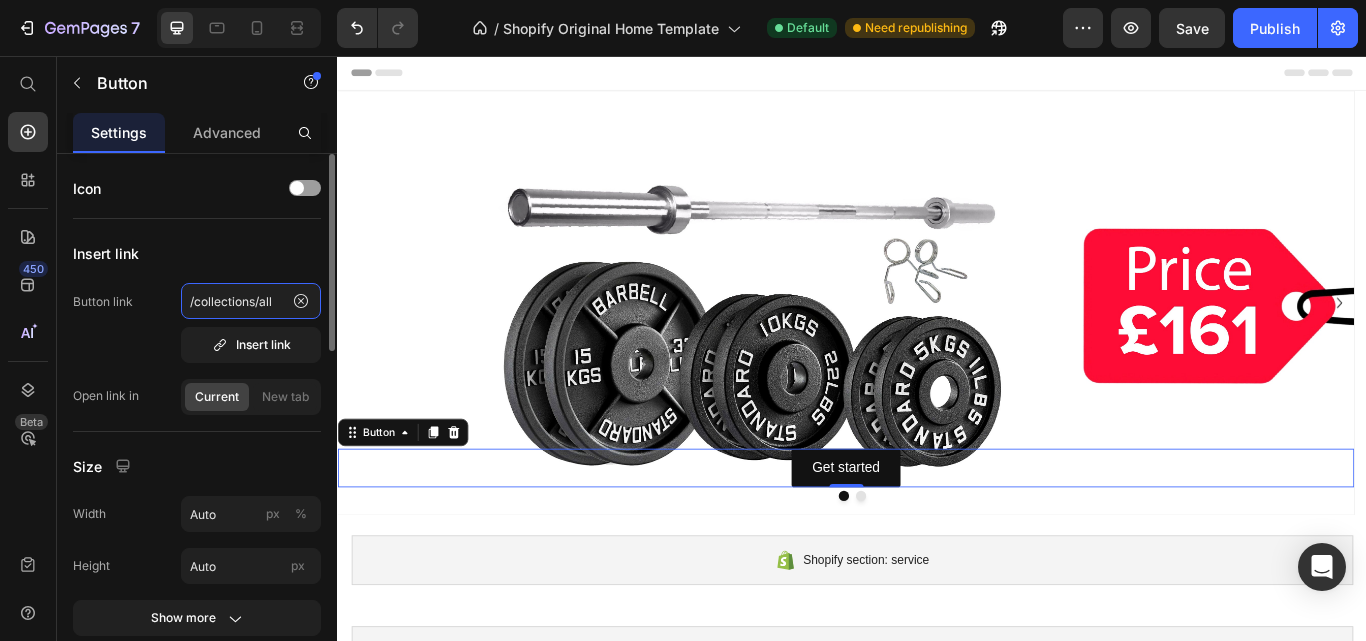 click on "/collections/all" 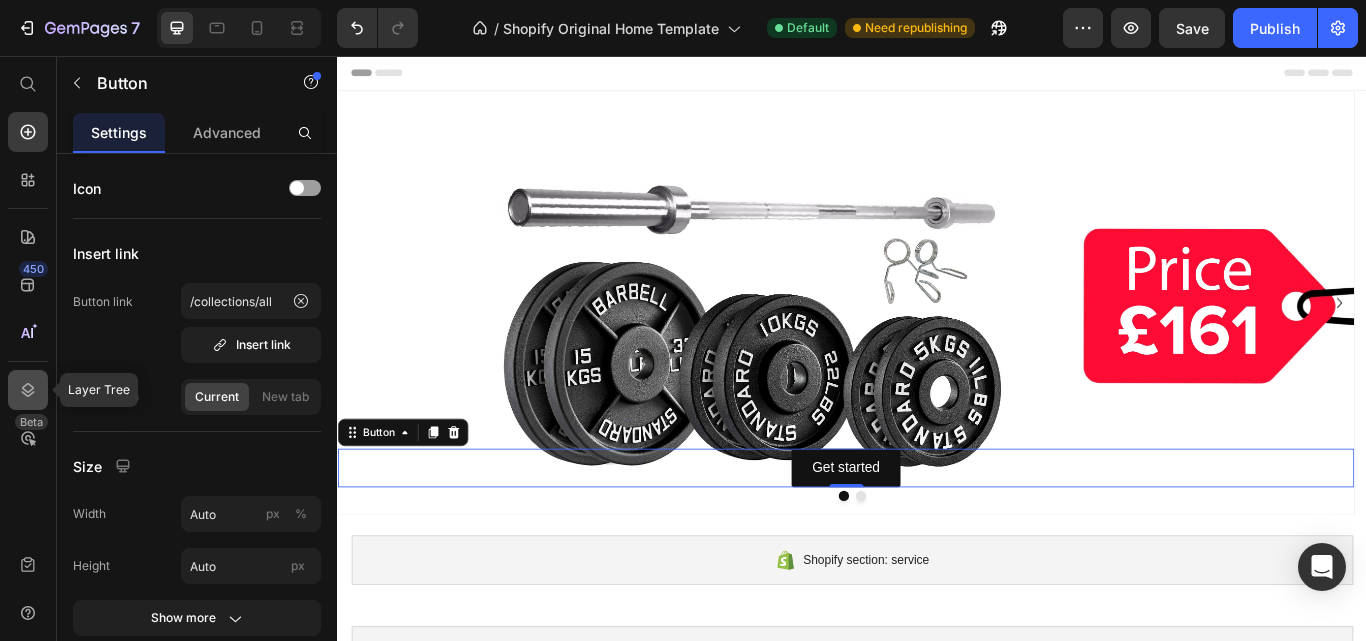 click 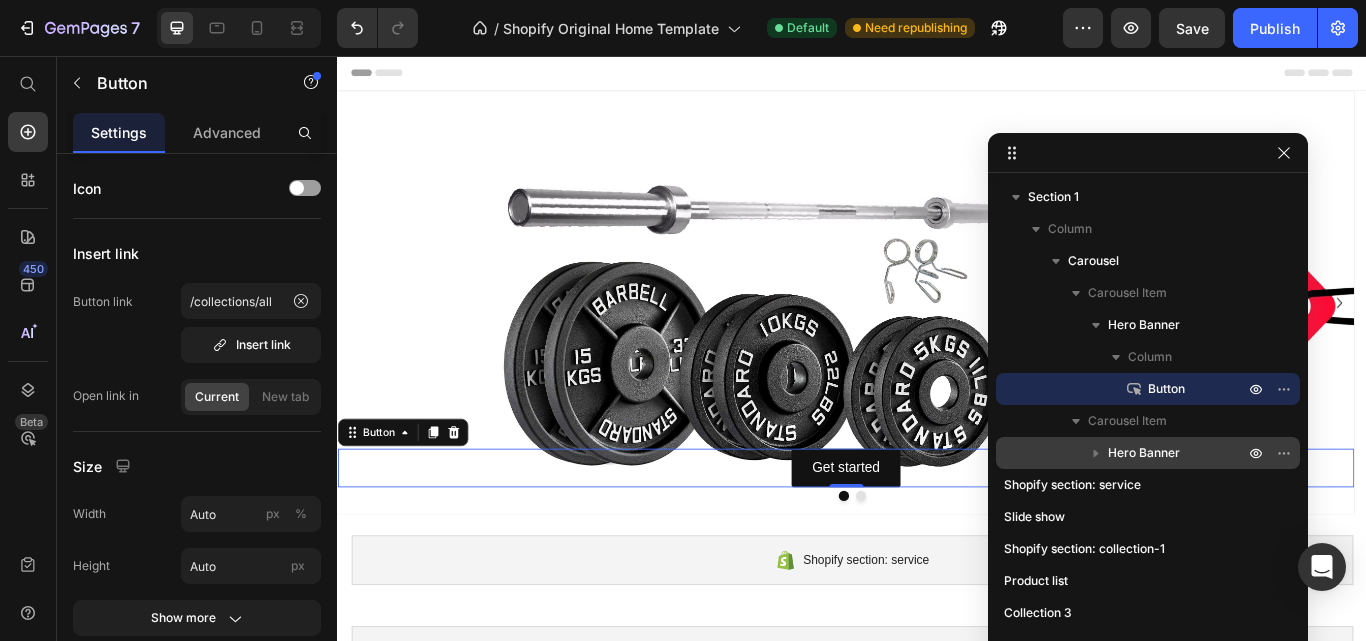 click 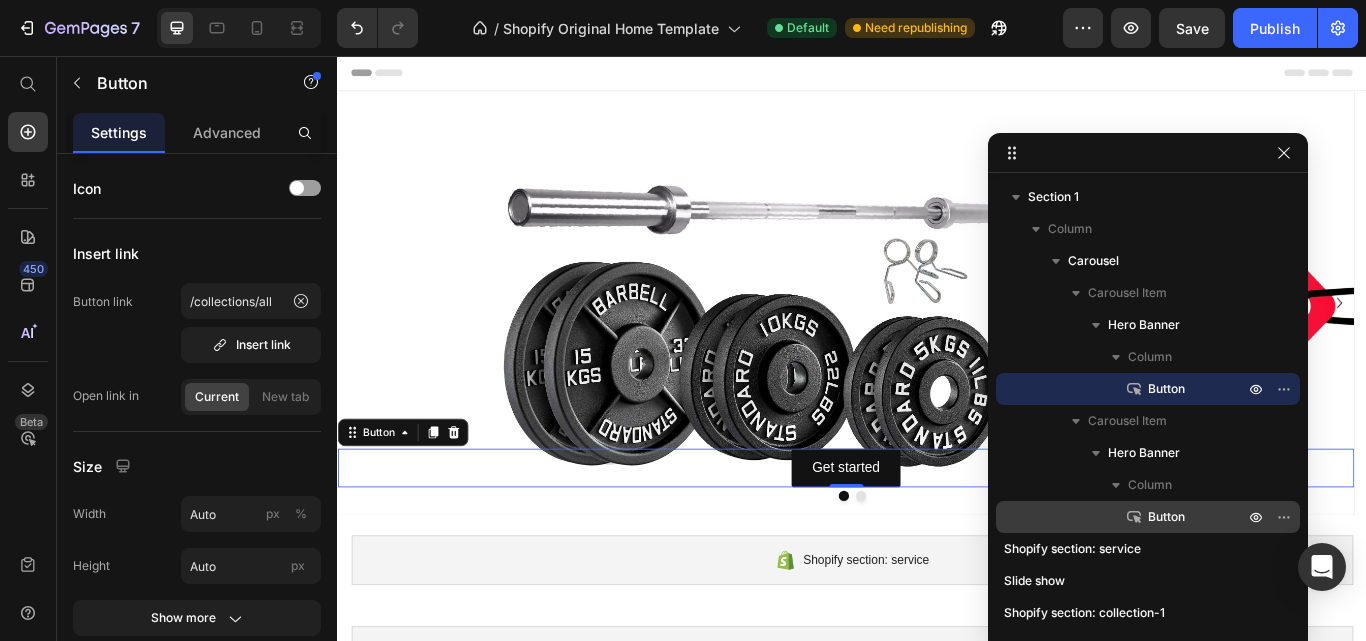 click 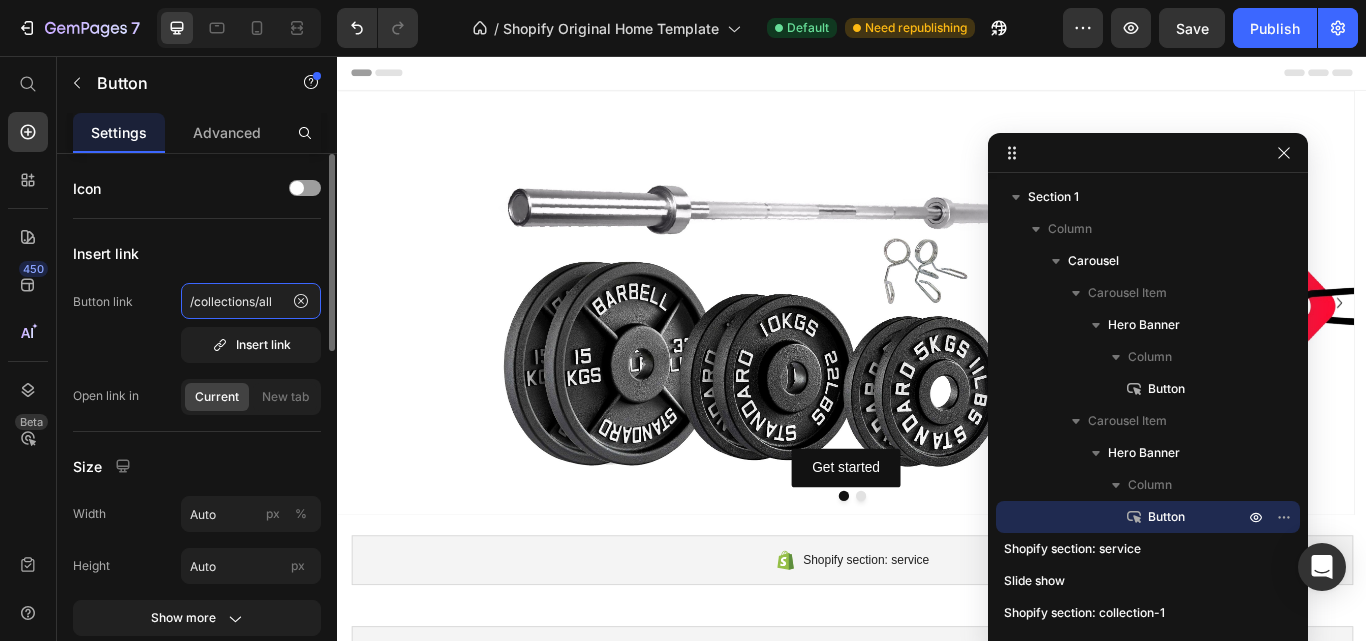 click on "/collections/all" 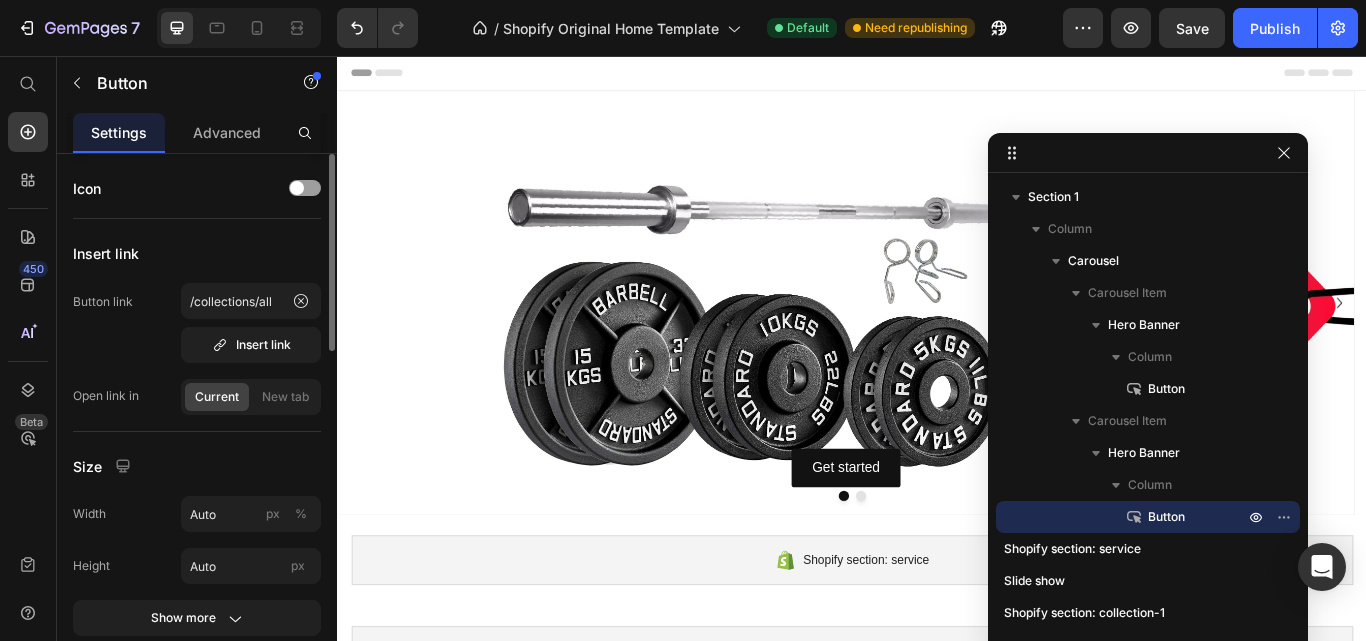 click on "Button link /collections/all  Insert link" at bounding box center [197, 323] 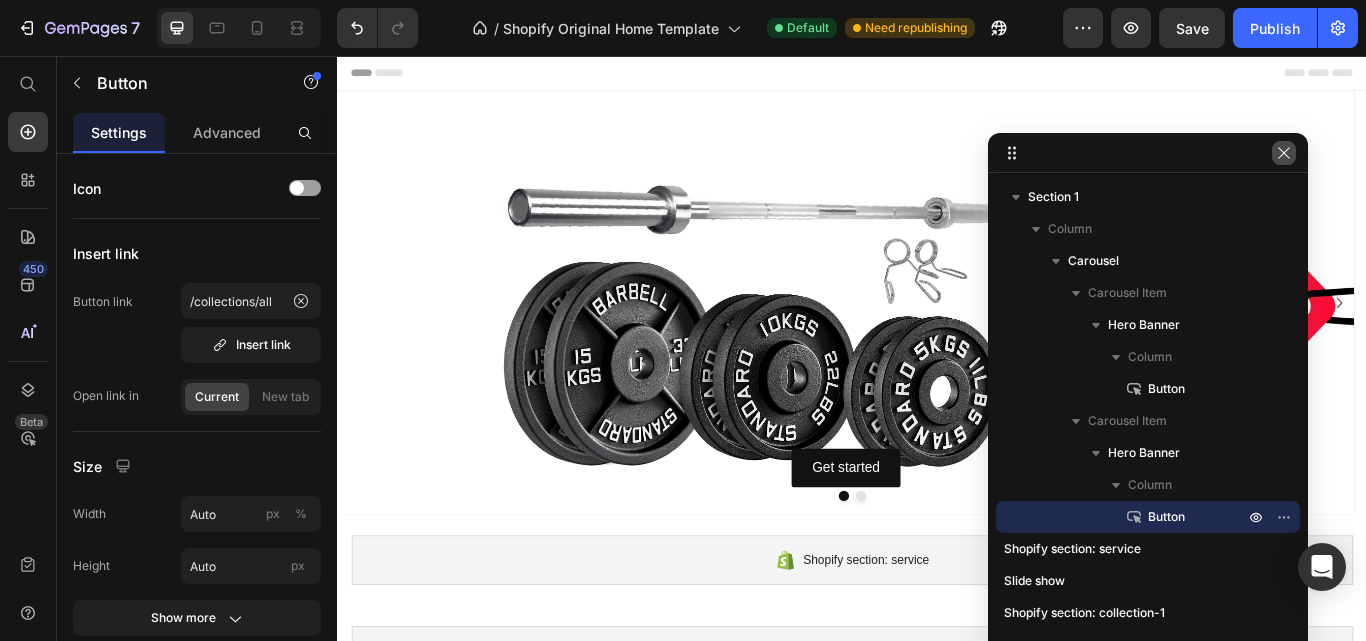 click 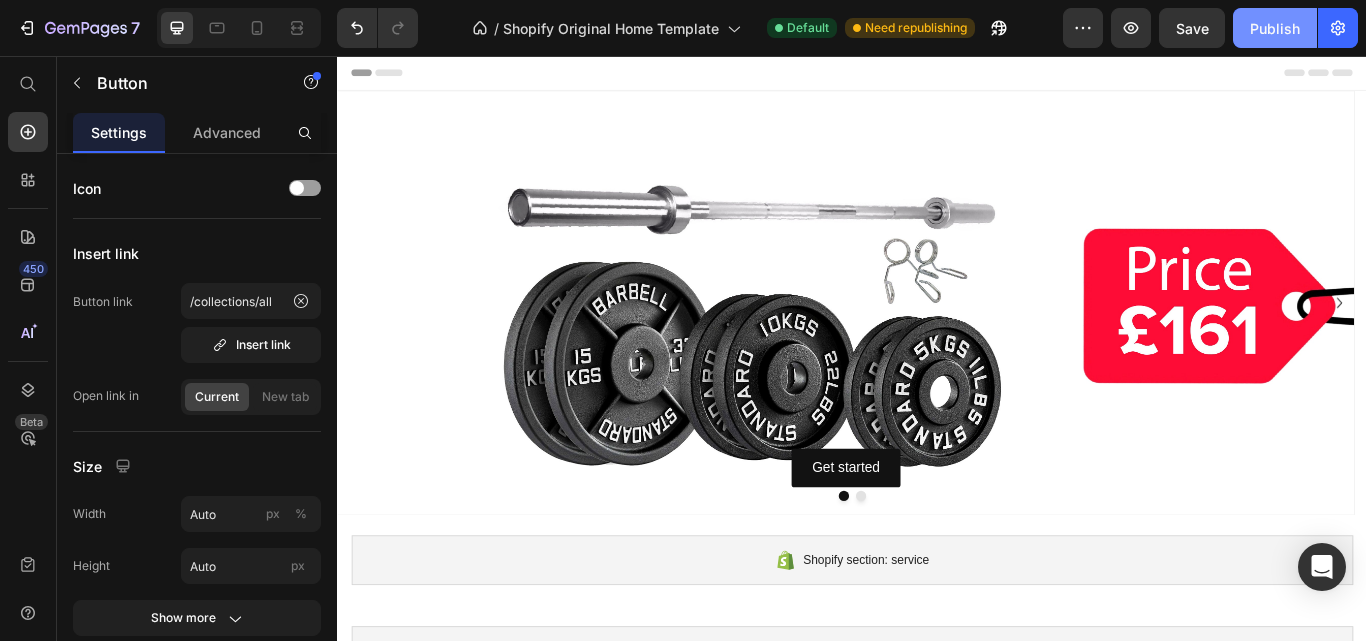 click on "Publish" at bounding box center (1275, 28) 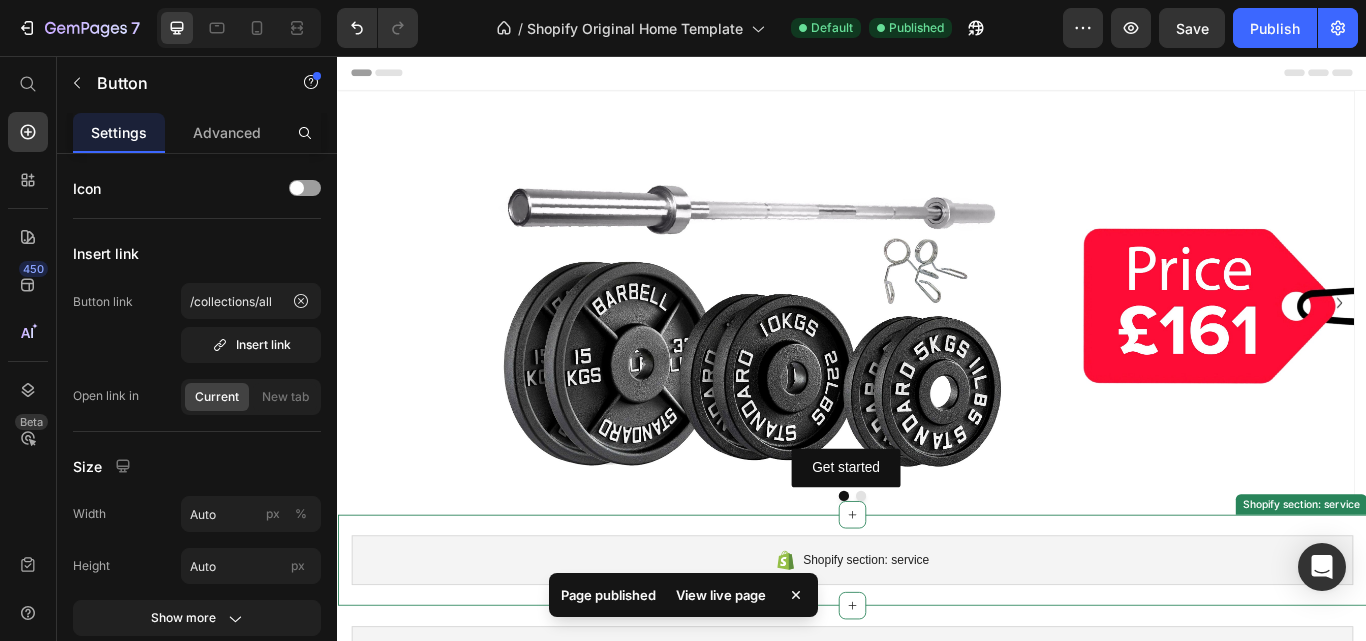 type 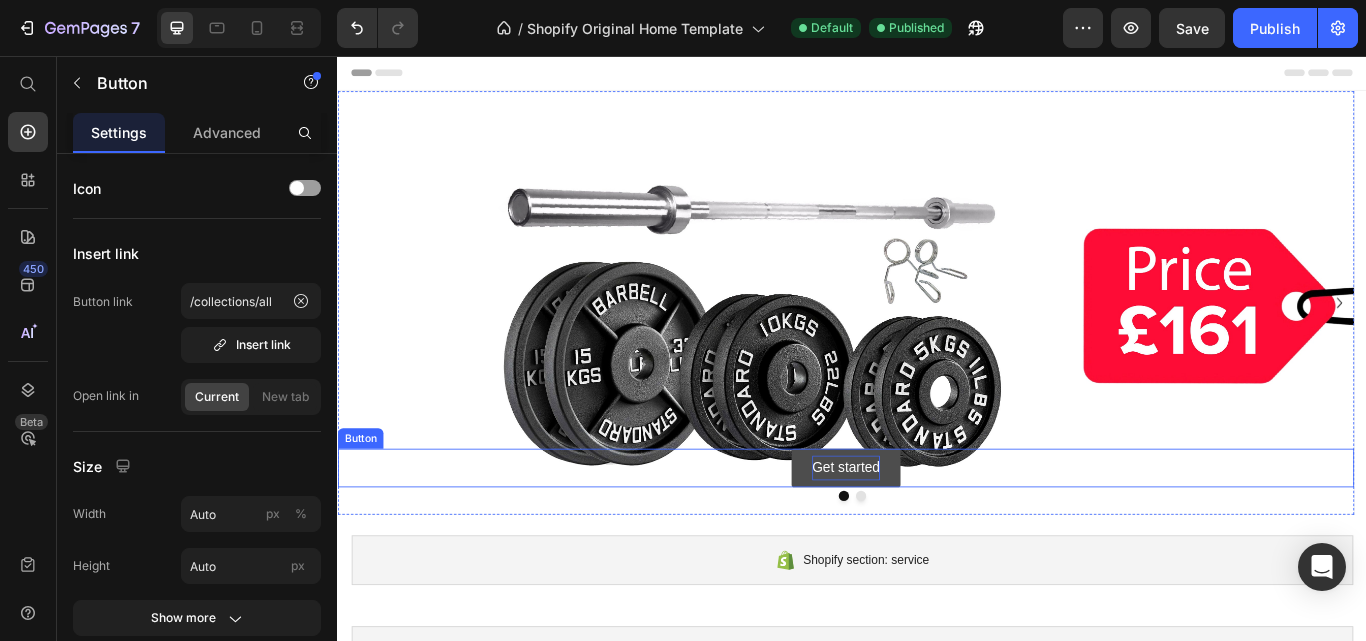 click on "Get started" at bounding box center [929, 536] 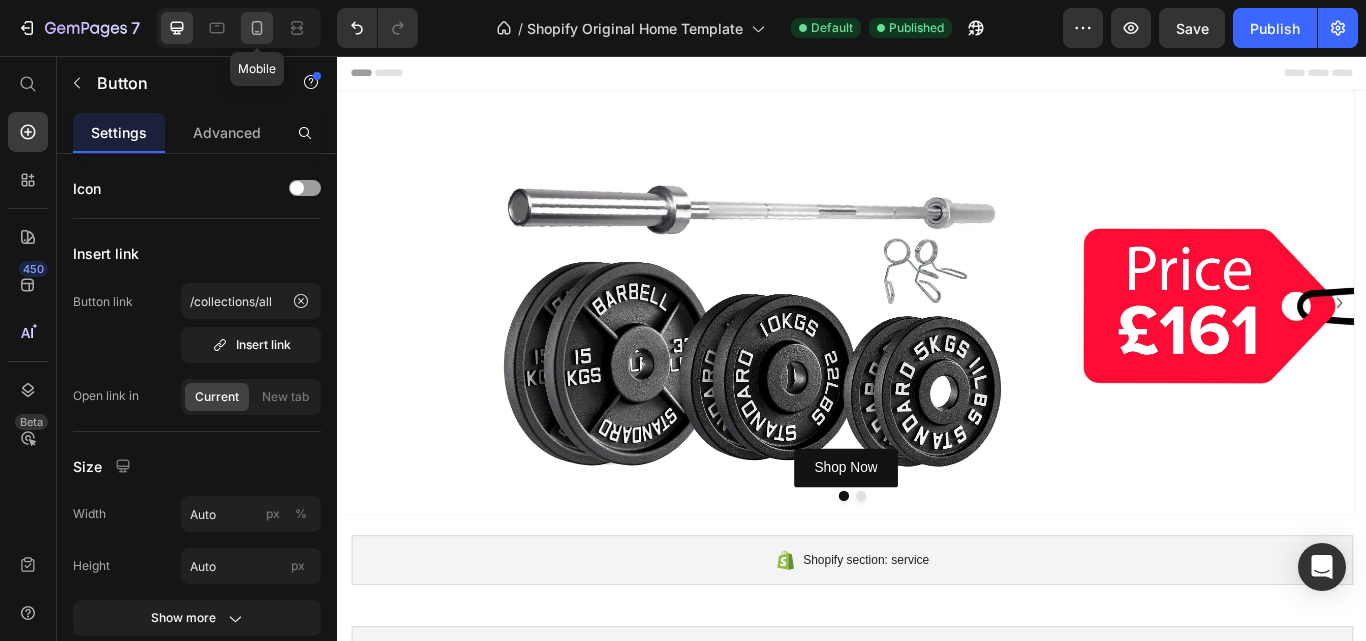 click 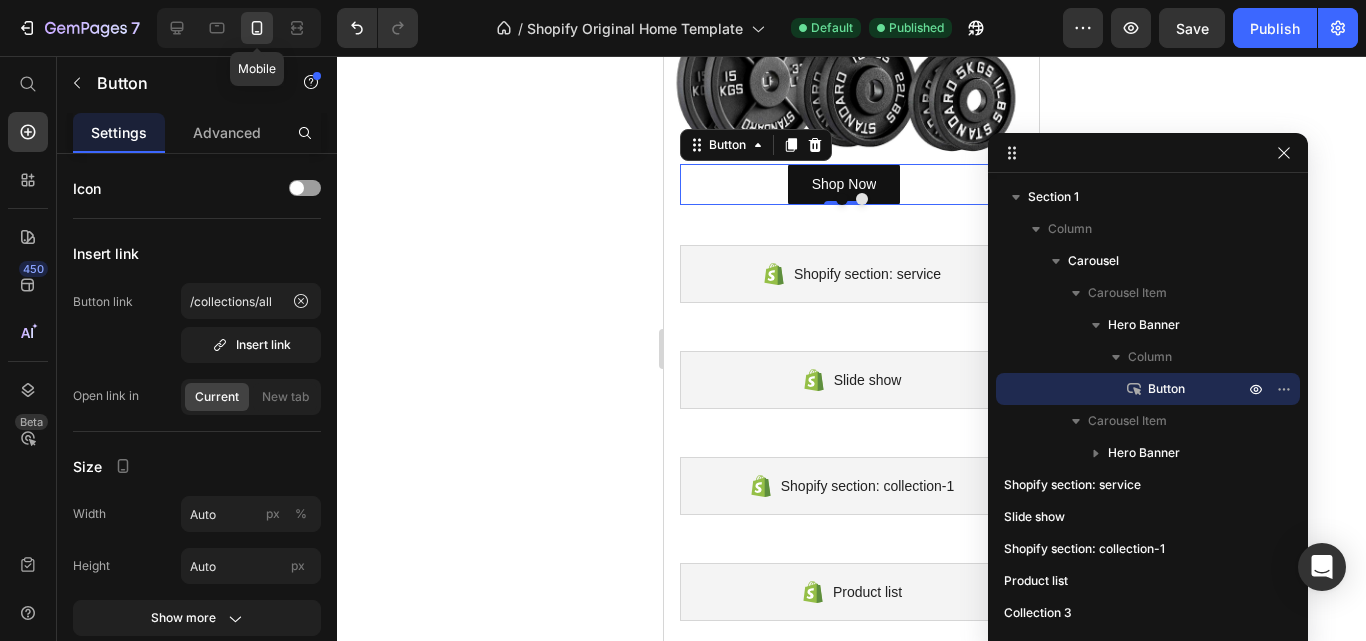 scroll, scrollTop: 414, scrollLeft: 0, axis: vertical 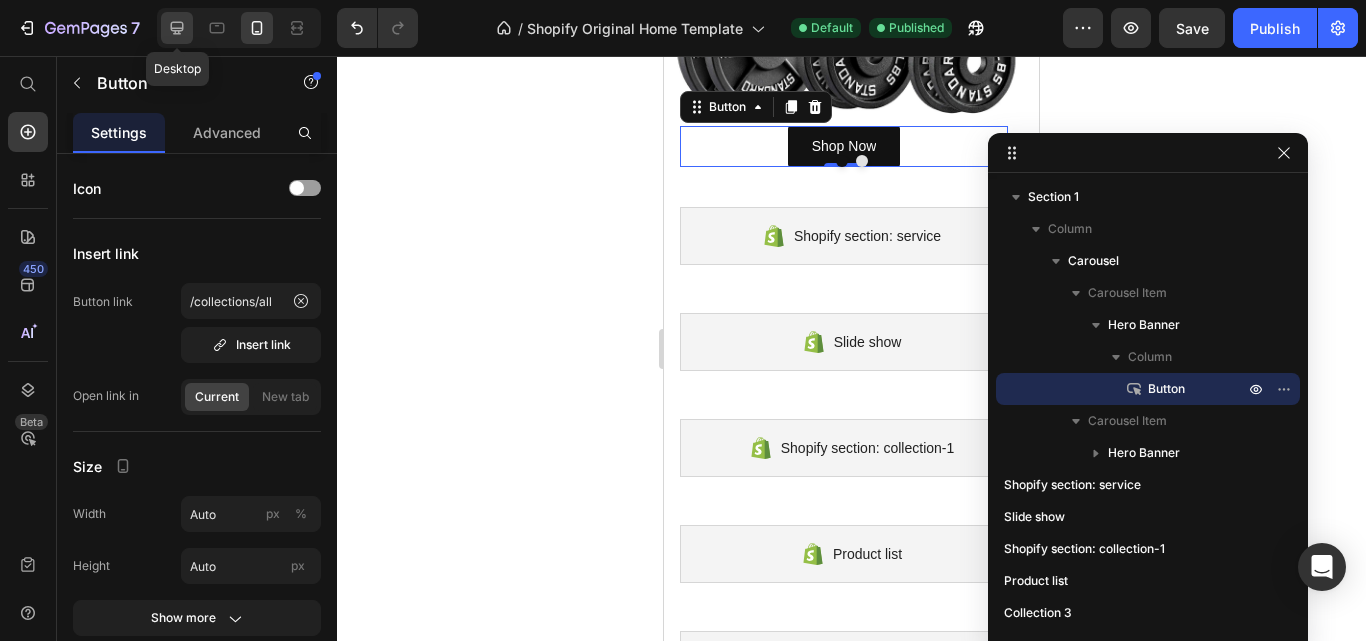 click 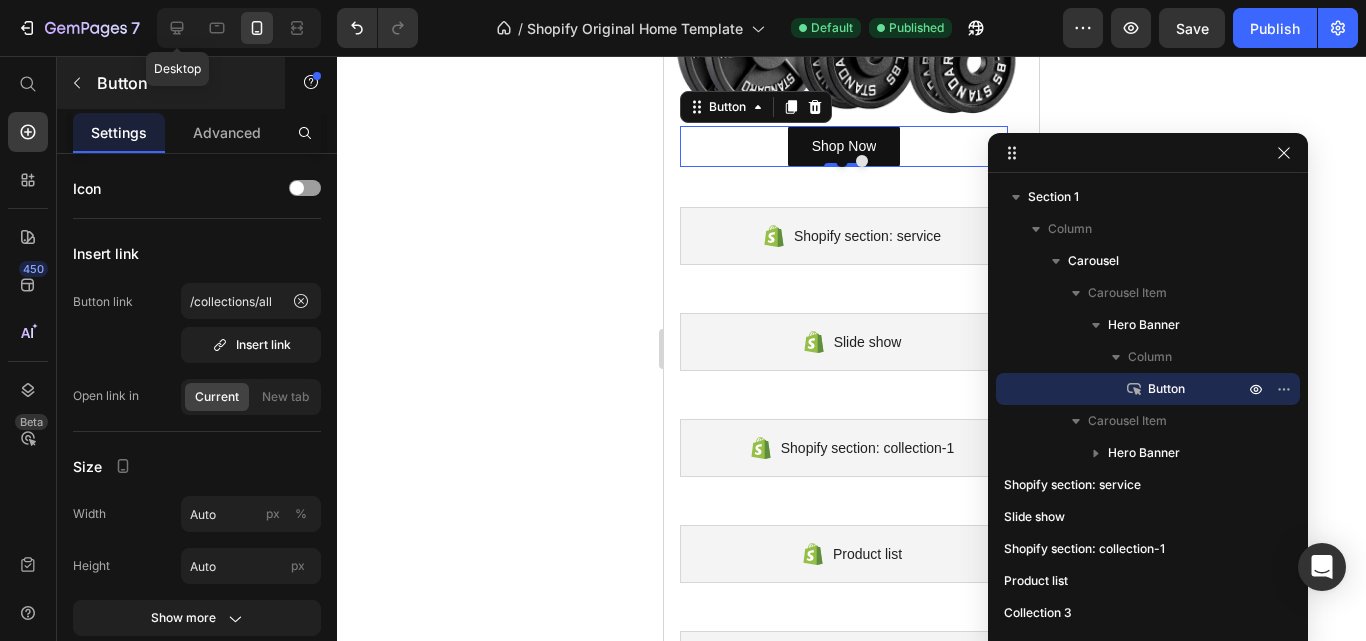 type on "16" 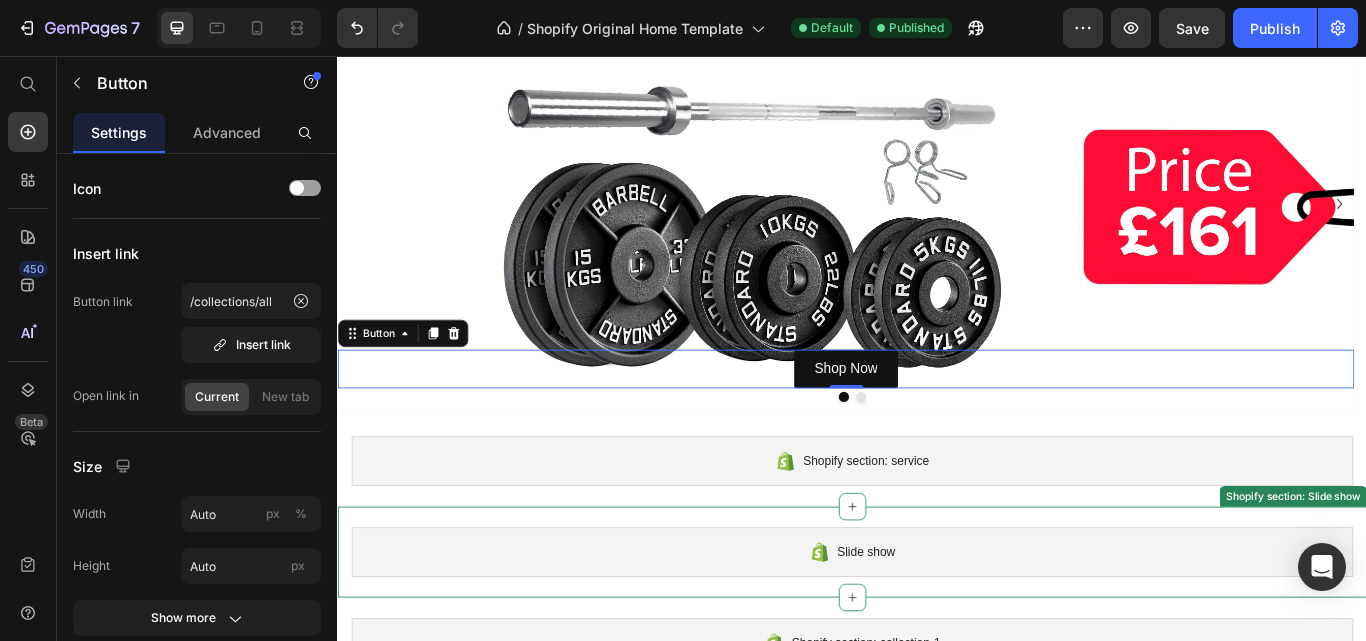 scroll, scrollTop: 114, scrollLeft: 0, axis: vertical 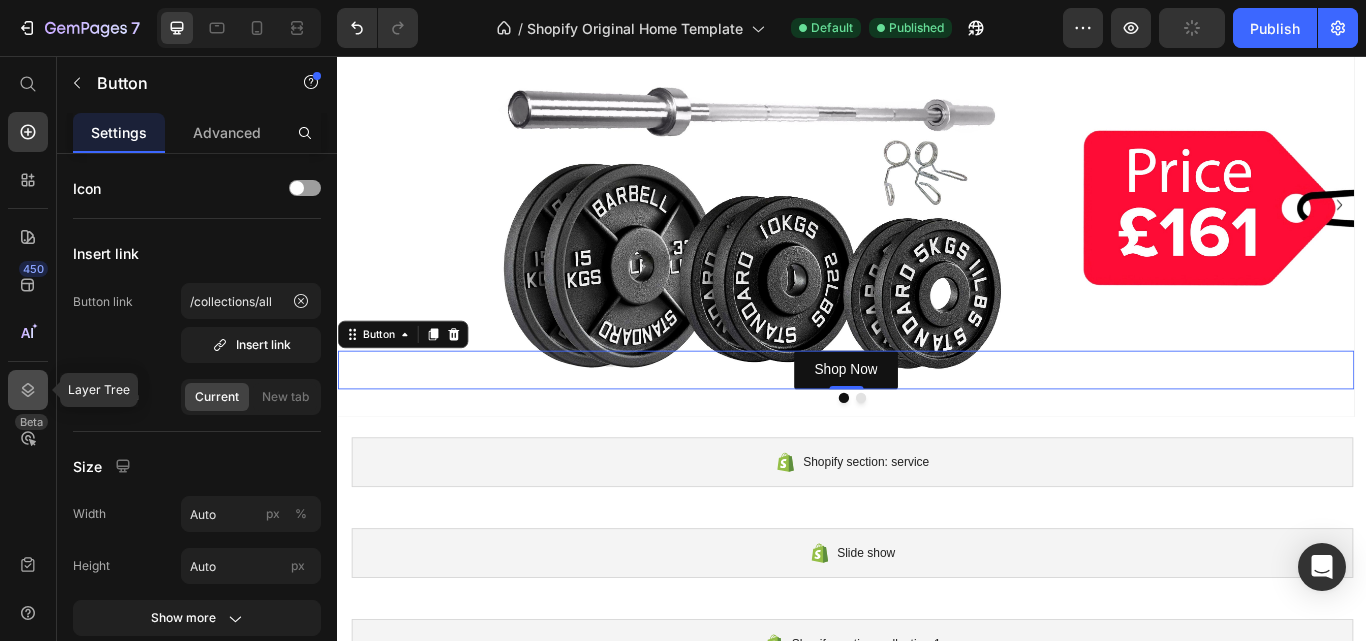 click 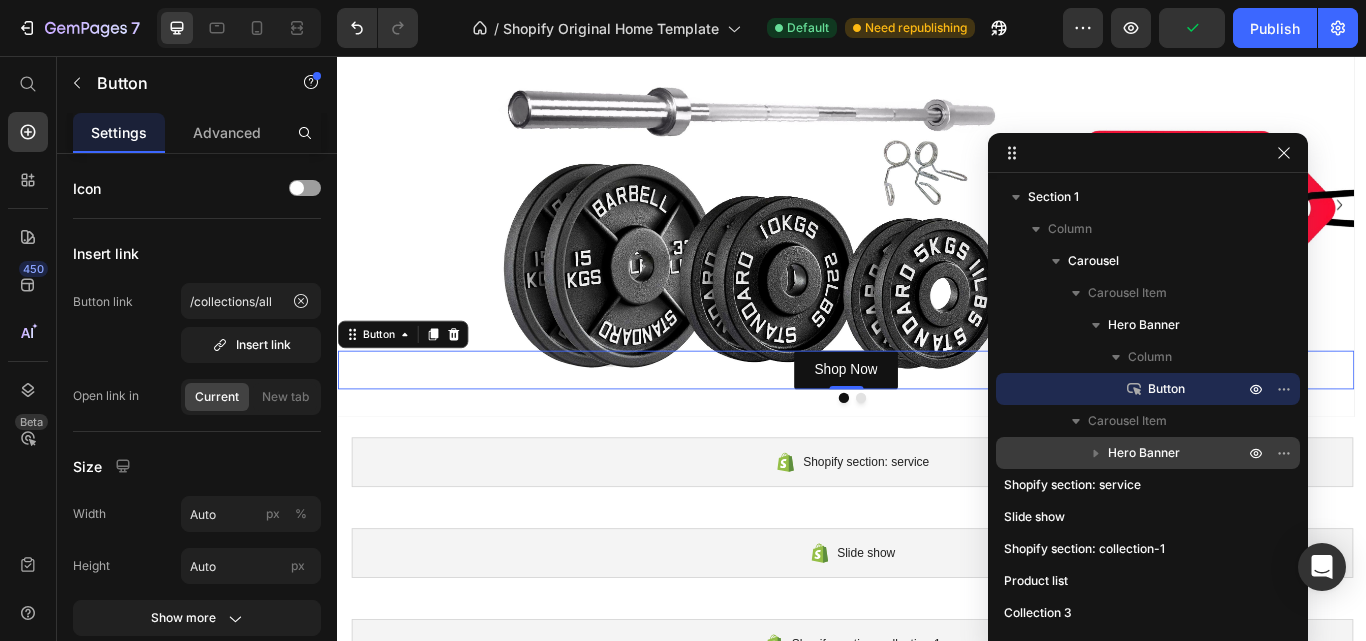 click 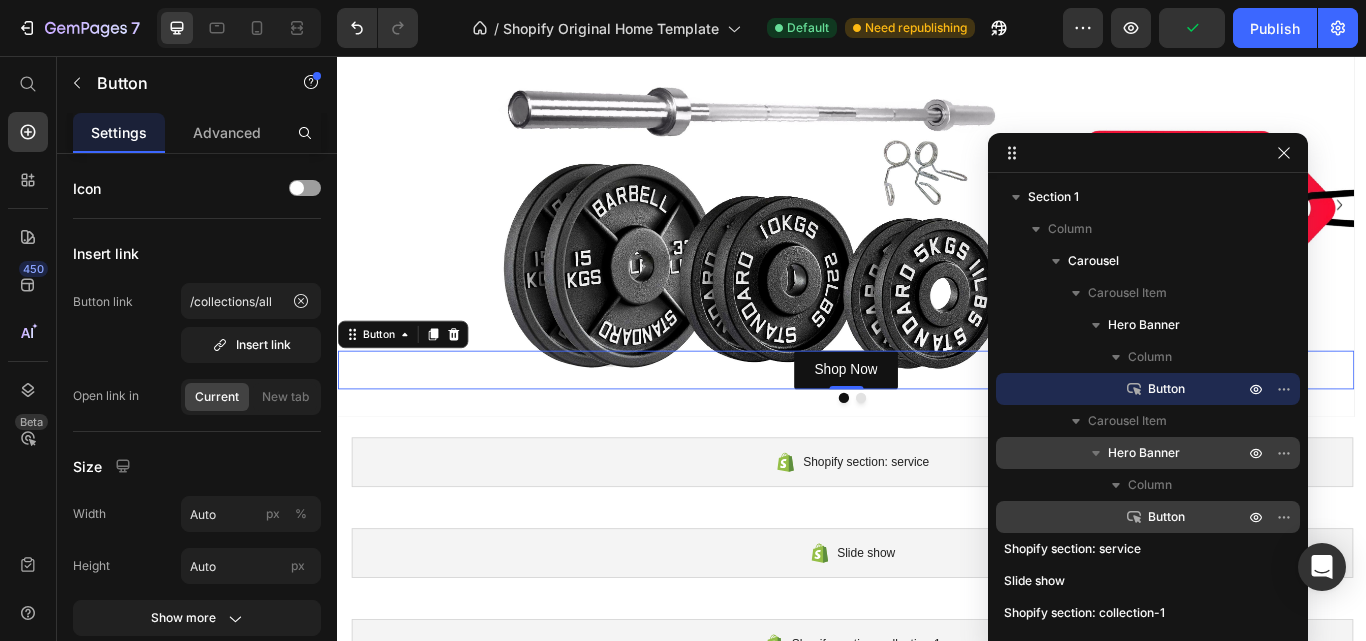 click on "Button" at bounding box center [1148, 517] 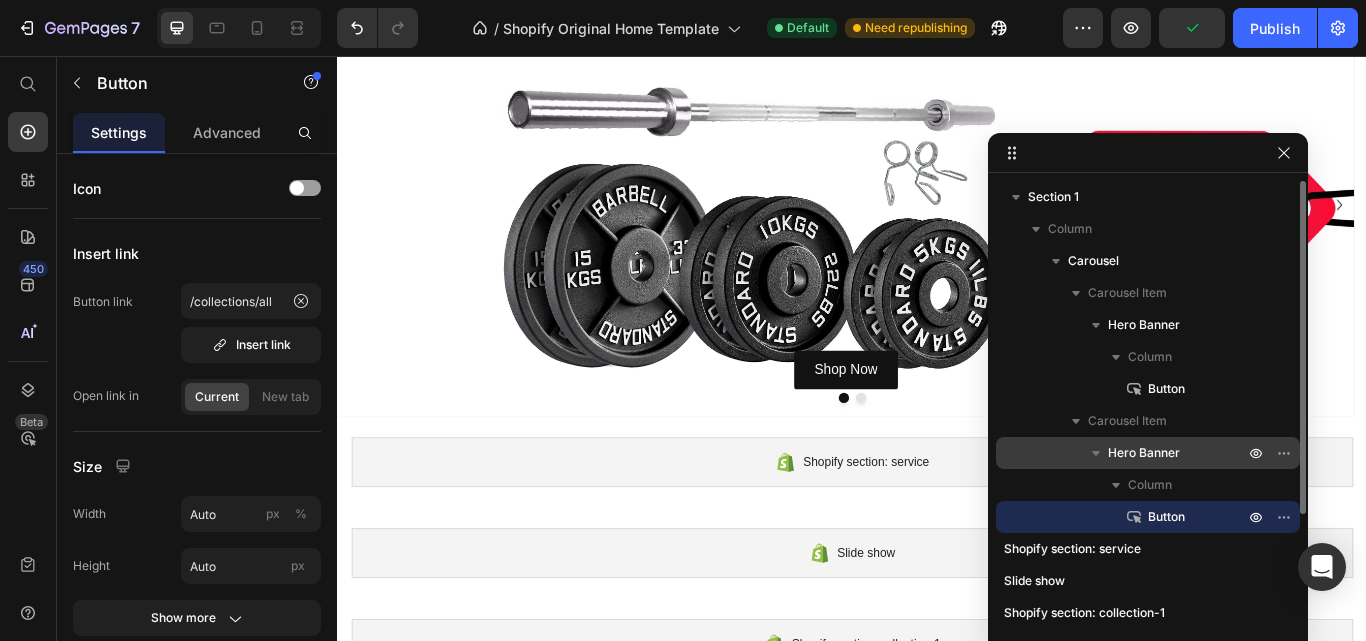 scroll, scrollTop: 0, scrollLeft: 1162, axis: horizontal 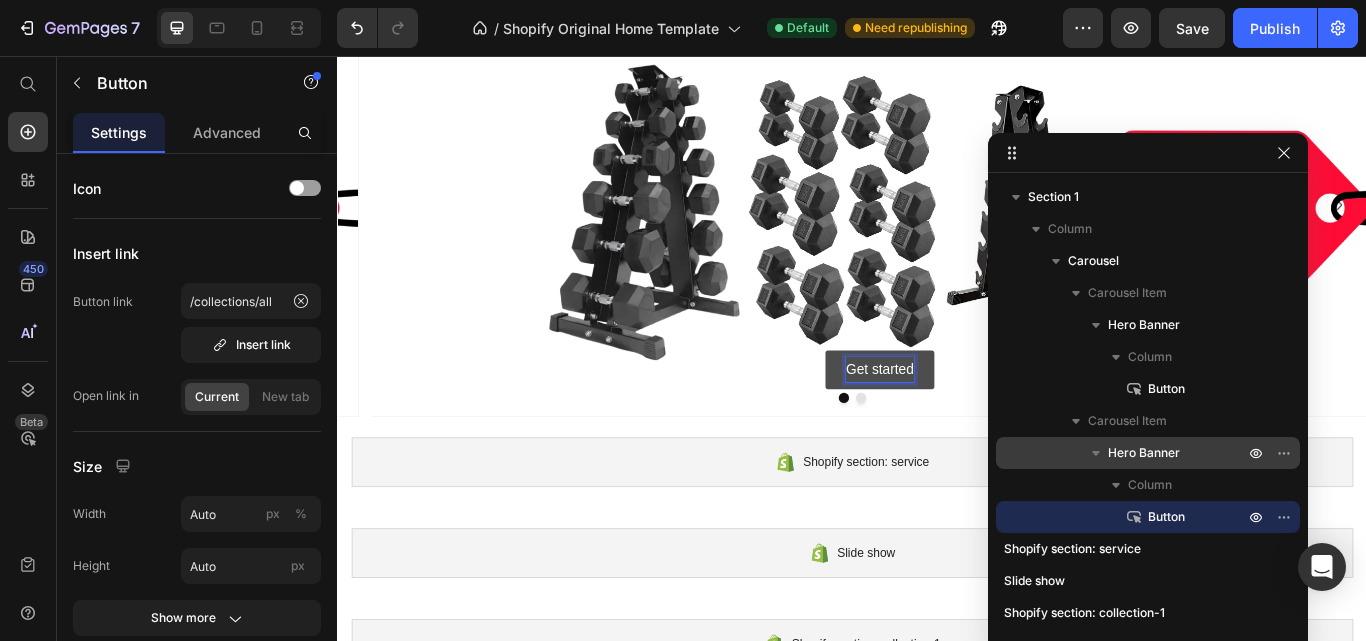 click on "Get started" at bounding box center [968, 422] 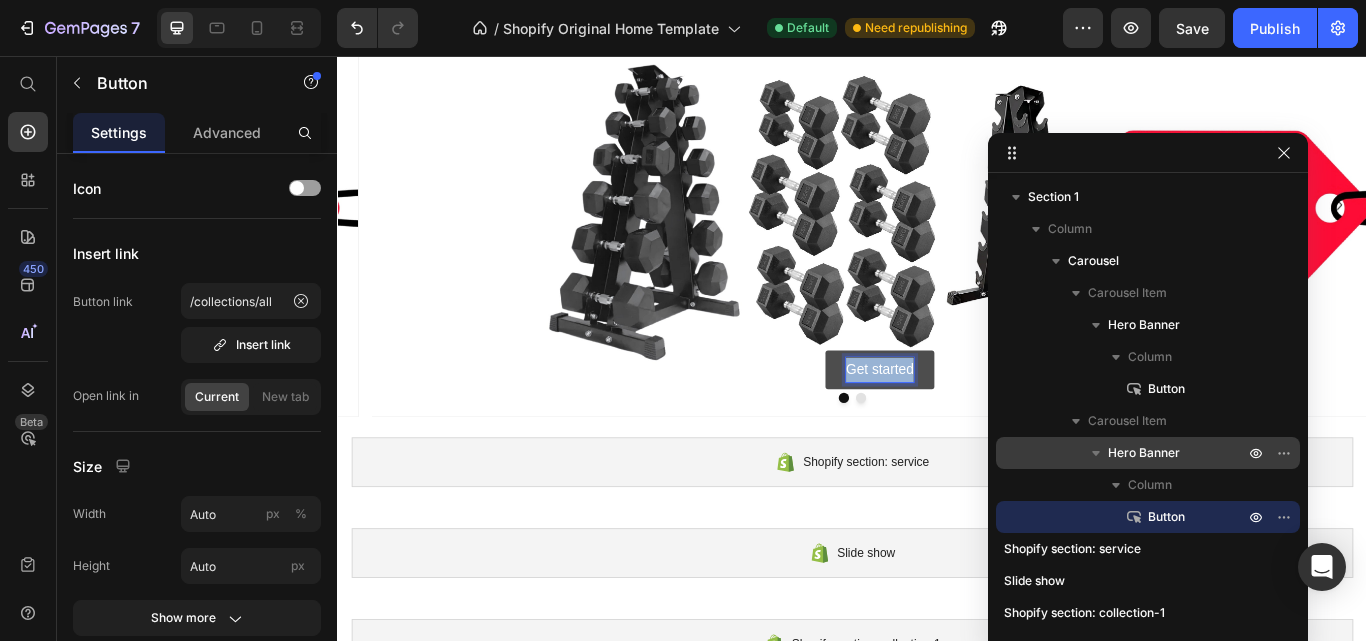 click on "Get started" at bounding box center (968, 422) 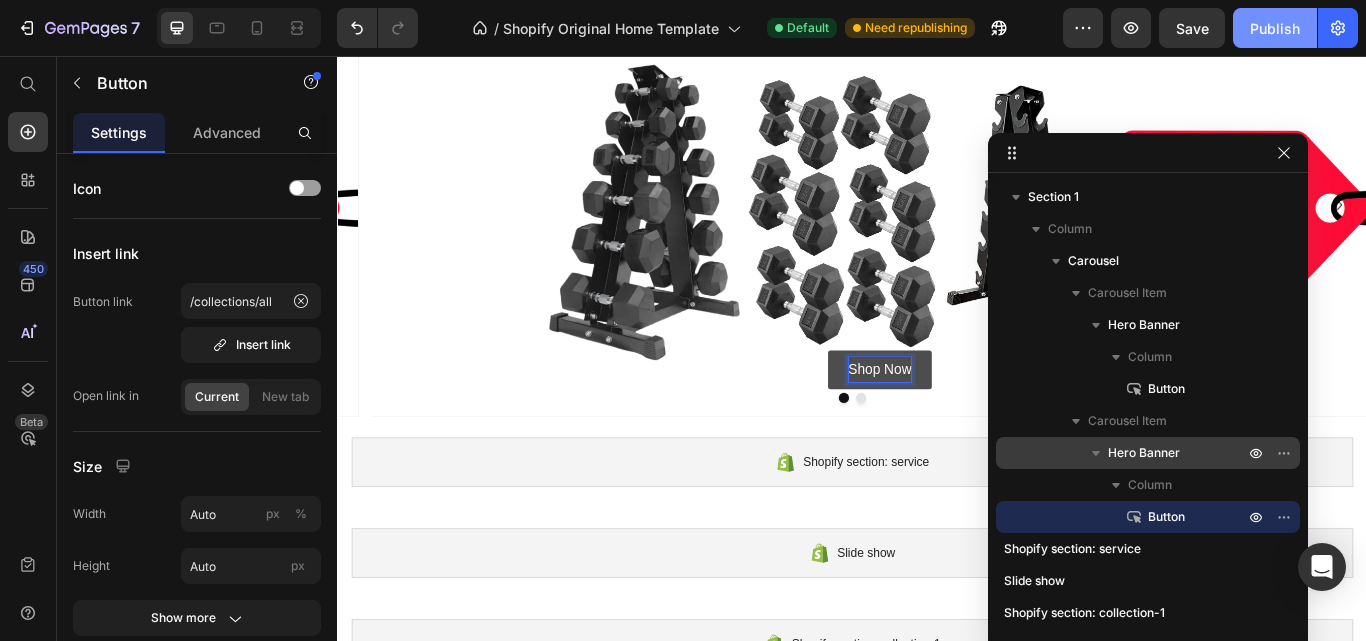 click on "Publish" at bounding box center [1275, 28] 